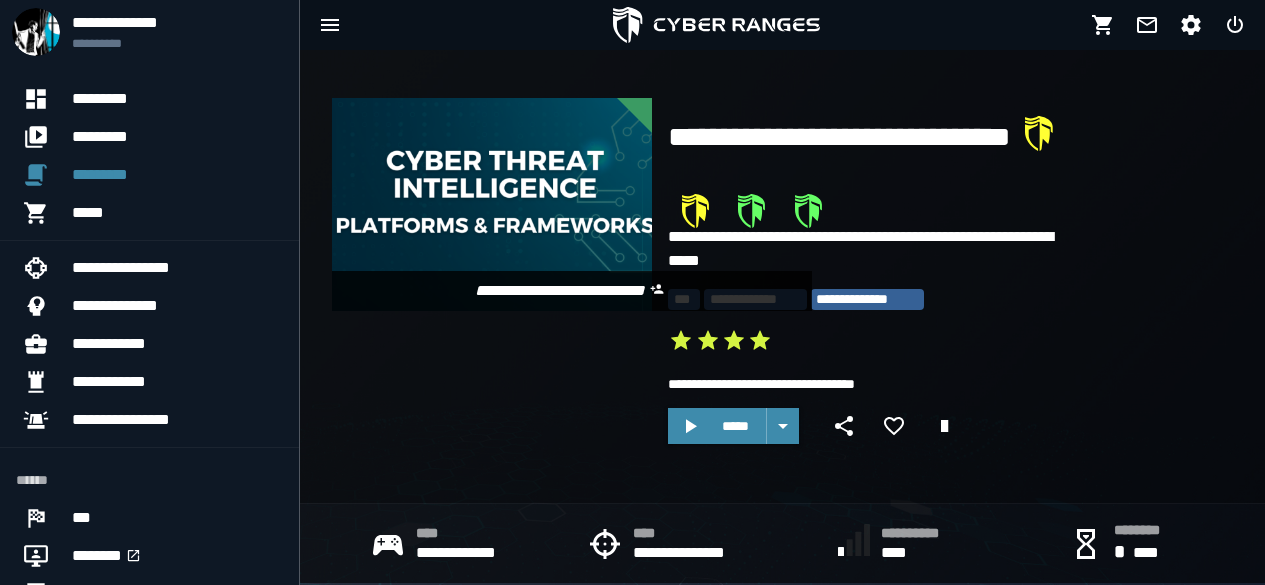 scroll, scrollTop: 0, scrollLeft: 0, axis: both 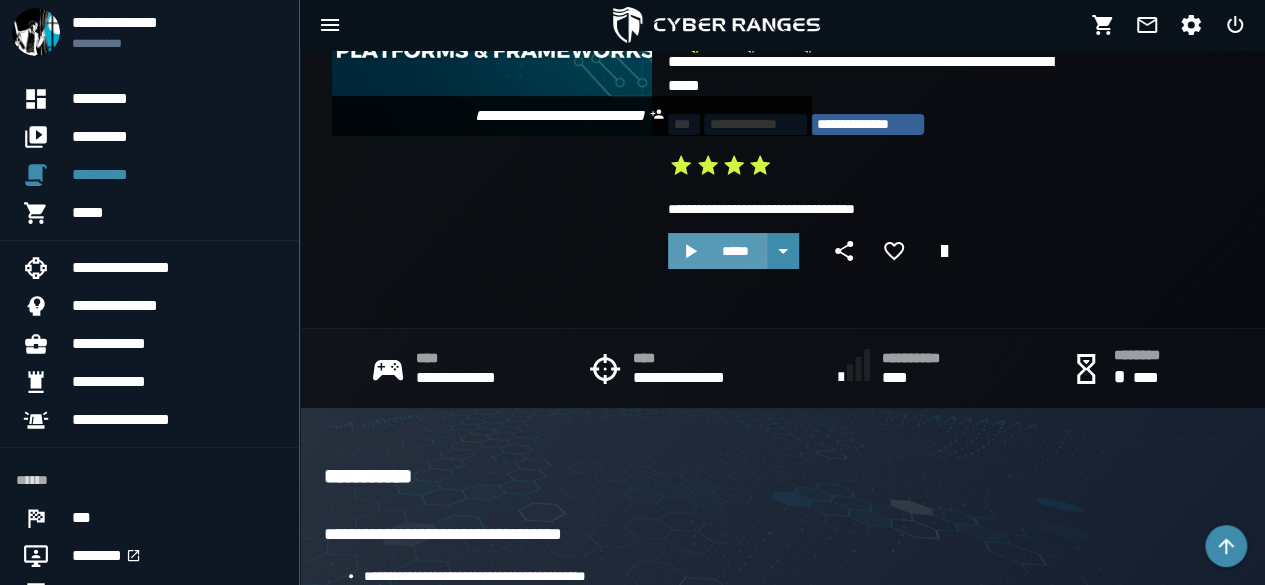 click on "*****" at bounding box center (735, 251) 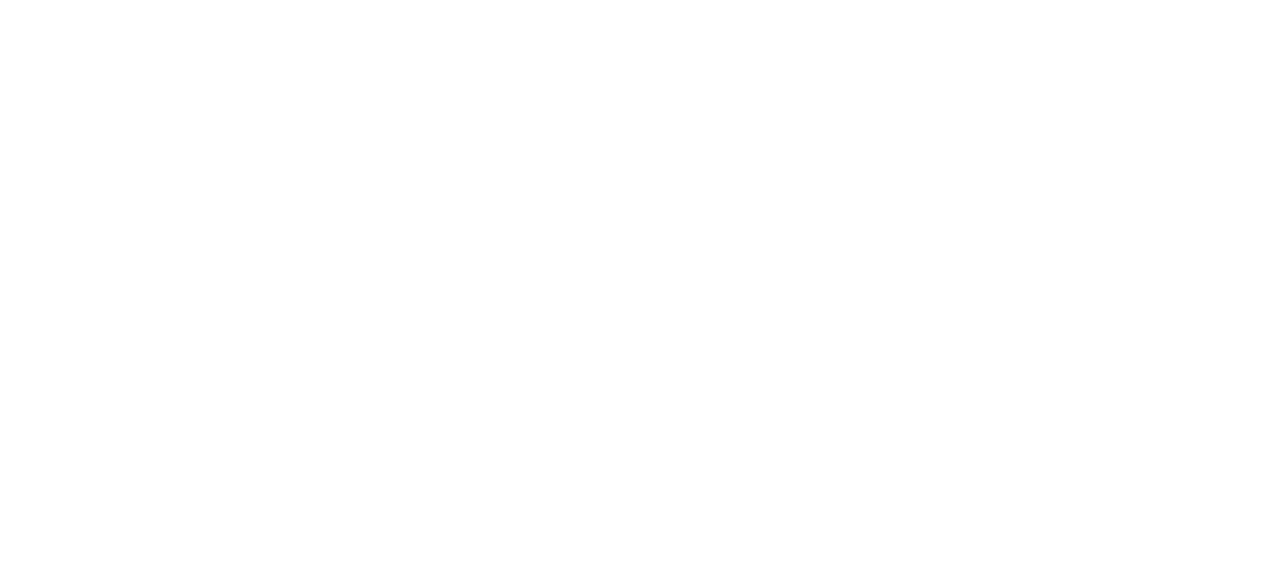 scroll, scrollTop: 0, scrollLeft: 0, axis: both 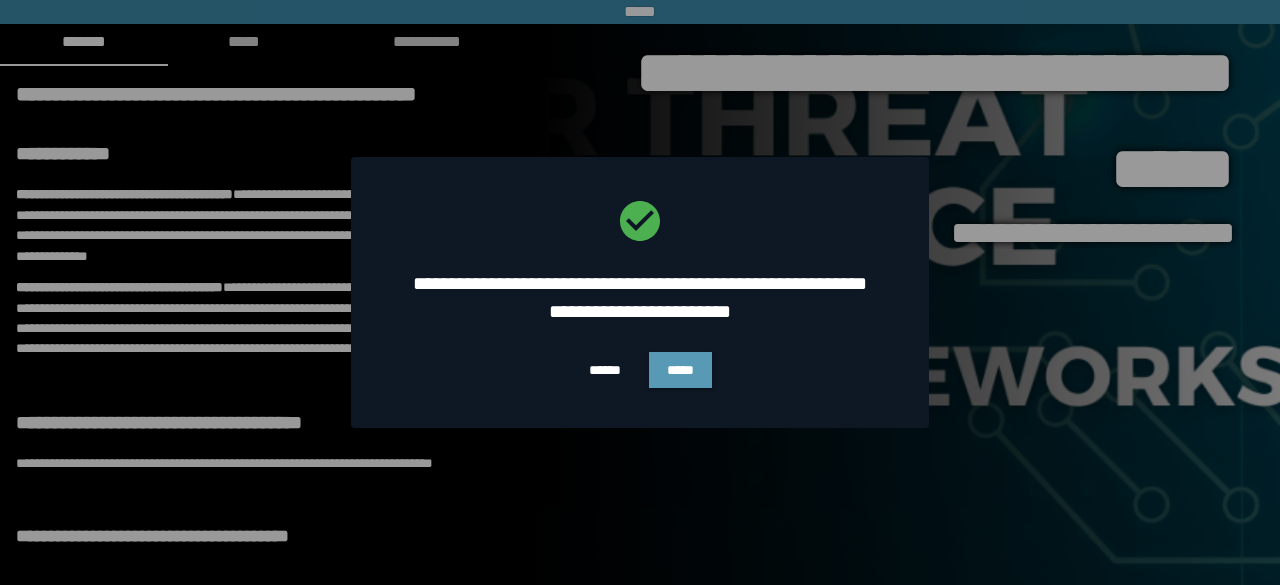 click on "*****" at bounding box center [680, 370] 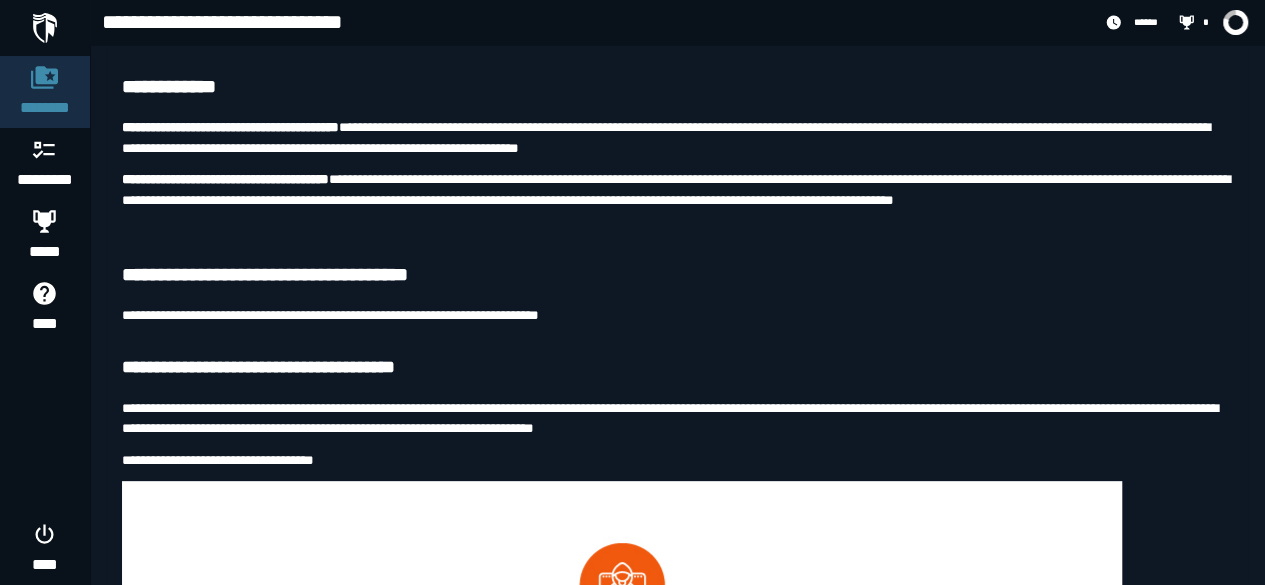scroll, scrollTop: 100, scrollLeft: 0, axis: vertical 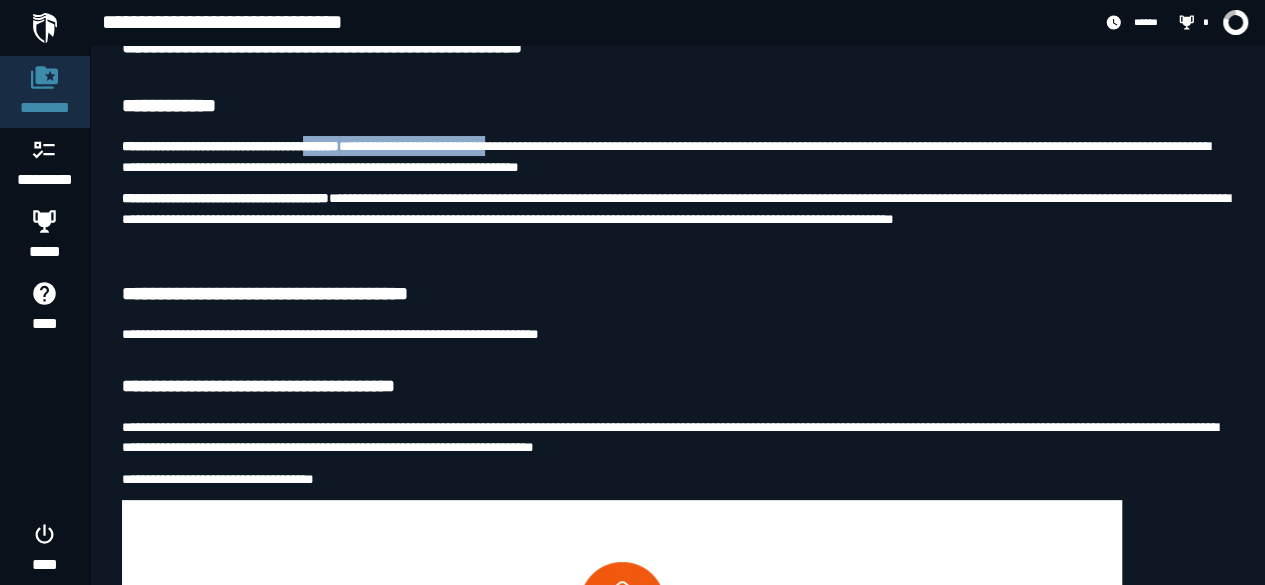 drag, startPoint x: 336, startPoint y: 143, endPoint x: 555, endPoint y: 144, distance: 219.00229 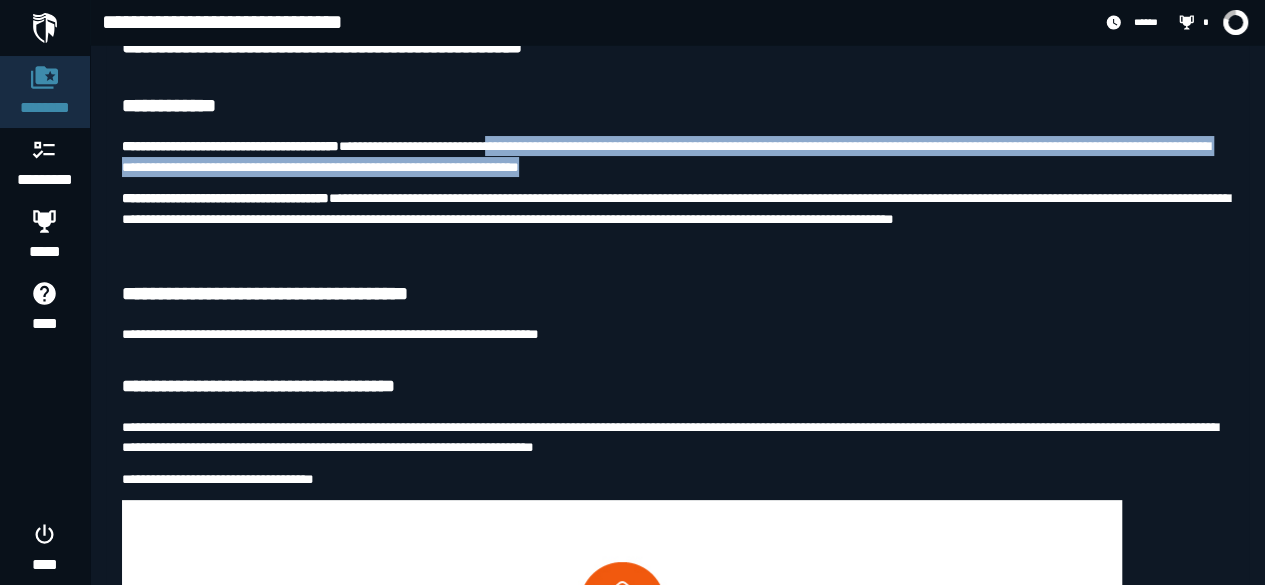 drag, startPoint x: 563, startPoint y: 148, endPoint x: 808, endPoint y: 159, distance: 245.24681 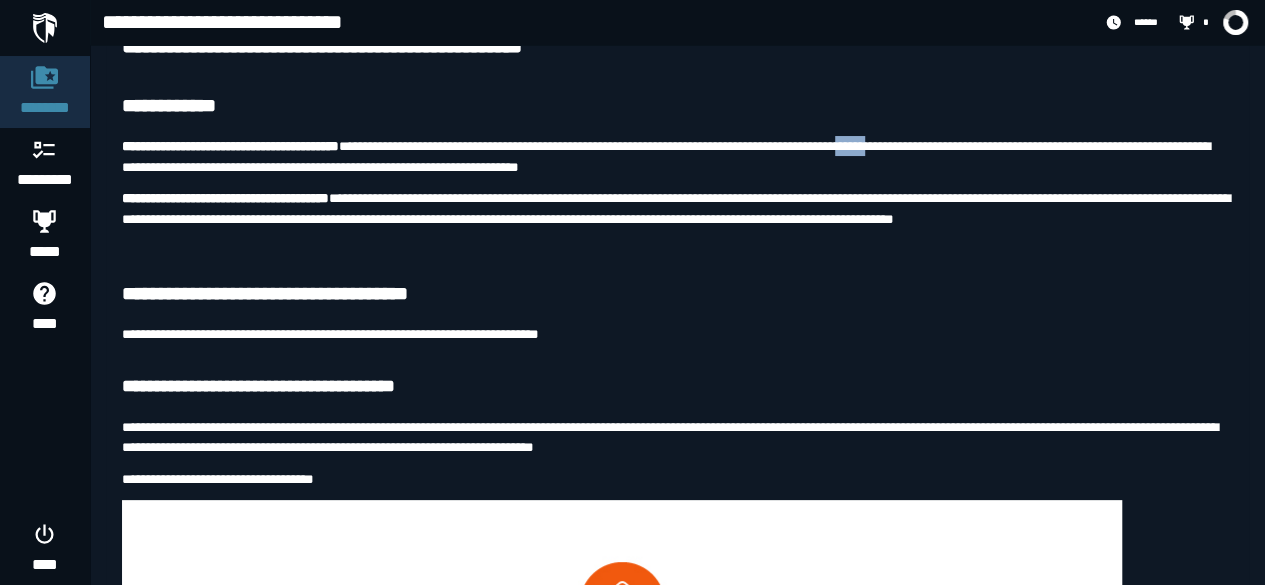 drag, startPoint x: 955, startPoint y: 153, endPoint x: 988, endPoint y: 151, distance: 33.06055 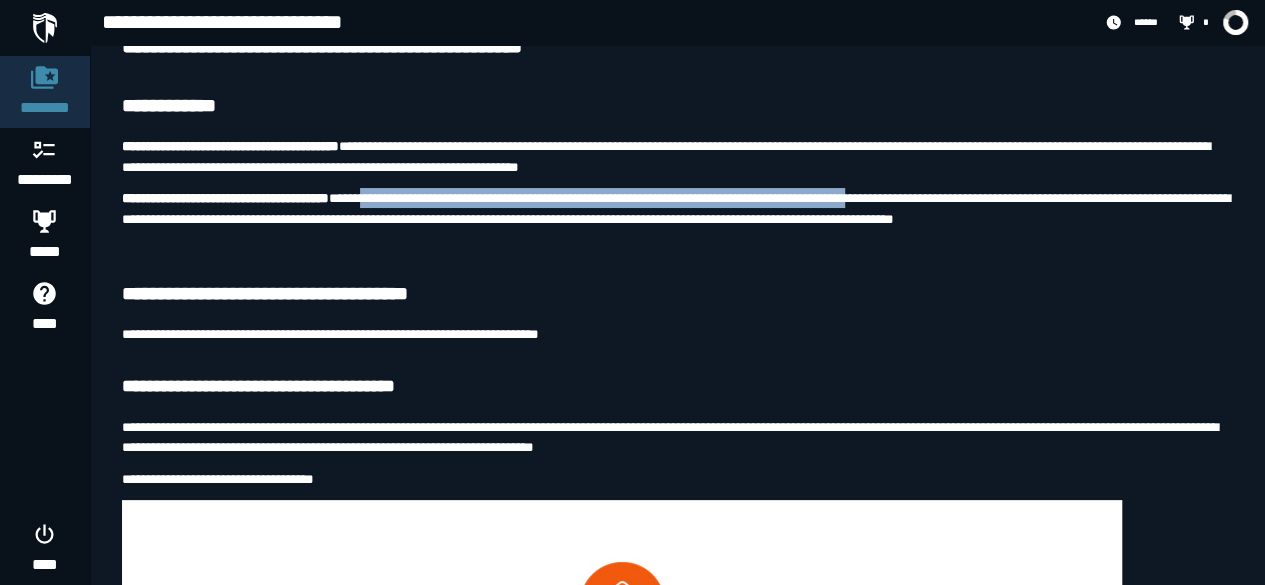 drag, startPoint x: 474, startPoint y: 195, endPoint x: 963, endPoint y: 201, distance: 489.0368 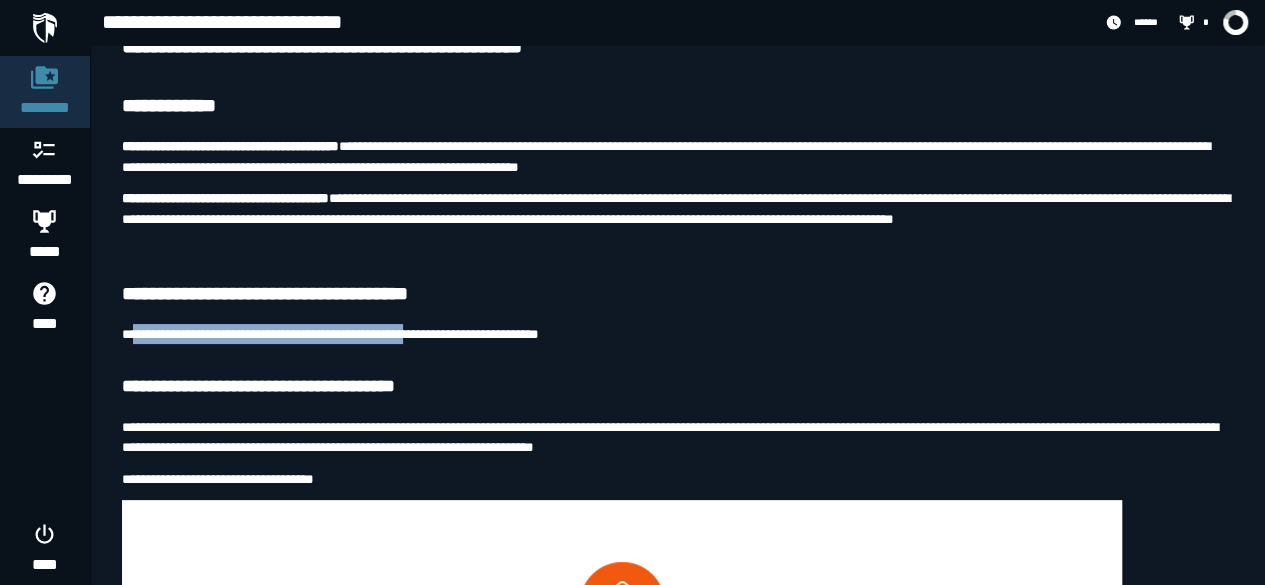 drag, startPoint x: 139, startPoint y: 329, endPoint x: 506, endPoint y: 330, distance: 367.00137 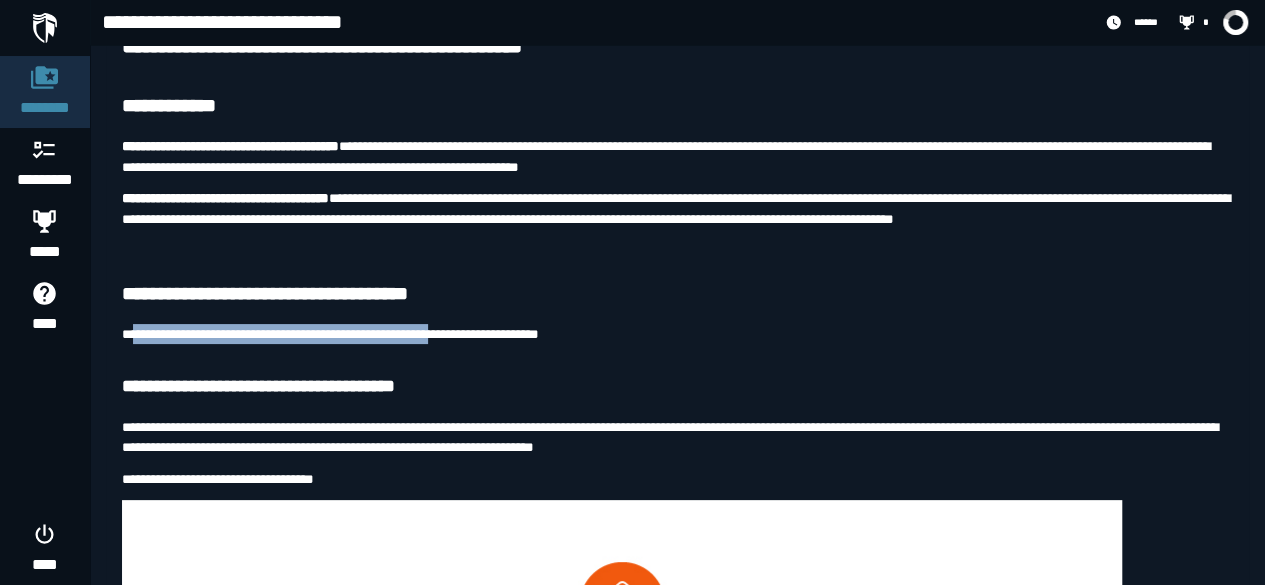 click on "**********" at bounding box center [677, 334] 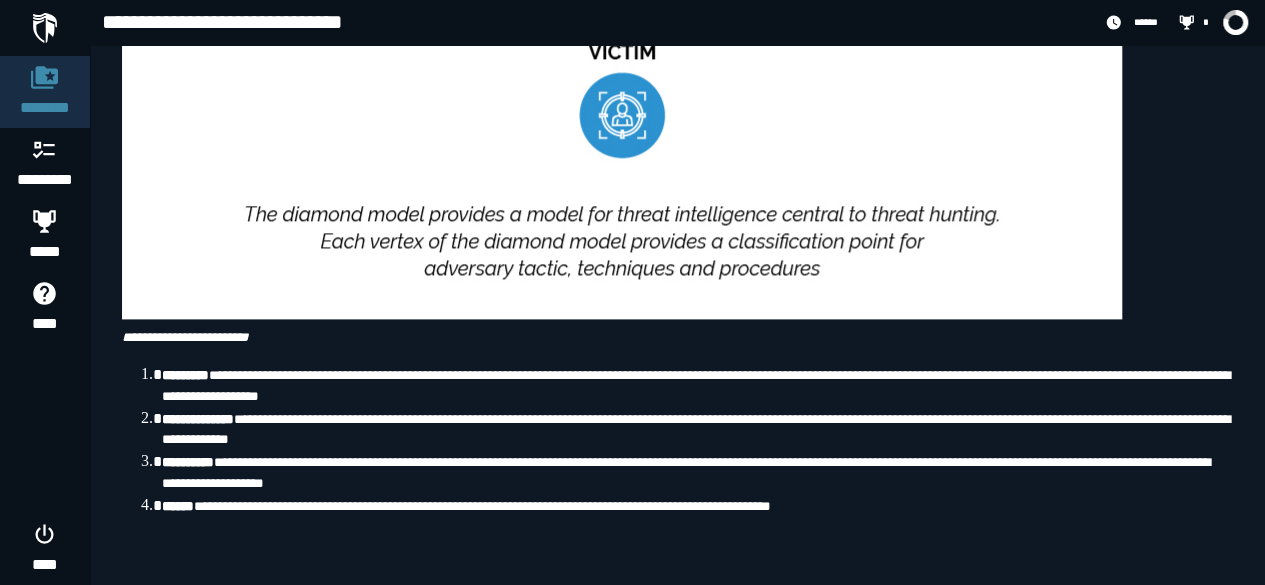 scroll, scrollTop: 1200, scrollLeft: 0, axis: vertical 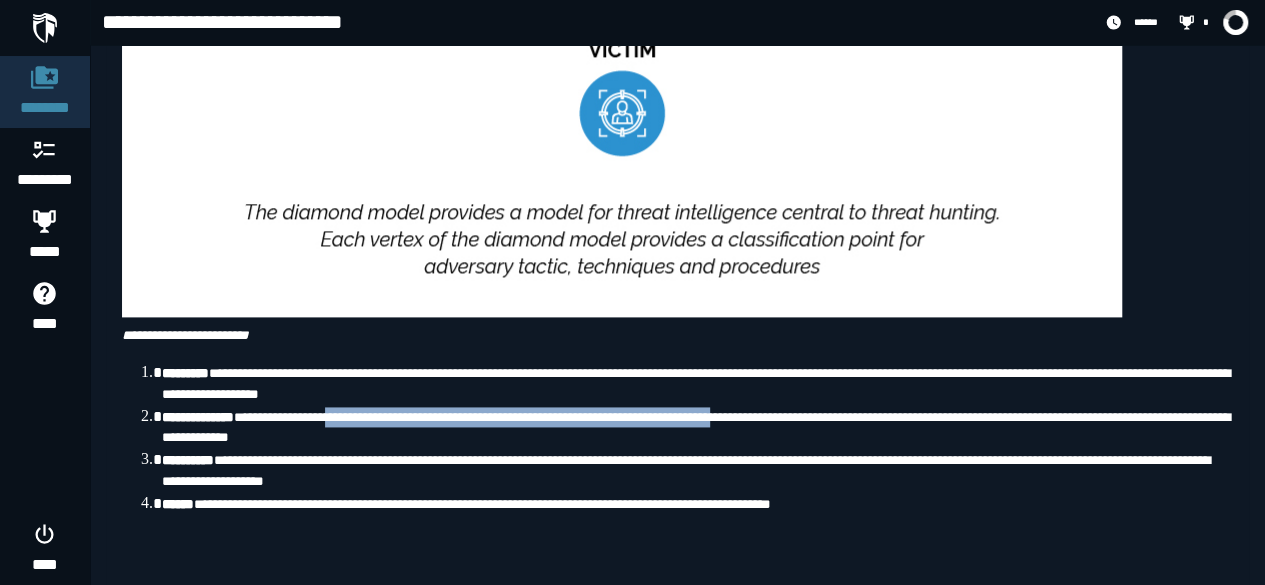 drag, startPoint x: 344, startPoint y: 429, endPoint x: 804, endPoint y: 429, distance: 460 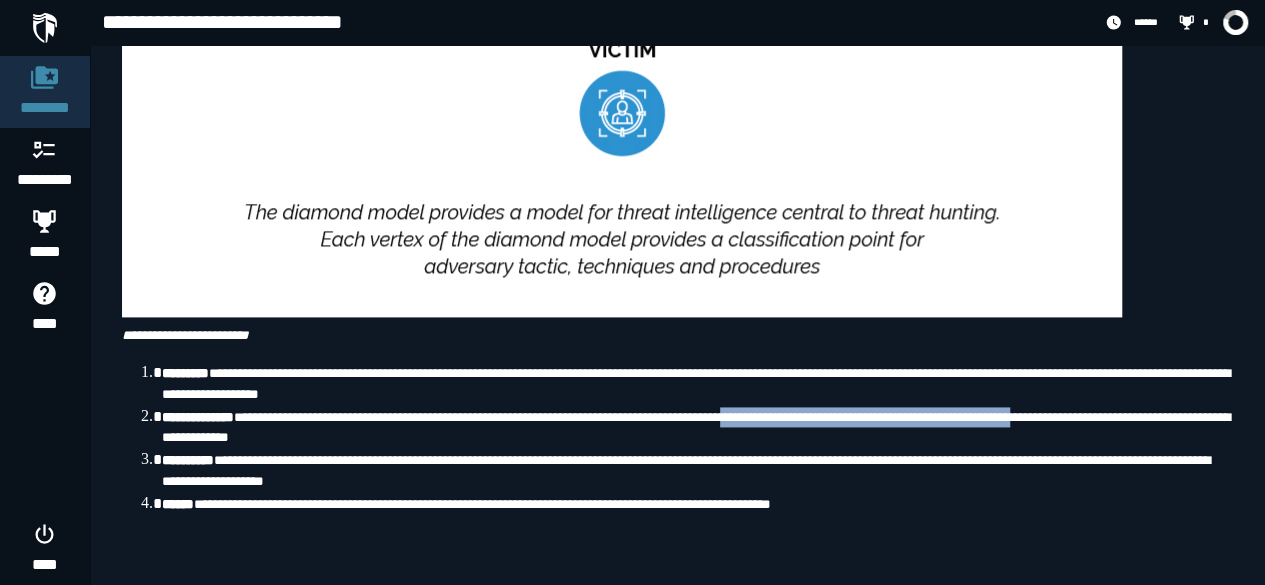 drag, startPoint x: 813, startPoint y: 429, endPoint x: 1158, endPoint y: 425, distance: 345.0232 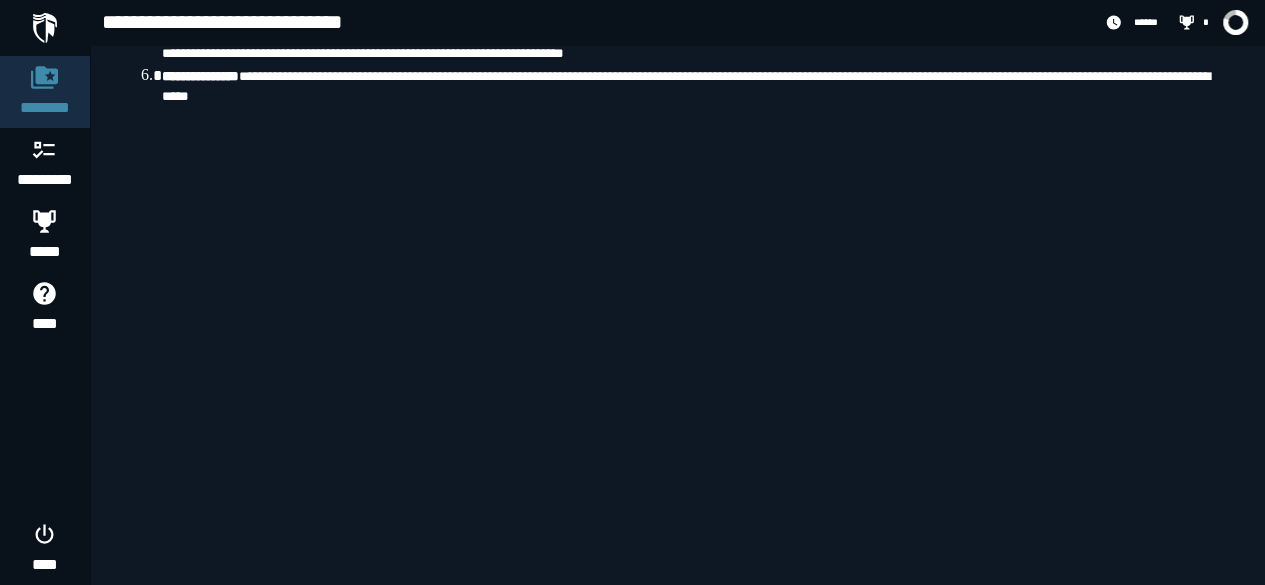 scroll, scrollTop: 8016, scrollLeft: 0, axis: vertical 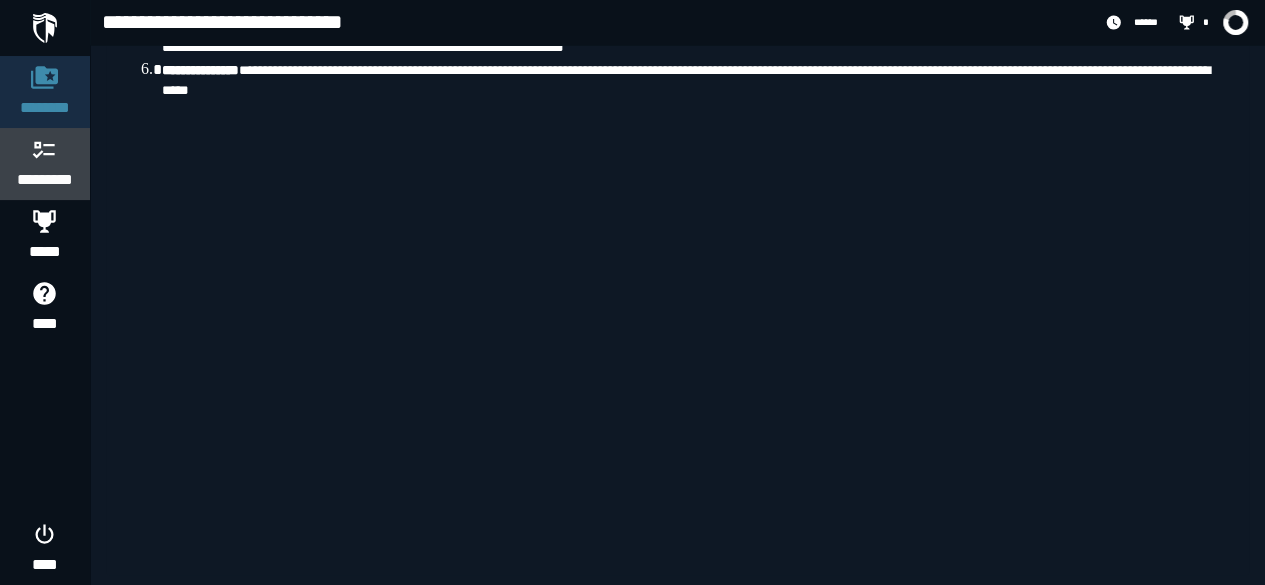 click at bounding box center [45, 149] 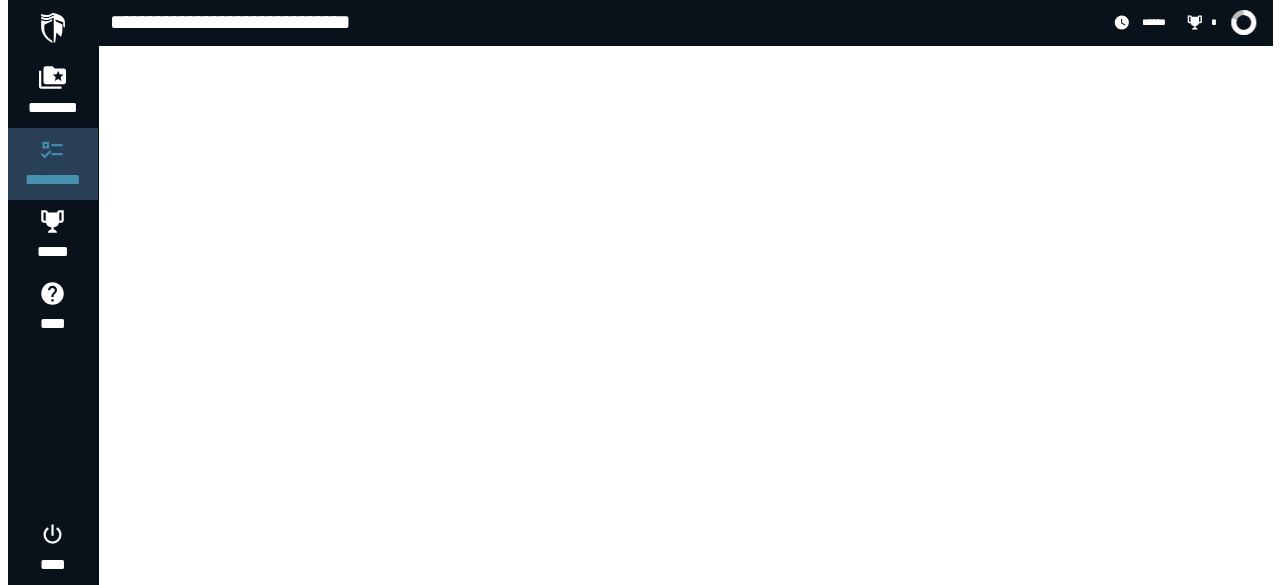 scroll, scrollTop: 0, scrollLeft: 0, axis: both 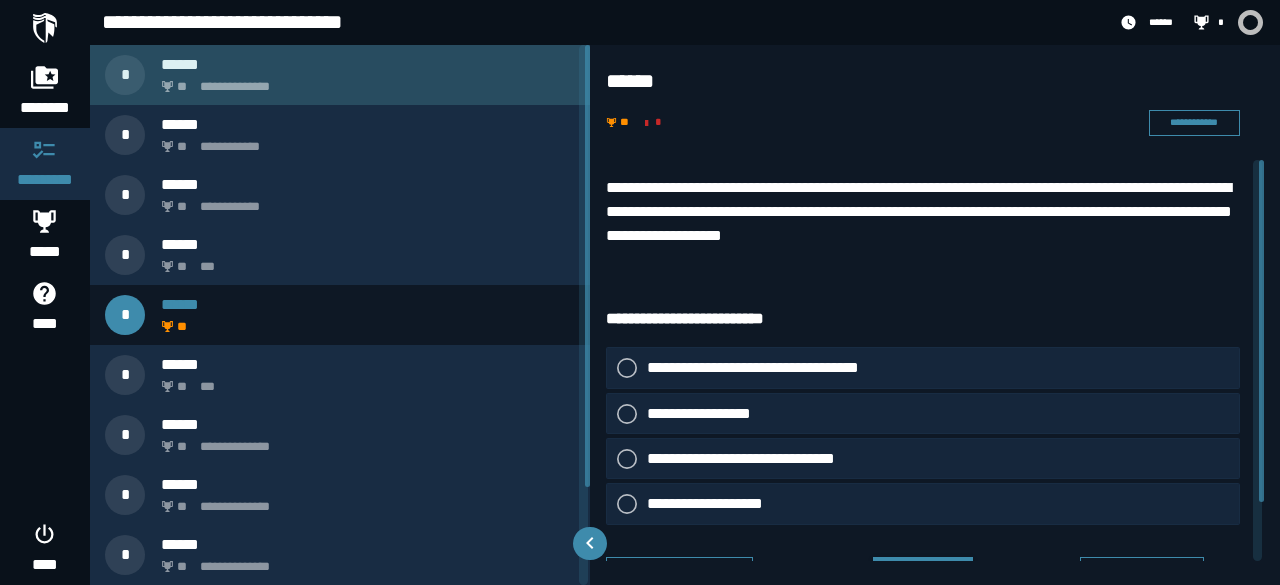 click on "**********" at bounding box center (364, 81) 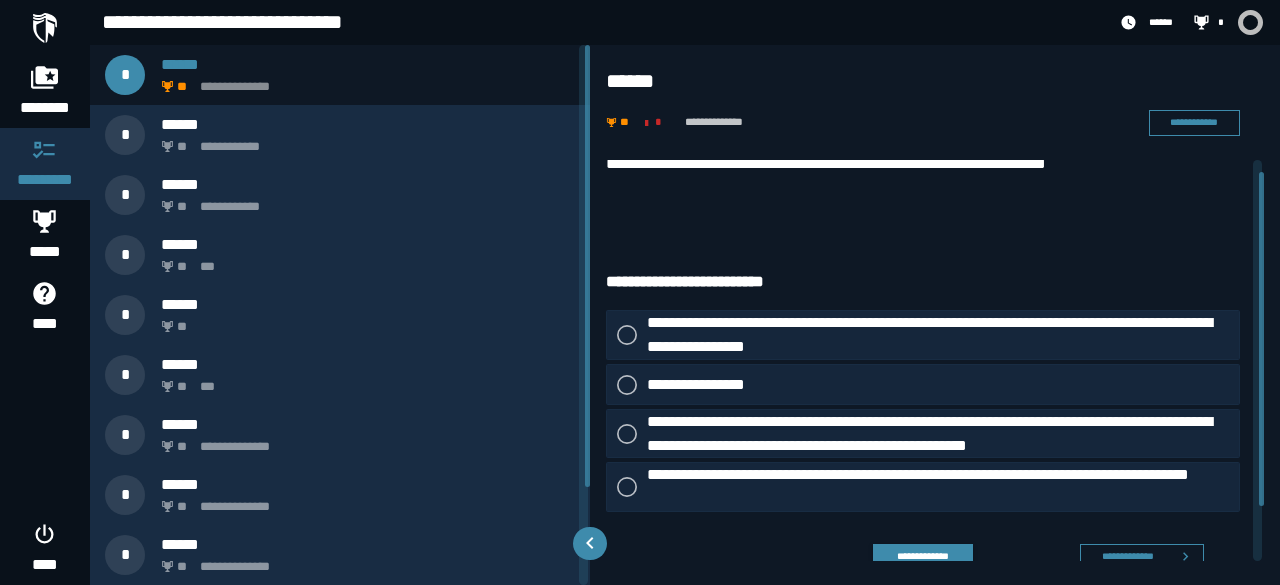 scroll, scrollTop: 0, scrollLeft: 0, axis: both 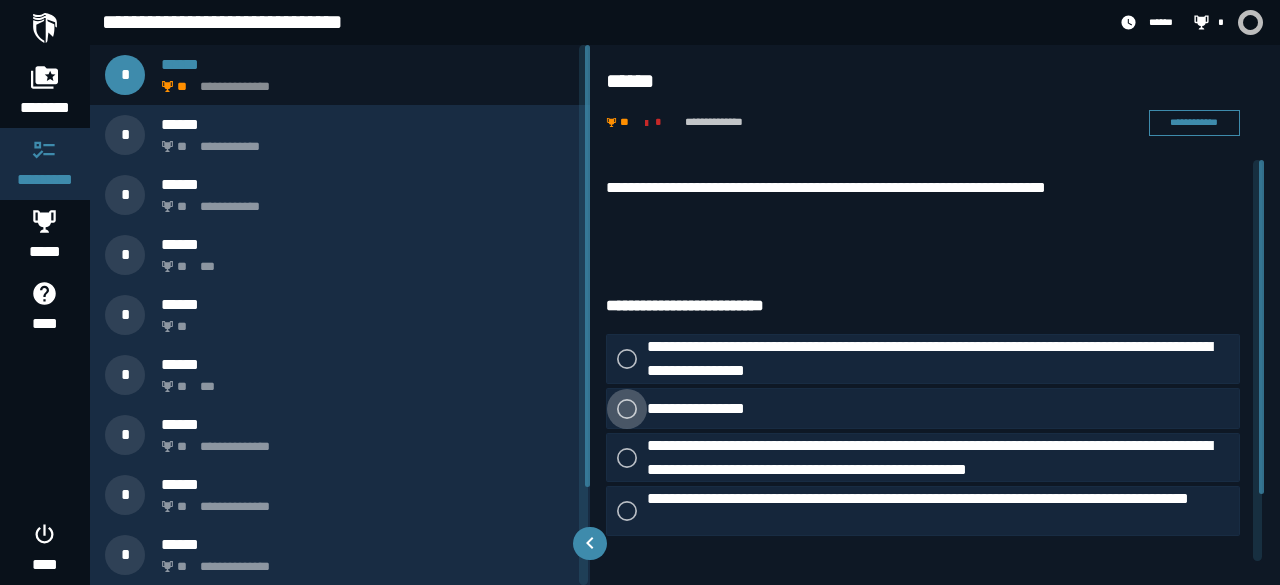 click on "**********" at bounding box center [702, 408] 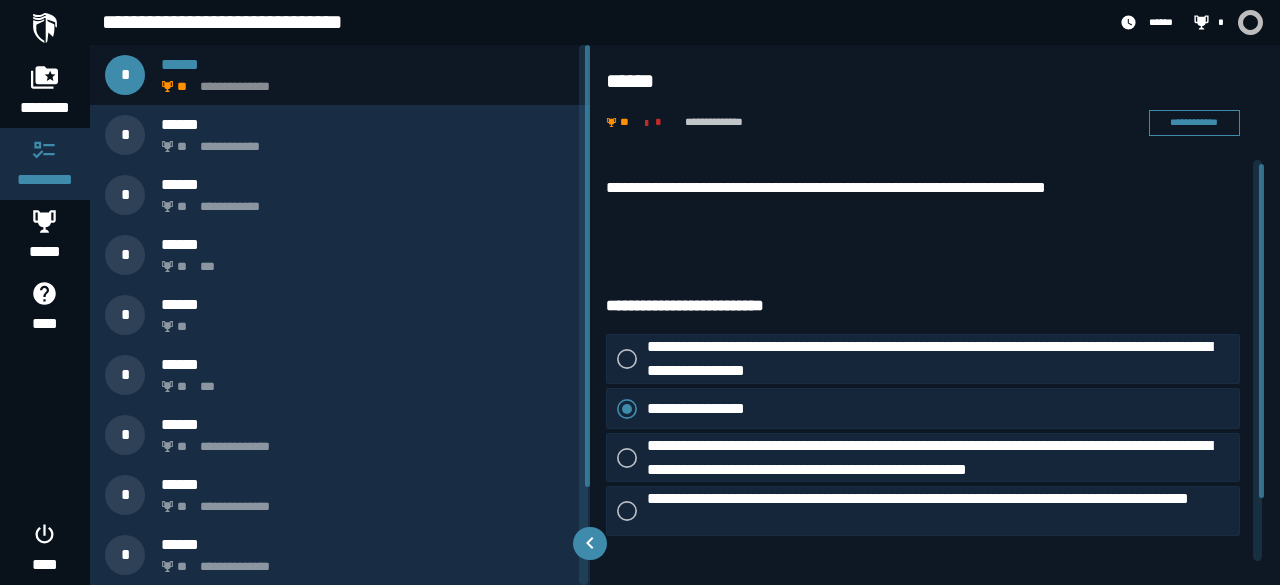 scroll, scrollTop: 80, scrollLeft: 0, axis: vertical 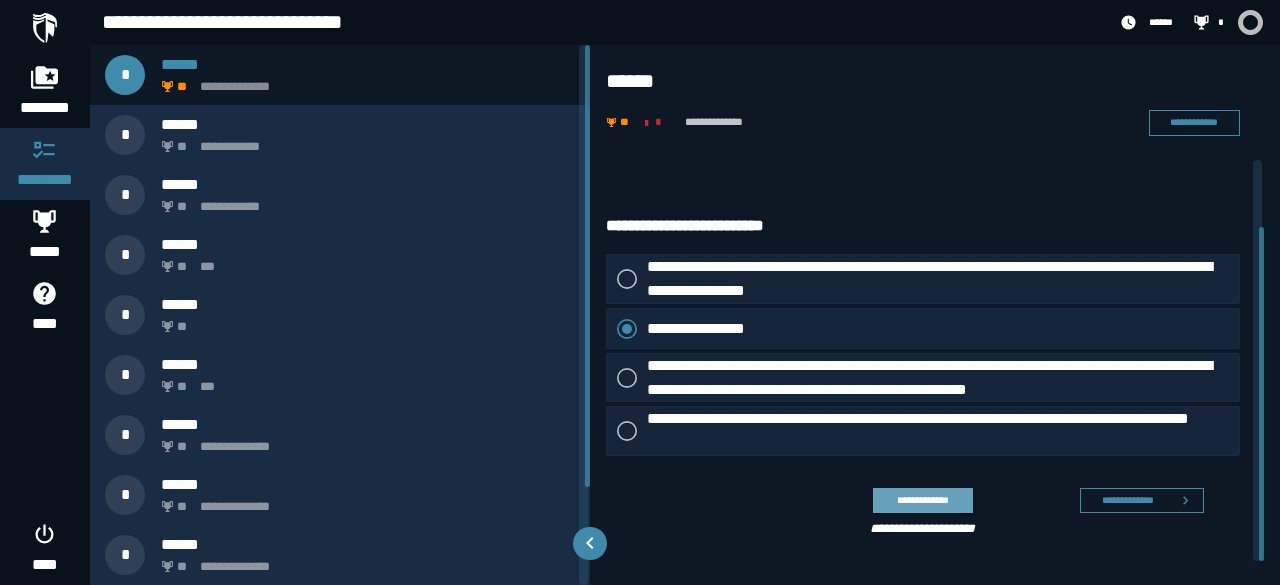 click on "**********" at bounding box center (922, 500) 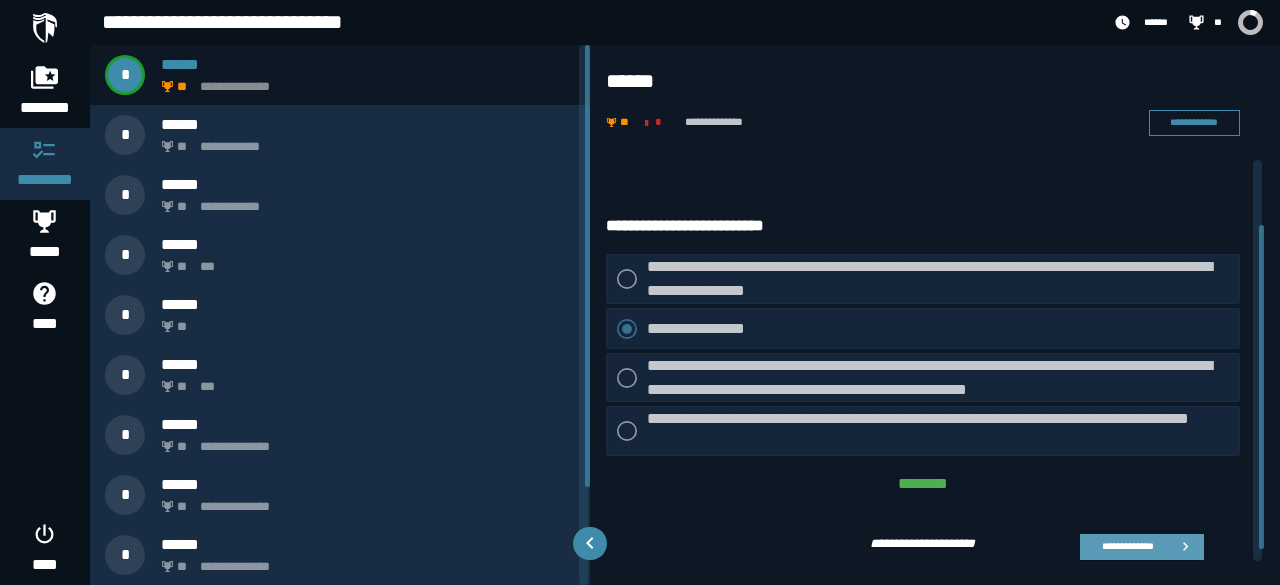 click on "**********" at bounding box center [1127, 546] 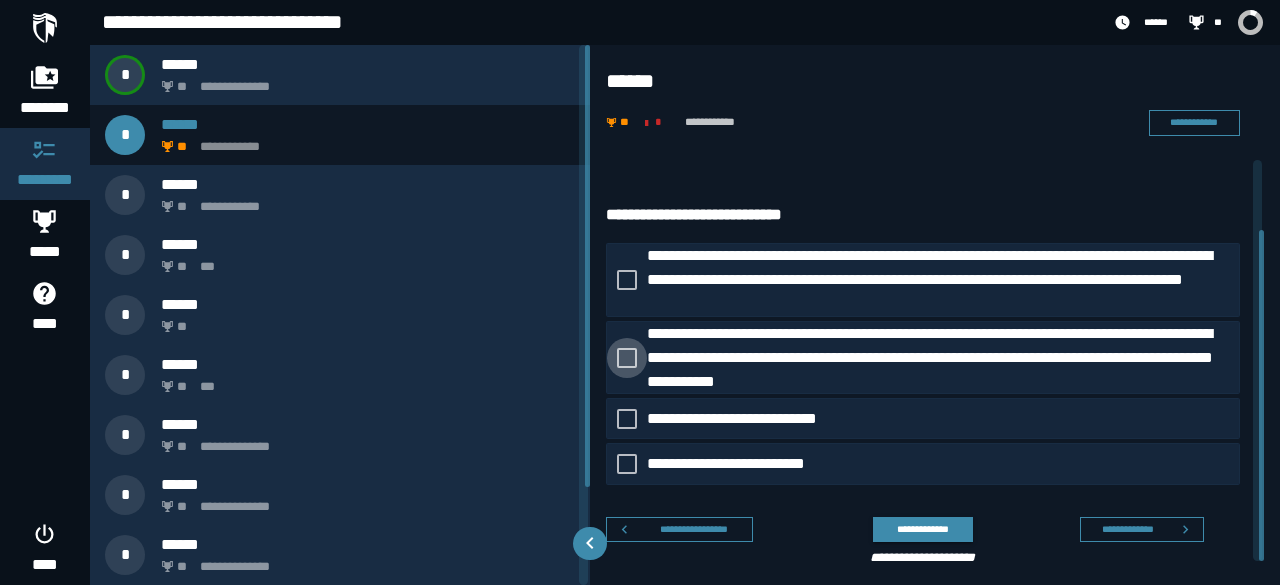 scroll, scrollTop: 85, scrollLeft: 0, axis: vertical 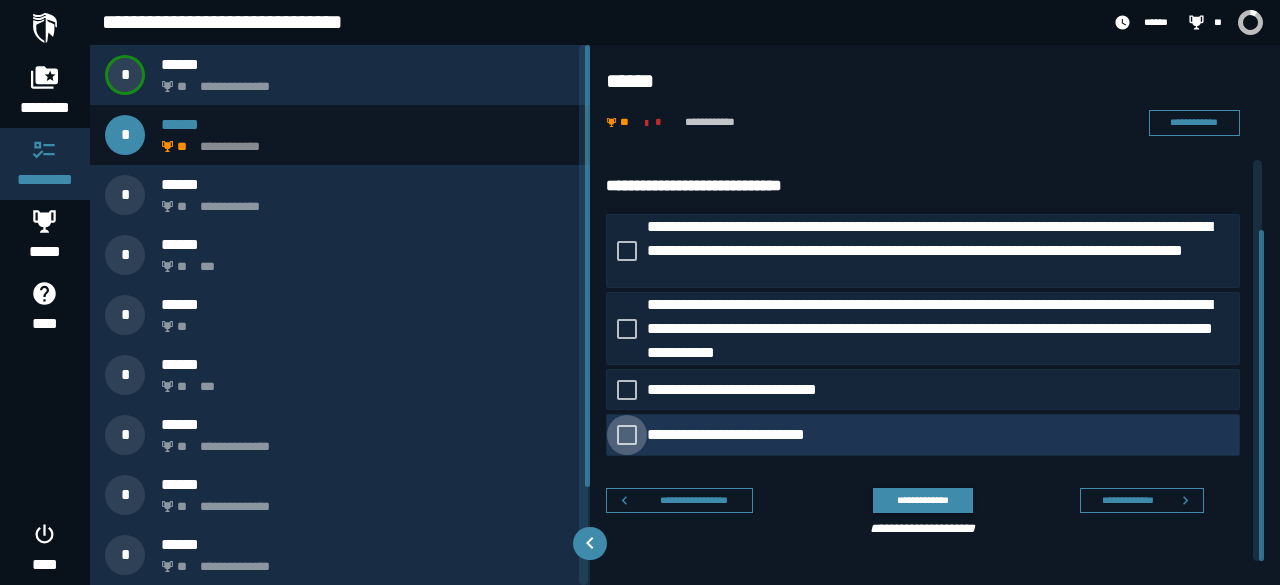 click on "**********" 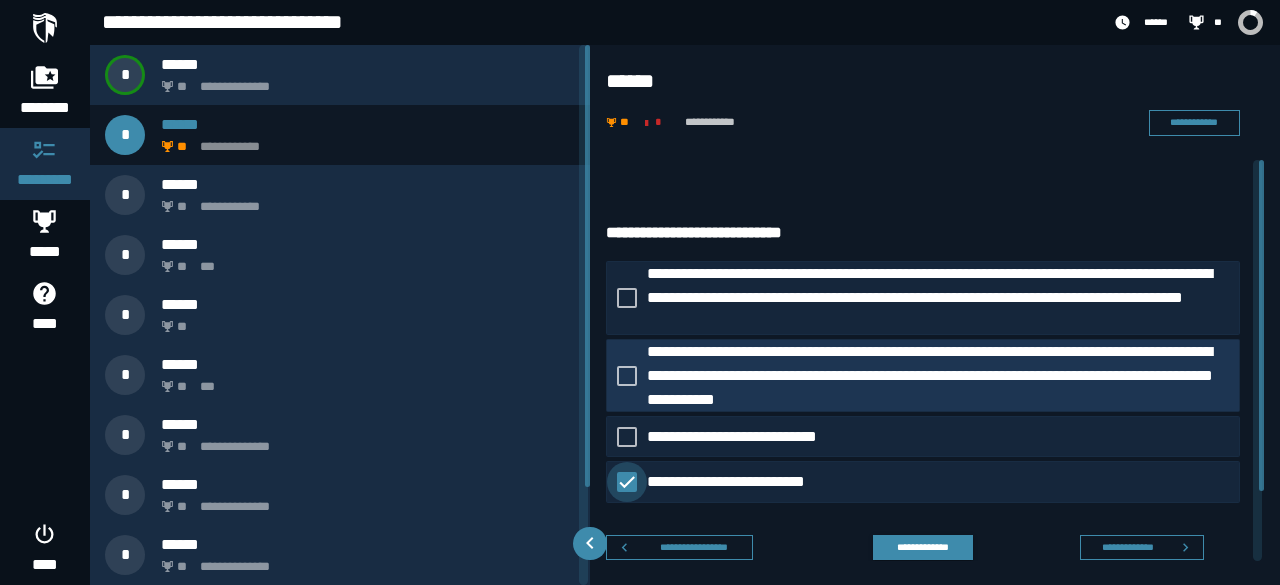 scroll, scrollTop: 0, scrollLeft: 0, axis: both 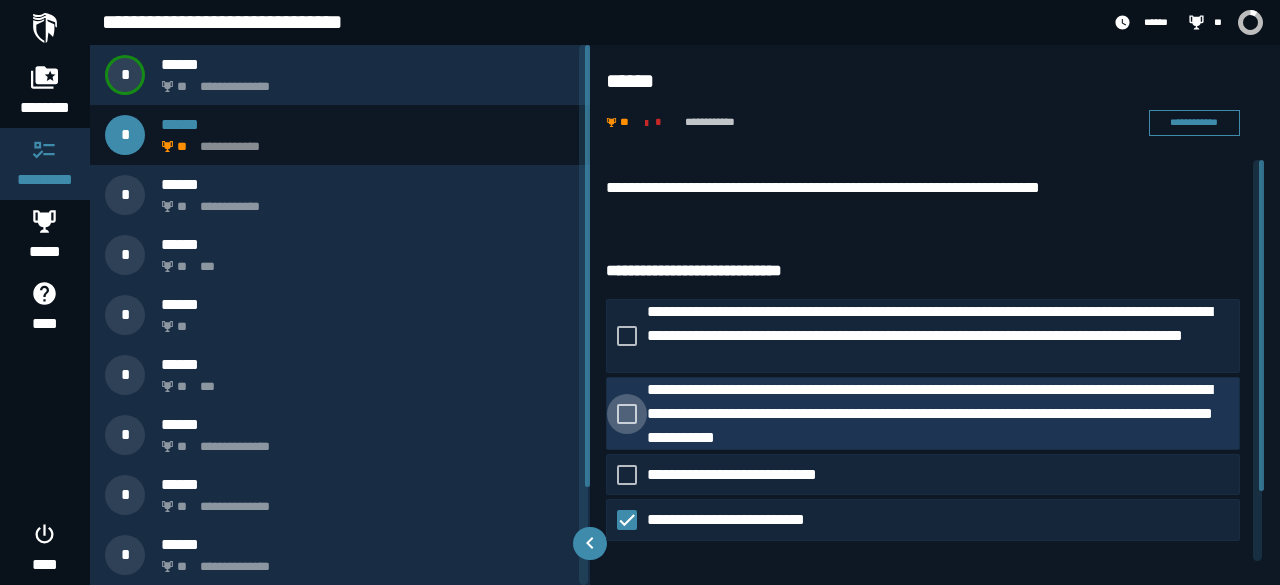 click on "**********" at bounding box center [943, 413] 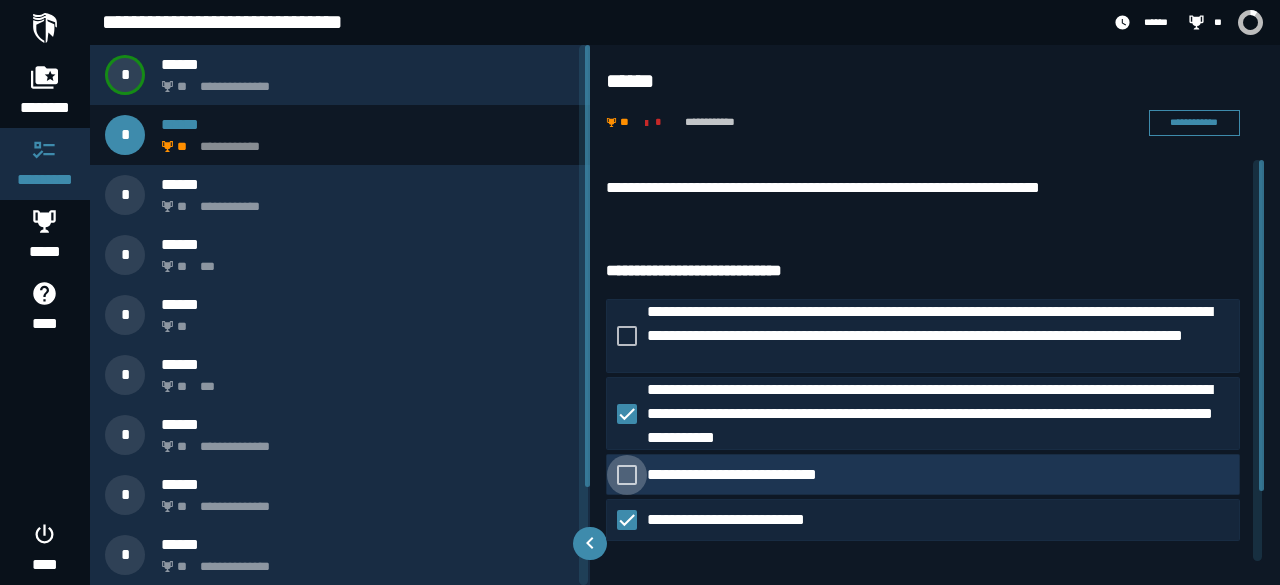 click on "**********" at bounding box center (748, 475) 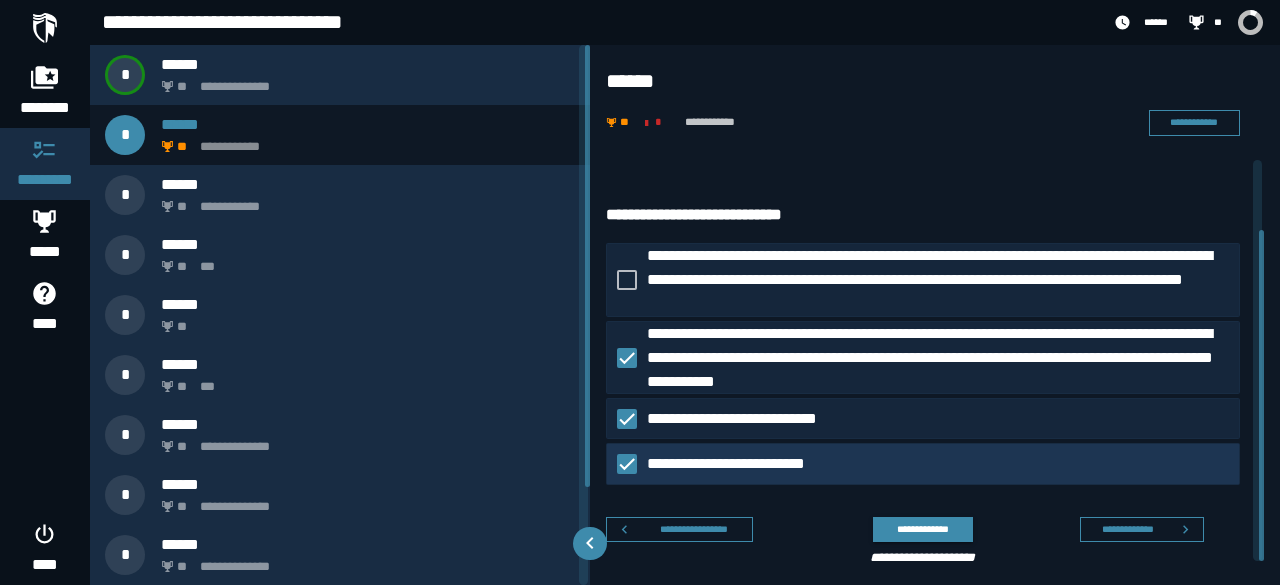 scroll, scrollTop: 85, scrollLeft: 0, axis: vertical 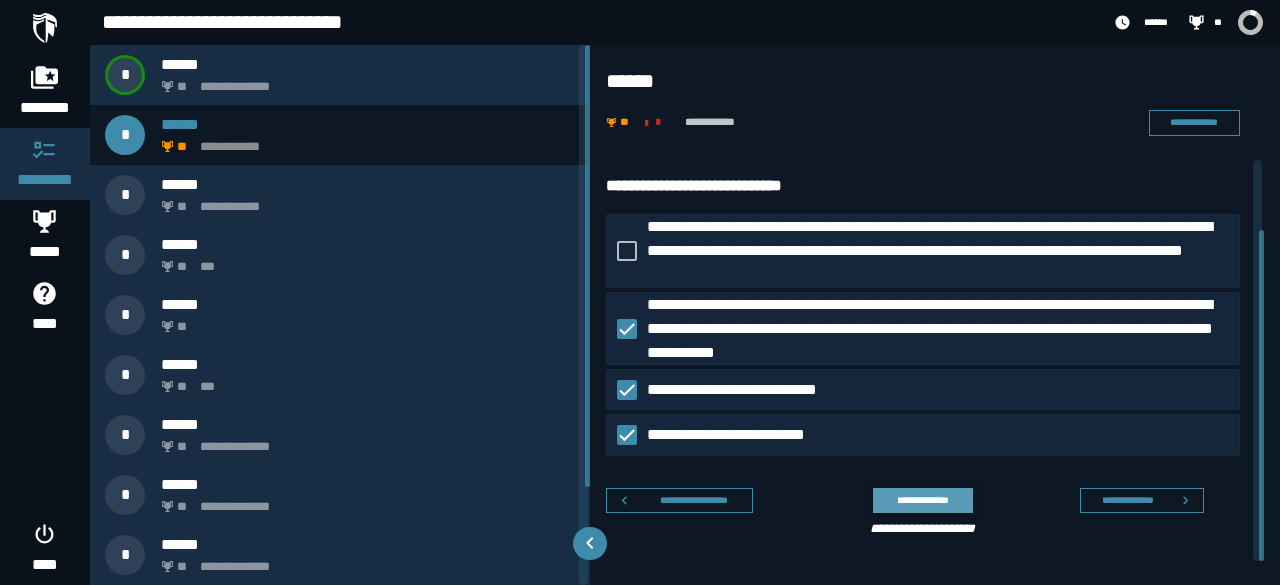 click on "**********" at bounding box center [922, 499] 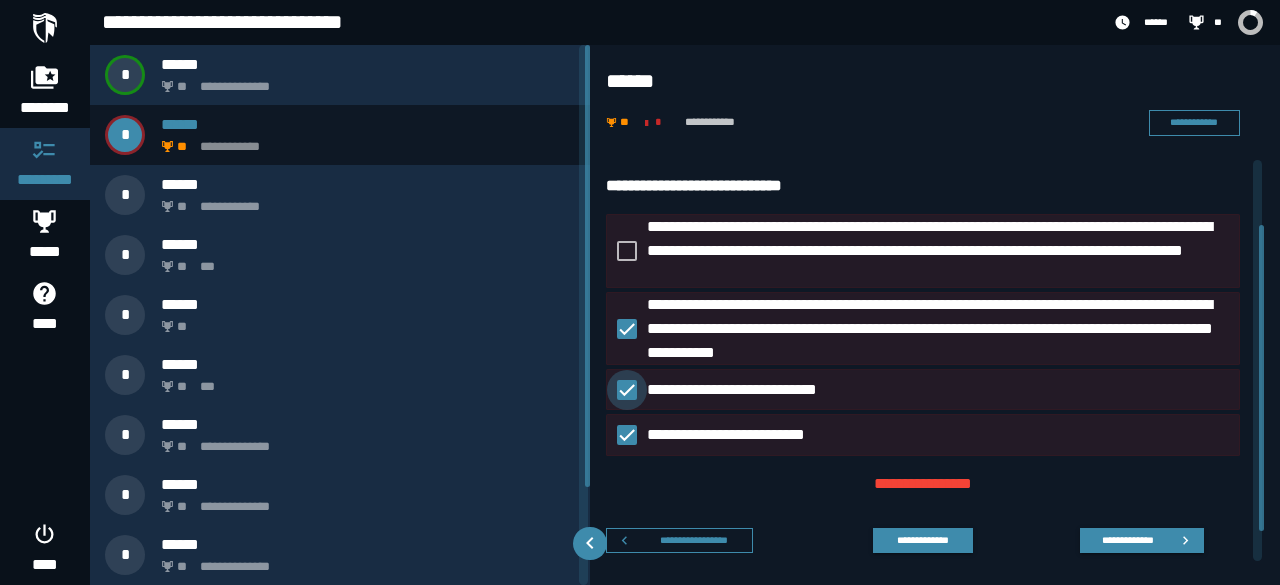 click on "**********" at bounding box center (748, 390) 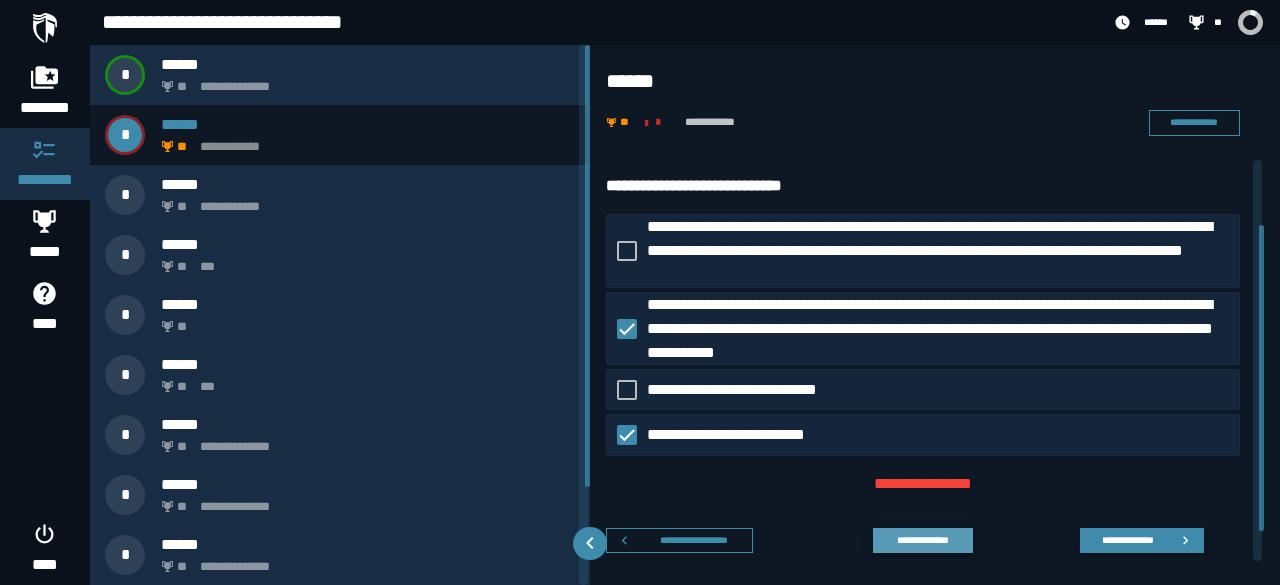 click on "**********" at bounding box center [922, 539] 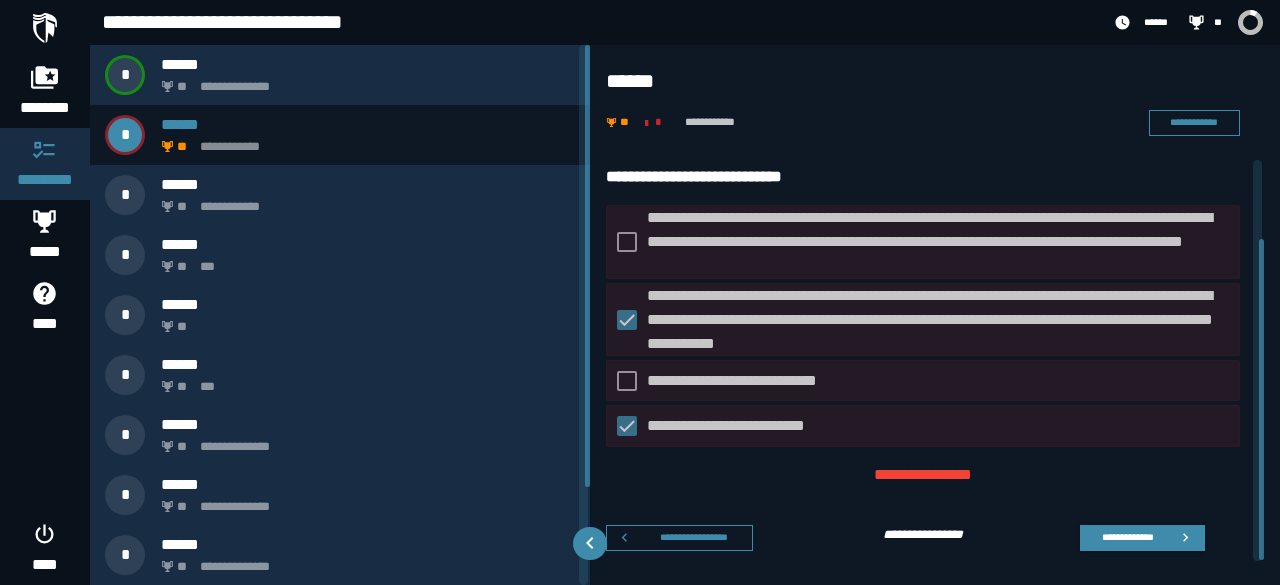 scroll, scrollTop: 99, scrollLeft: 0, axis: vertical 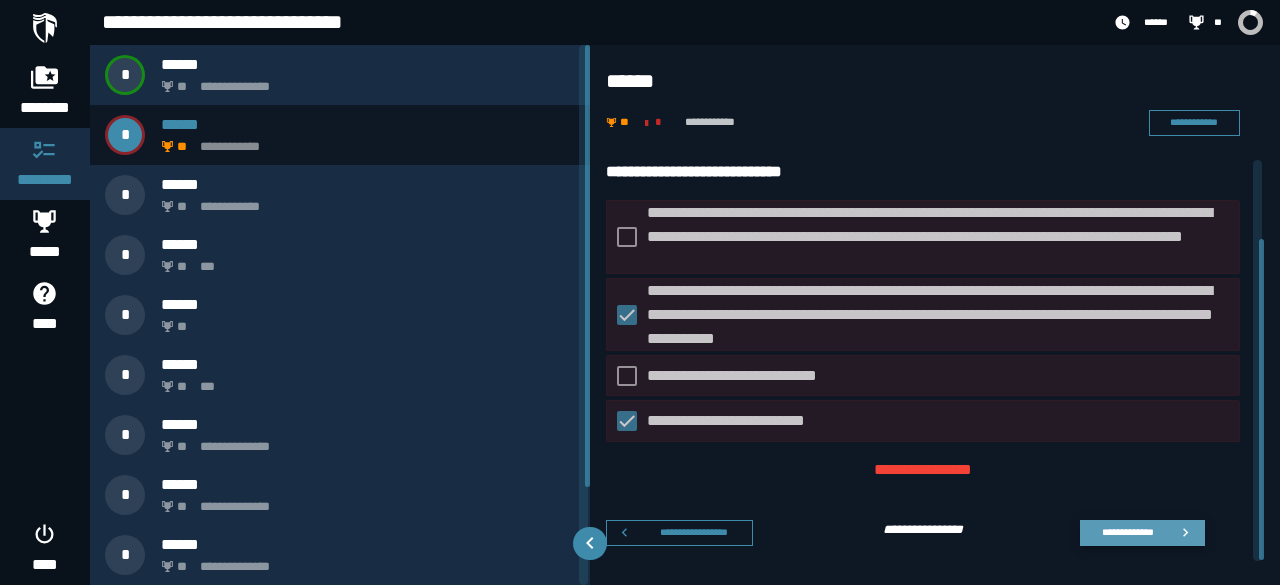 click on "**********" at bounding box center (1127, 532) 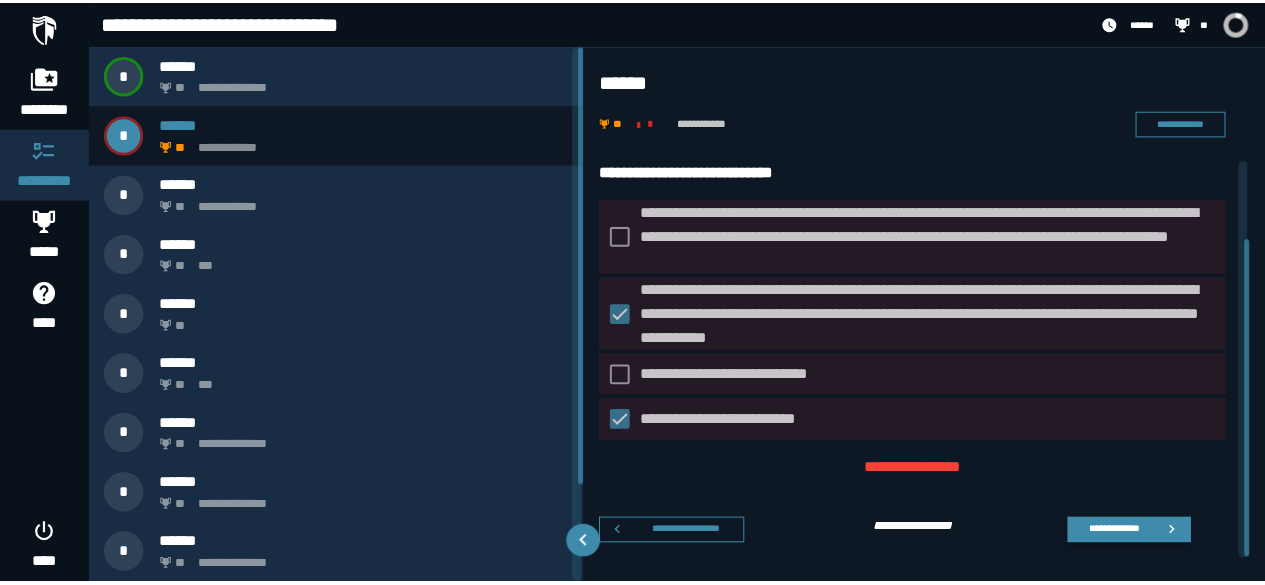 scroll, scrollTop: 0, scrollLeft: 0, axis: both 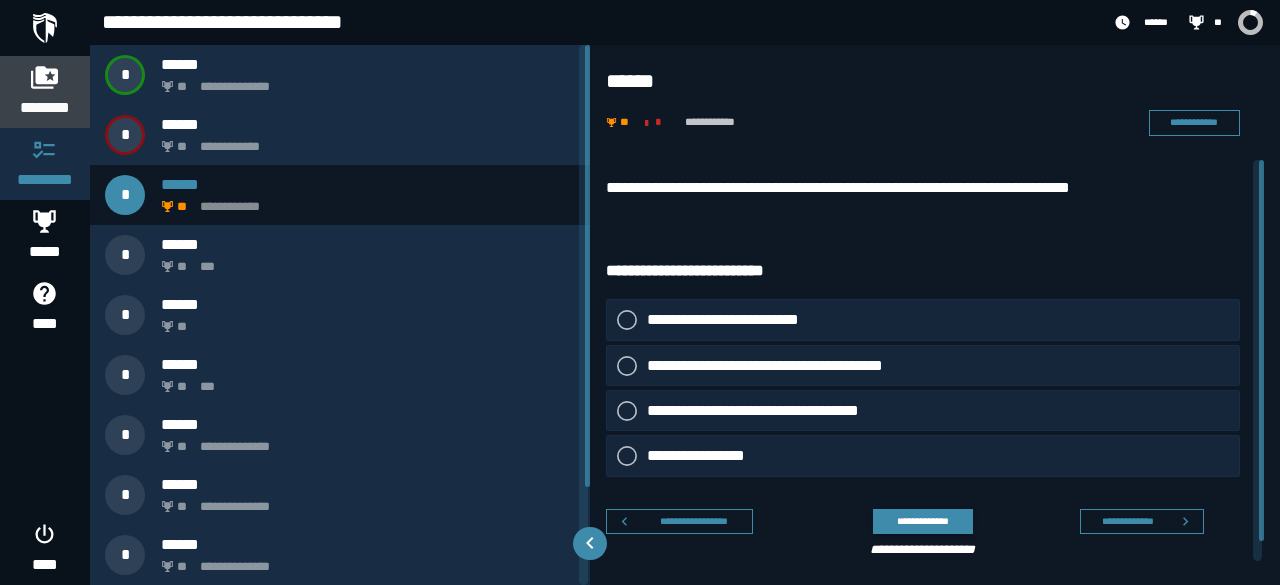 click 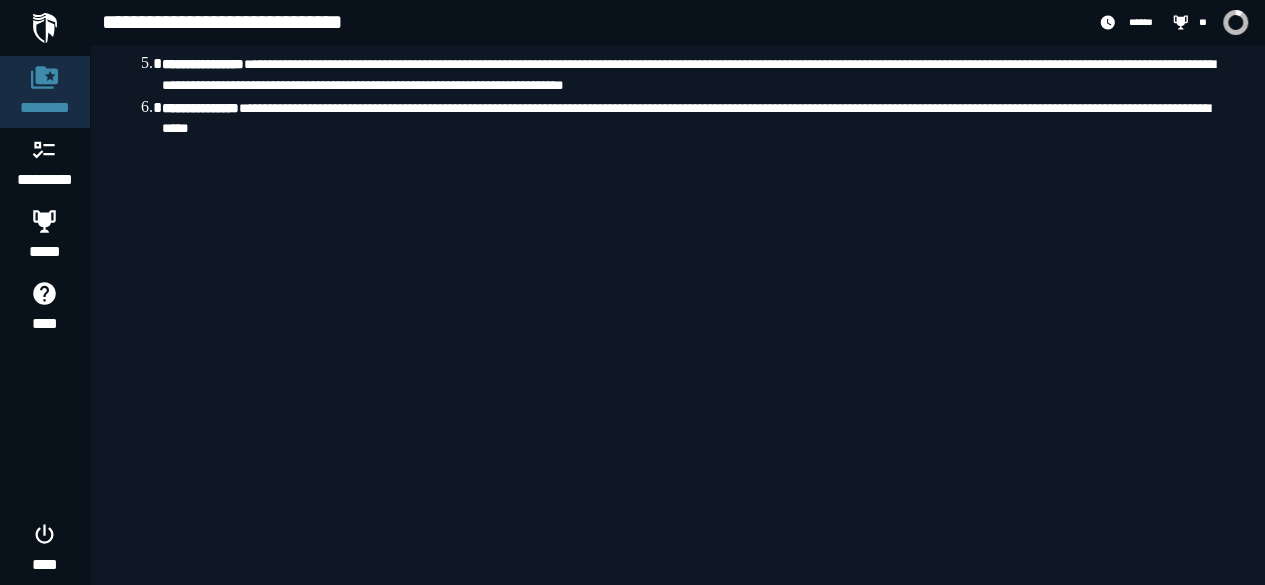 scroll, scrollTop: 8016, scrollLeft: 0, axis: vertical 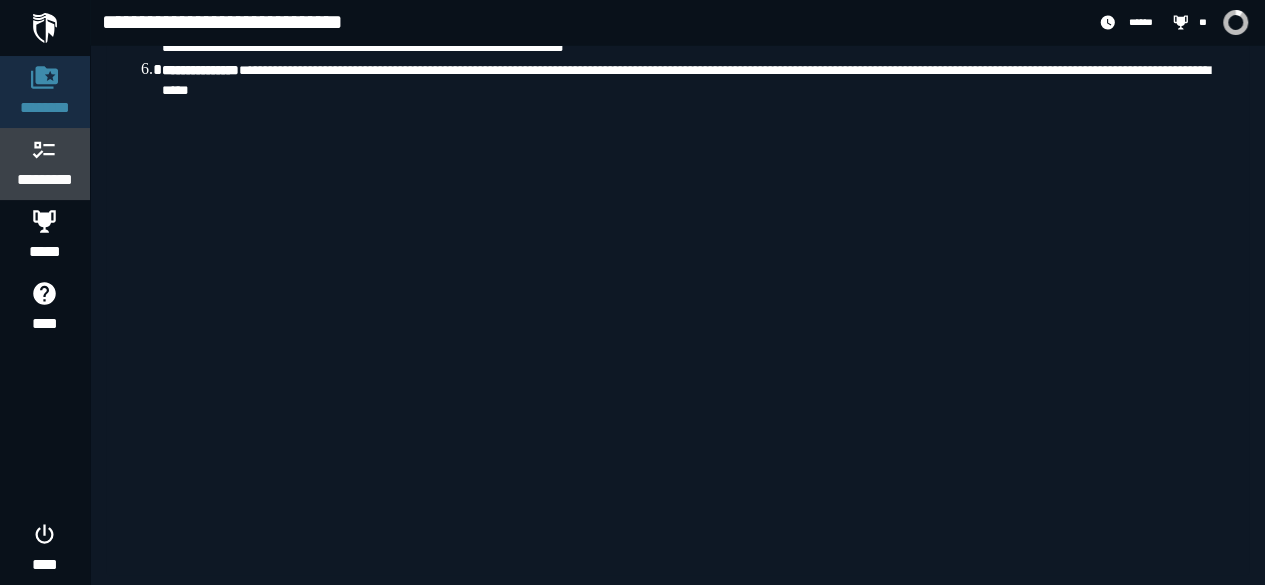 click 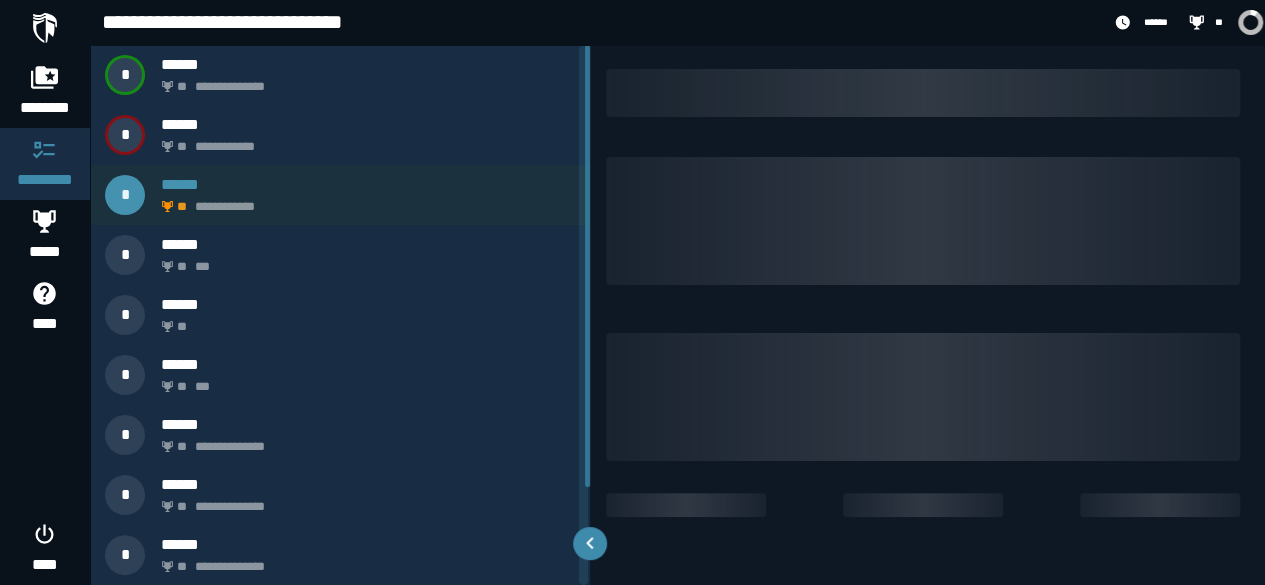 scroll, scrollTop: 0, scrollLeft: 0, axis: both 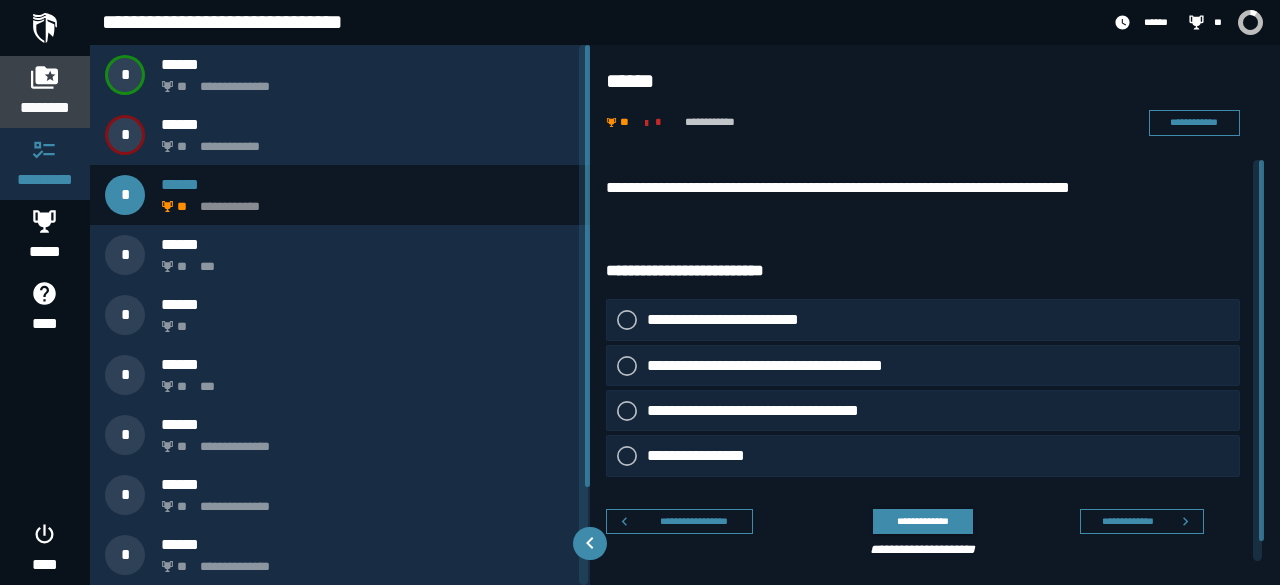click 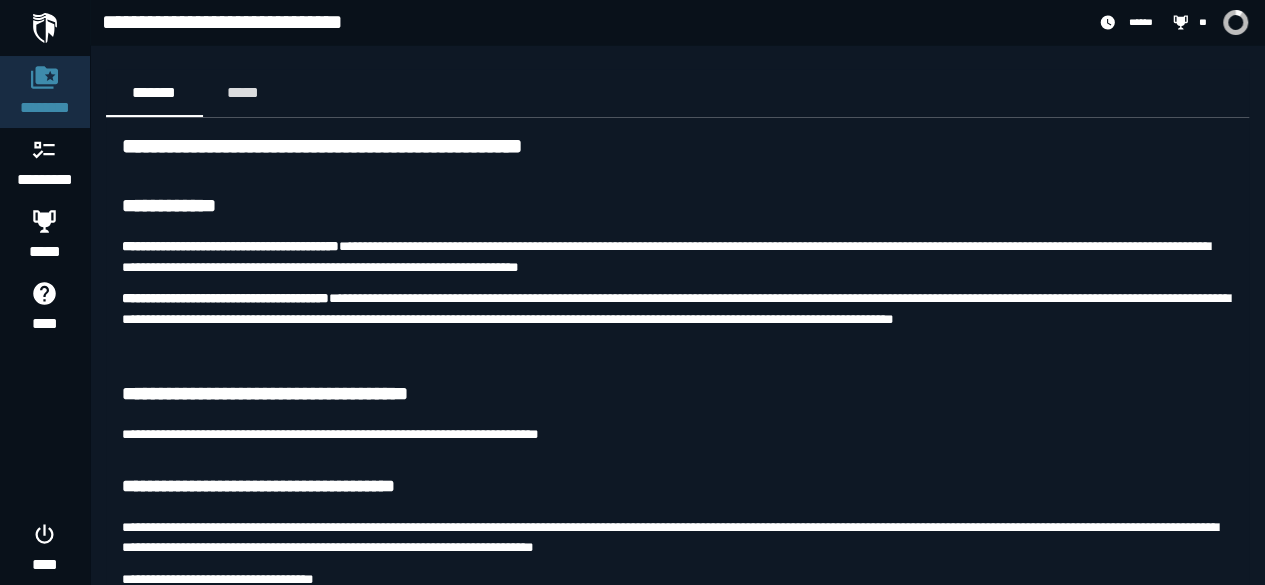 scroll, scrollTop: 7878, scrollLeft: 0, axis: vertical 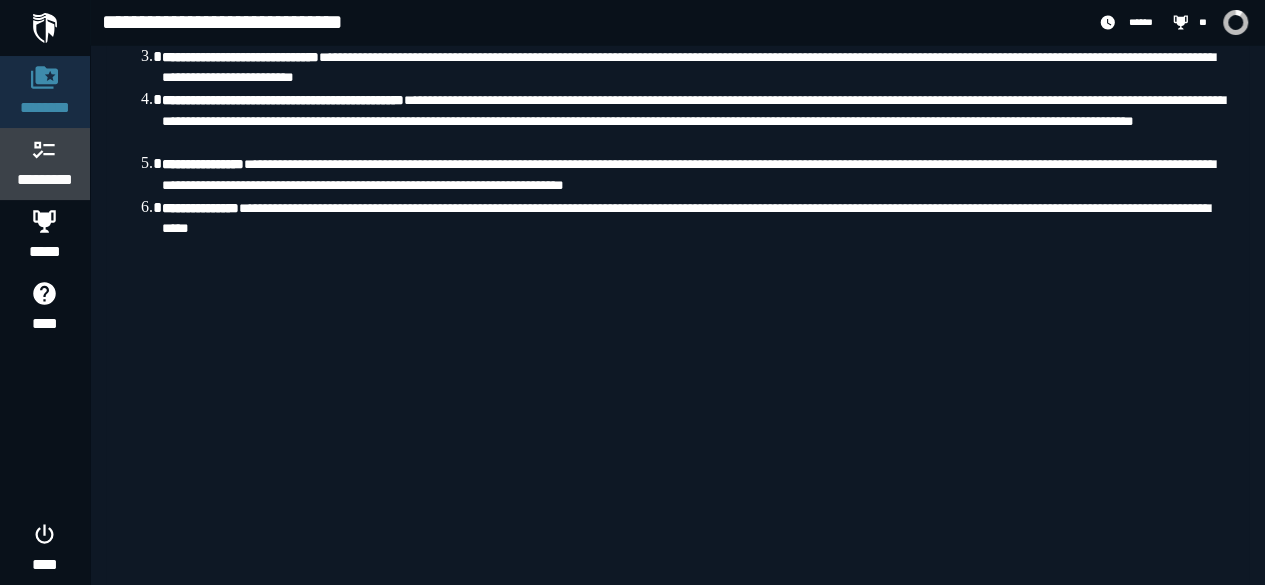 click at bounding box center (45, 149) 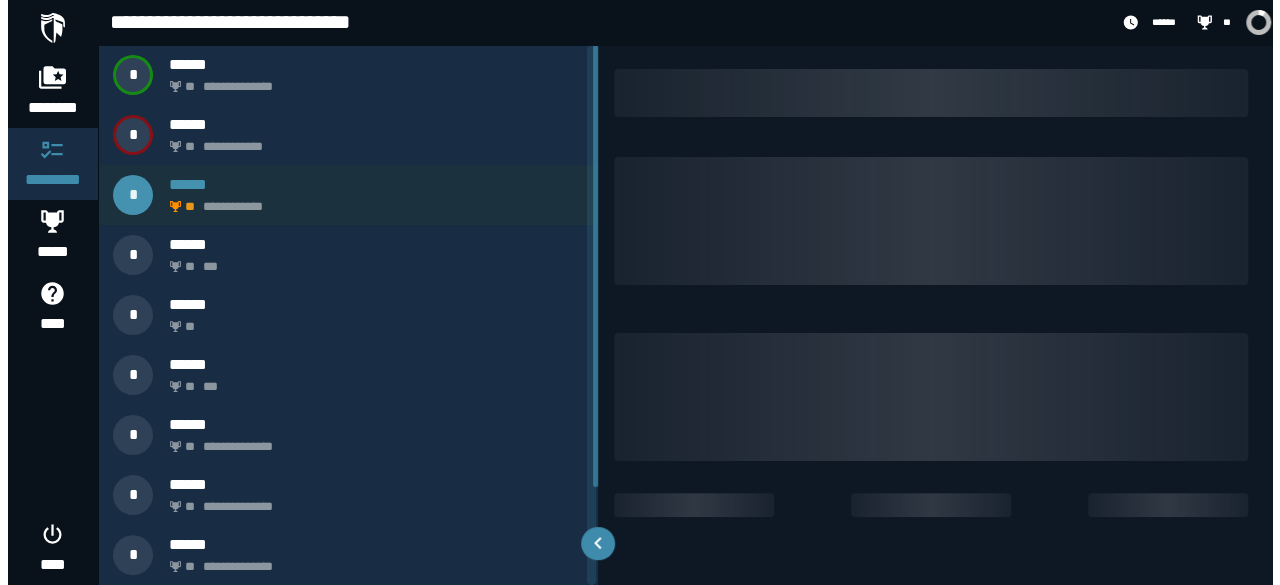 scroll, scrollTop: 0, scrollLeft: 0, axis: both 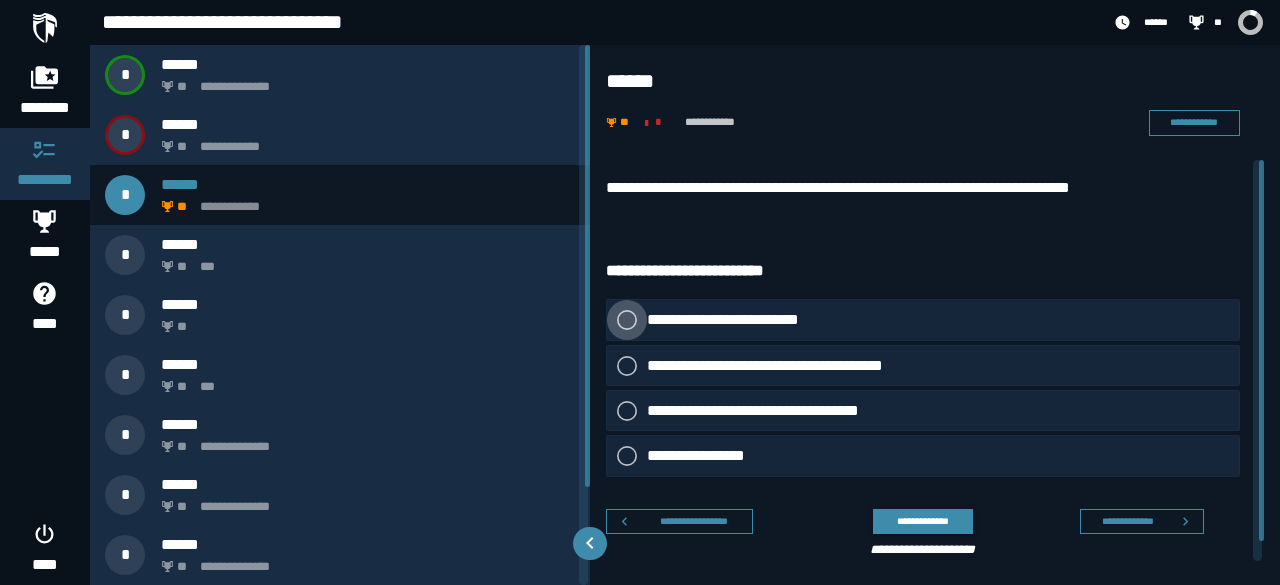 click on "**********" at bounding box center [738, 320] 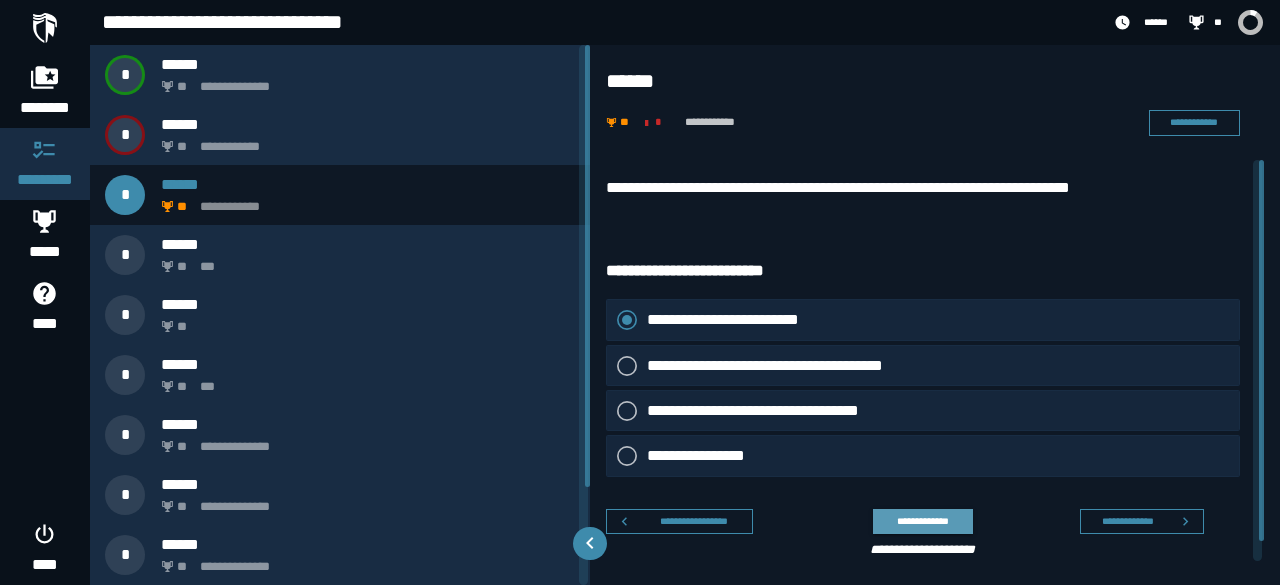 click on "**********" at bounding box center [922, 520] 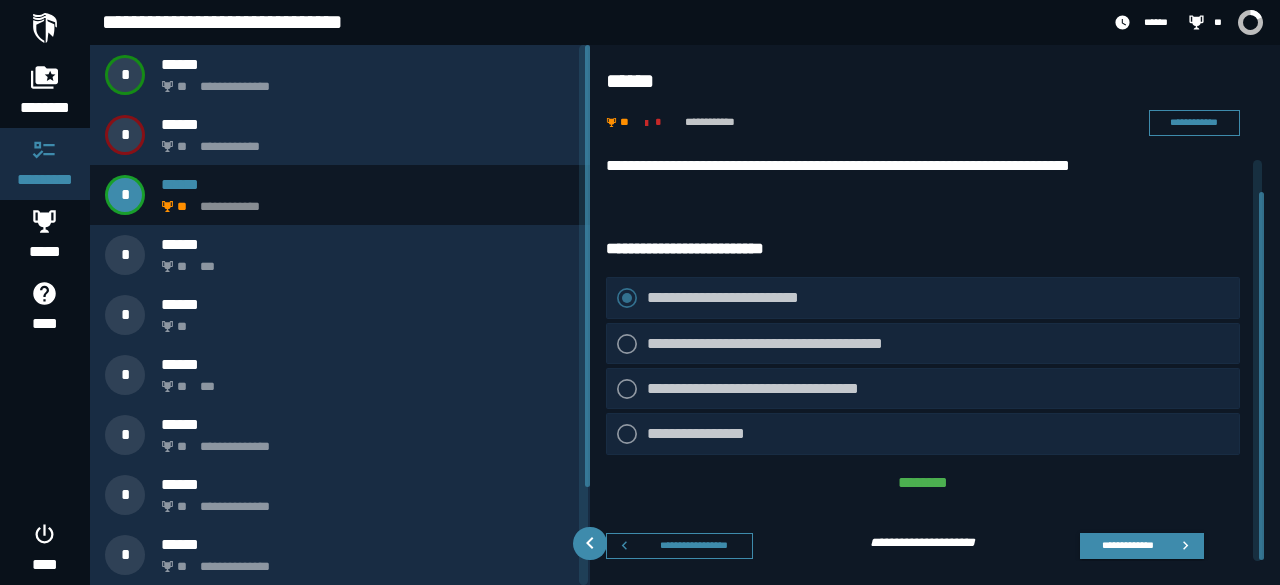 scroll, scrollTop: 35, scrollLeft: 0, axis: vertical 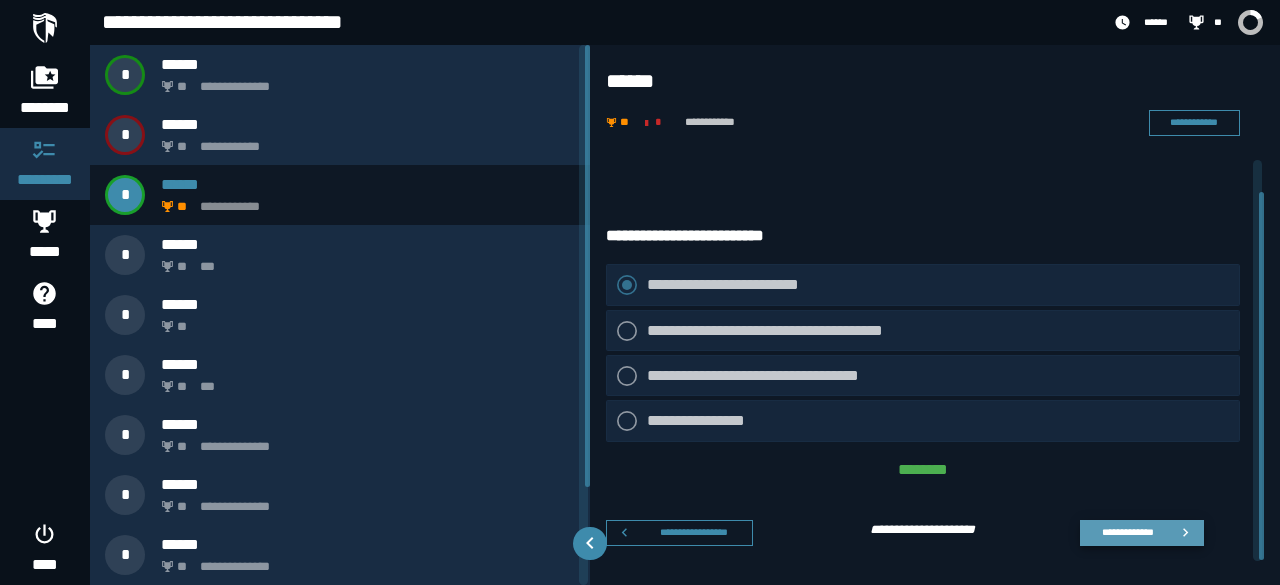 click on "**********" at bounding box center (1142, 532) 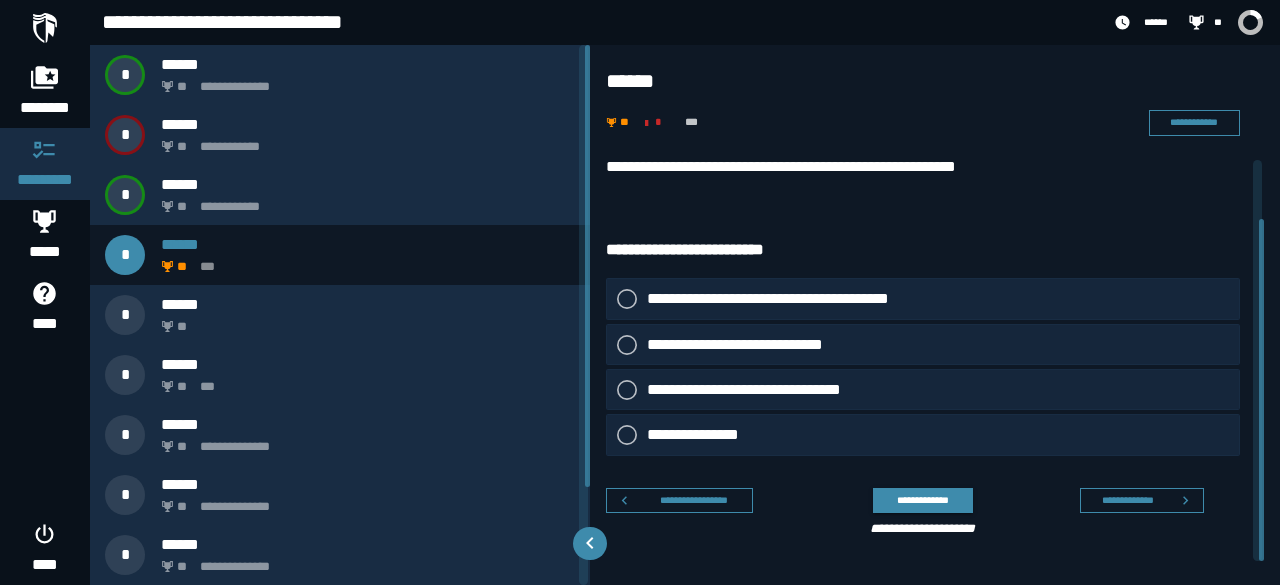 scroll, scrollTop: 0, scrollLeft: 0, axis: both 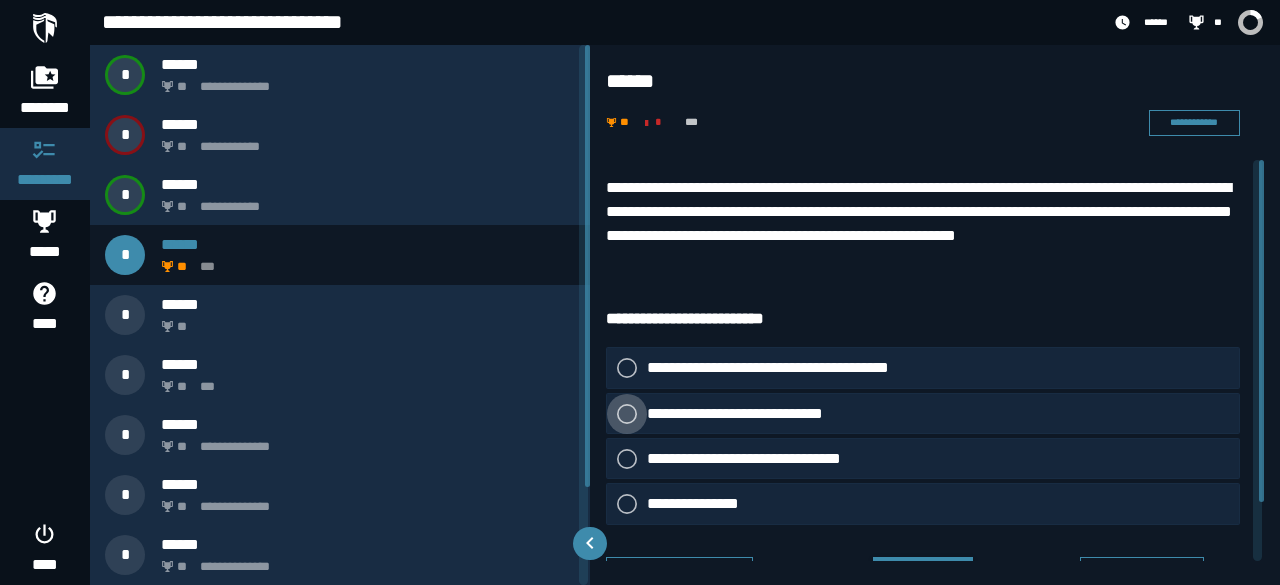 click on "**********" at bounding box center (752, 413) 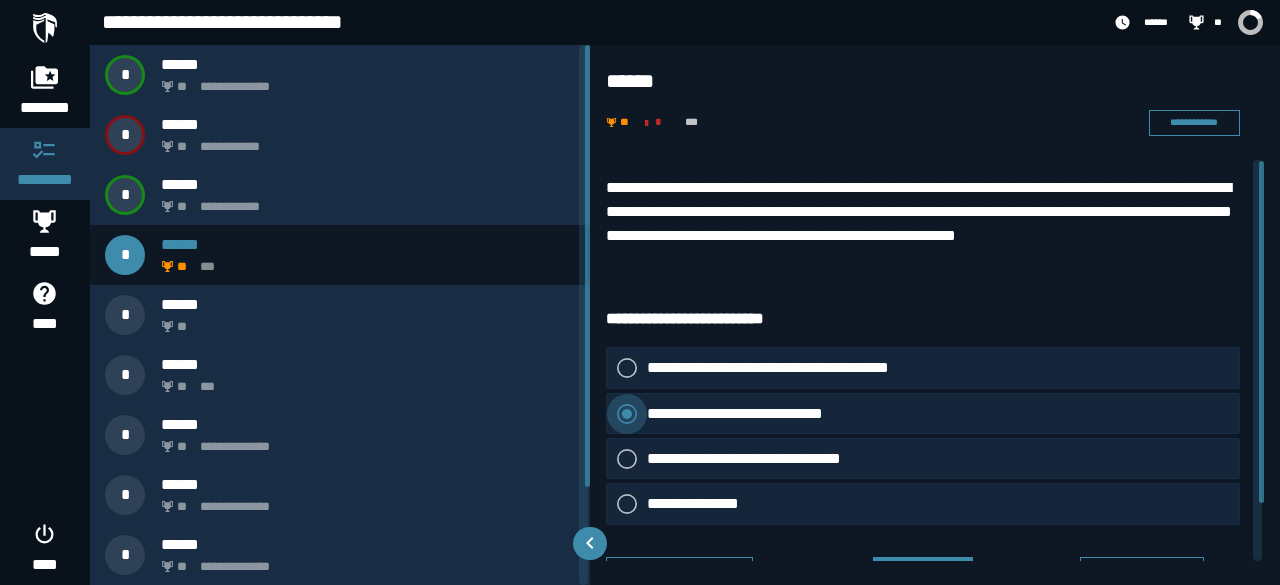 scroll, scrollTop: 69, scrollLeft: 0, axis: vertical 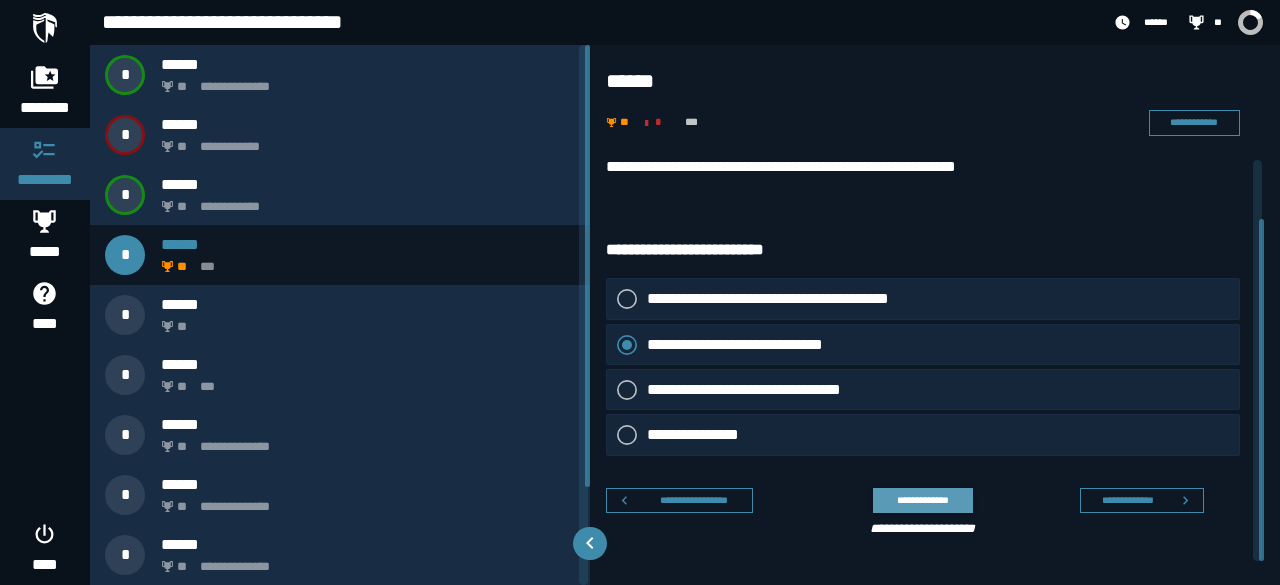 click on "**********" at bounding box center (922, 499) 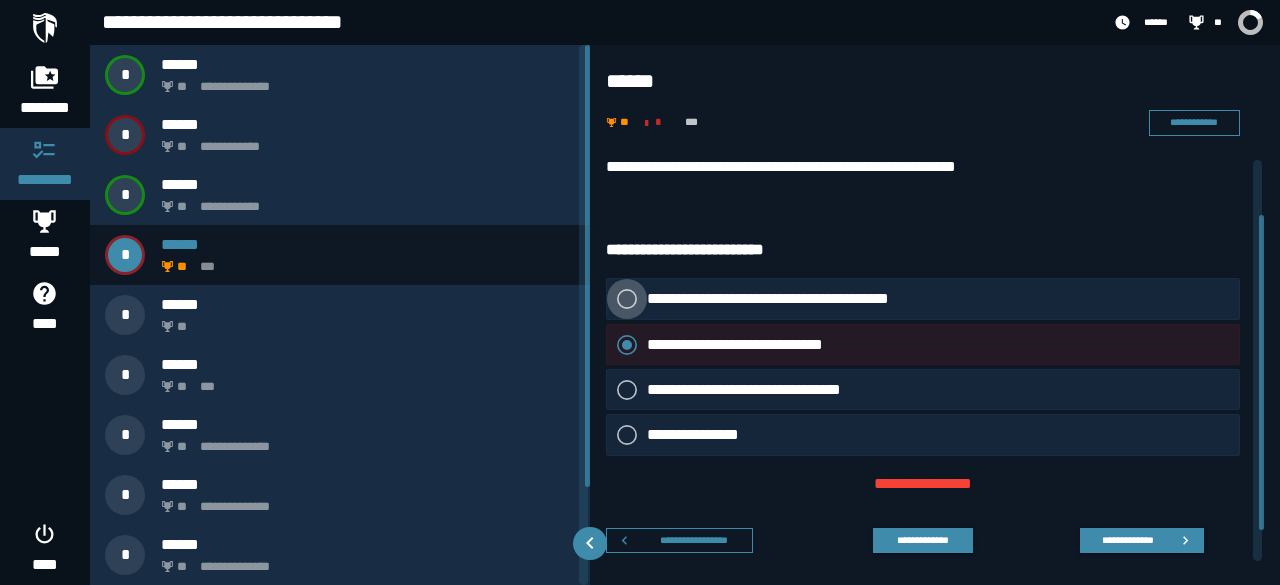 click on "**********" at bounding box center [789, 299] 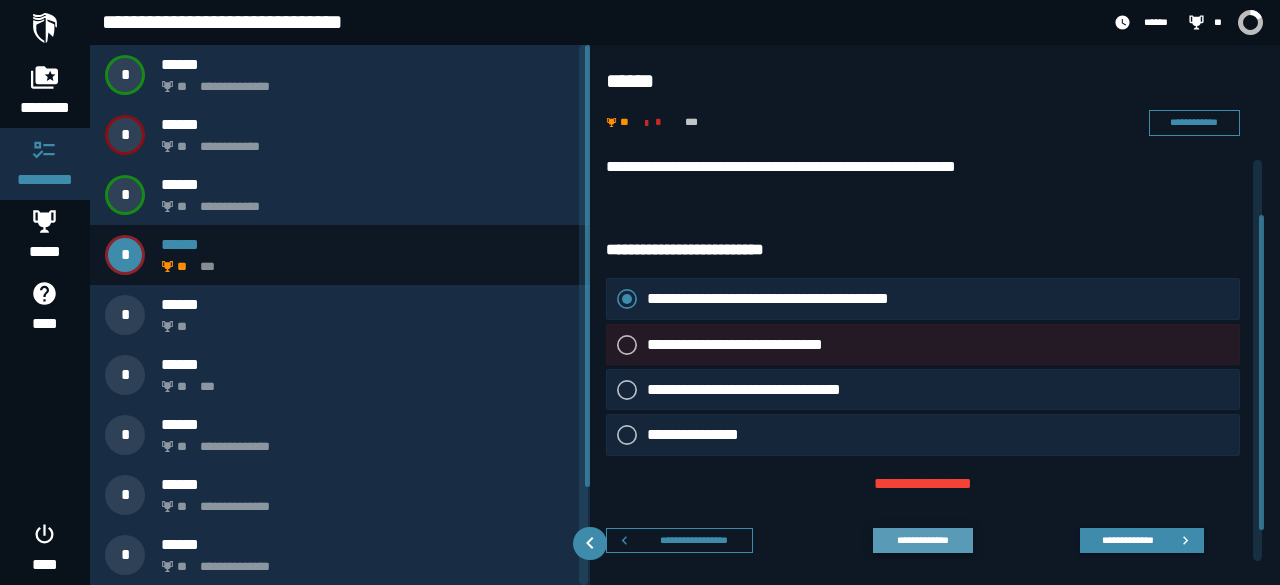 click on "**********" at bounding box center [922, 539] 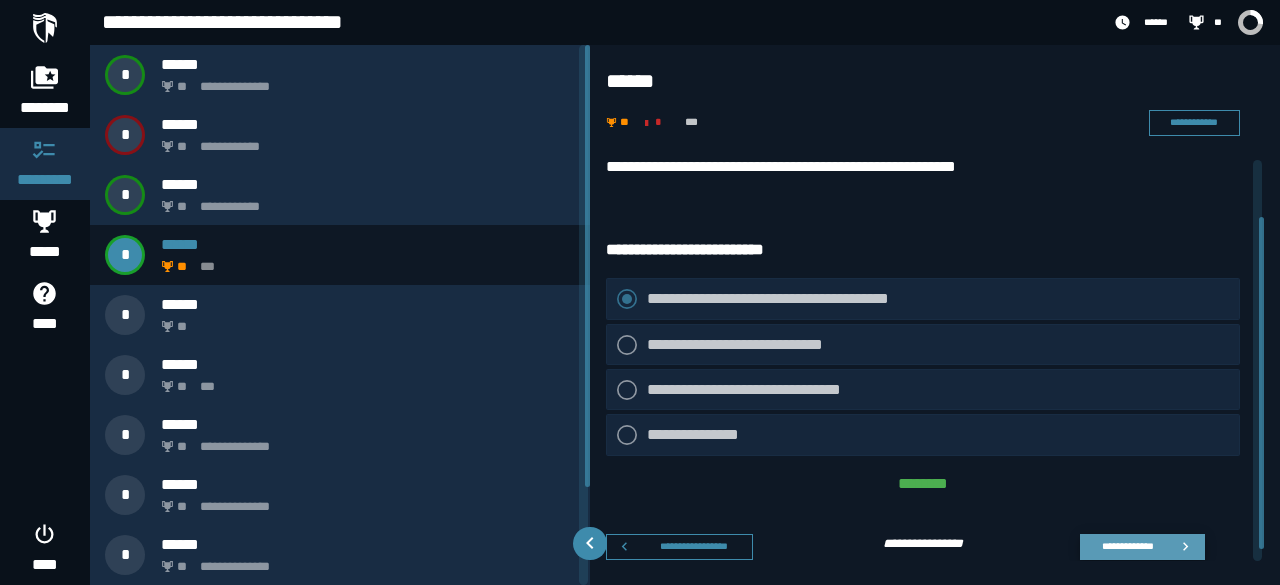 click on "**********" at bounding box center (1127, 546) 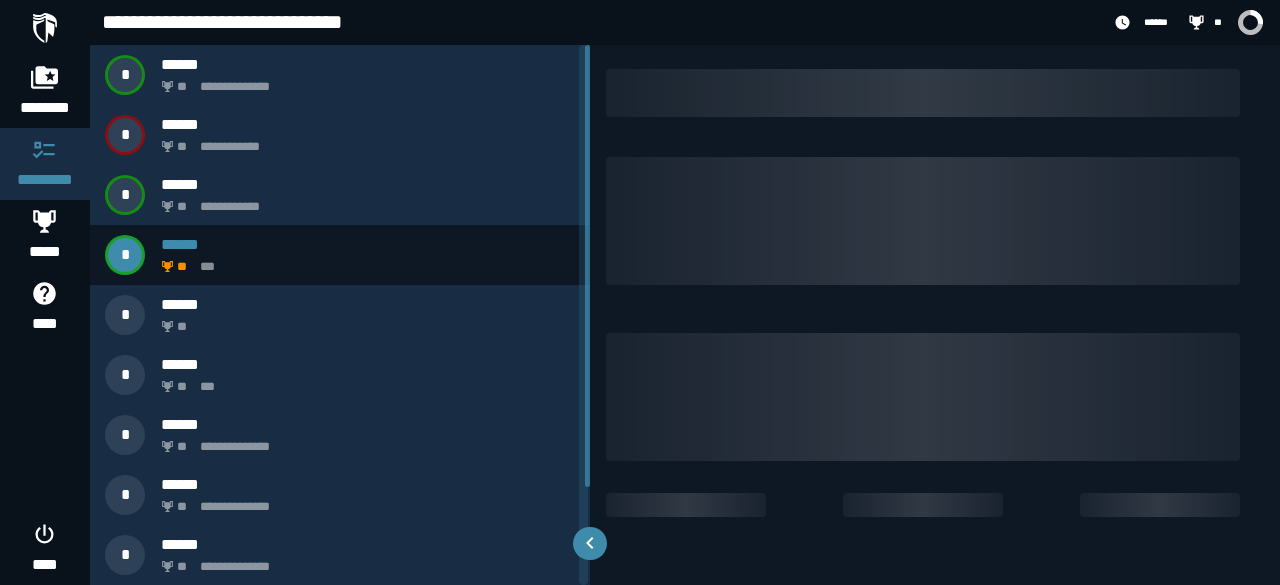 scroll, scrollTop: 0, scrollLeft: 0, axis: both 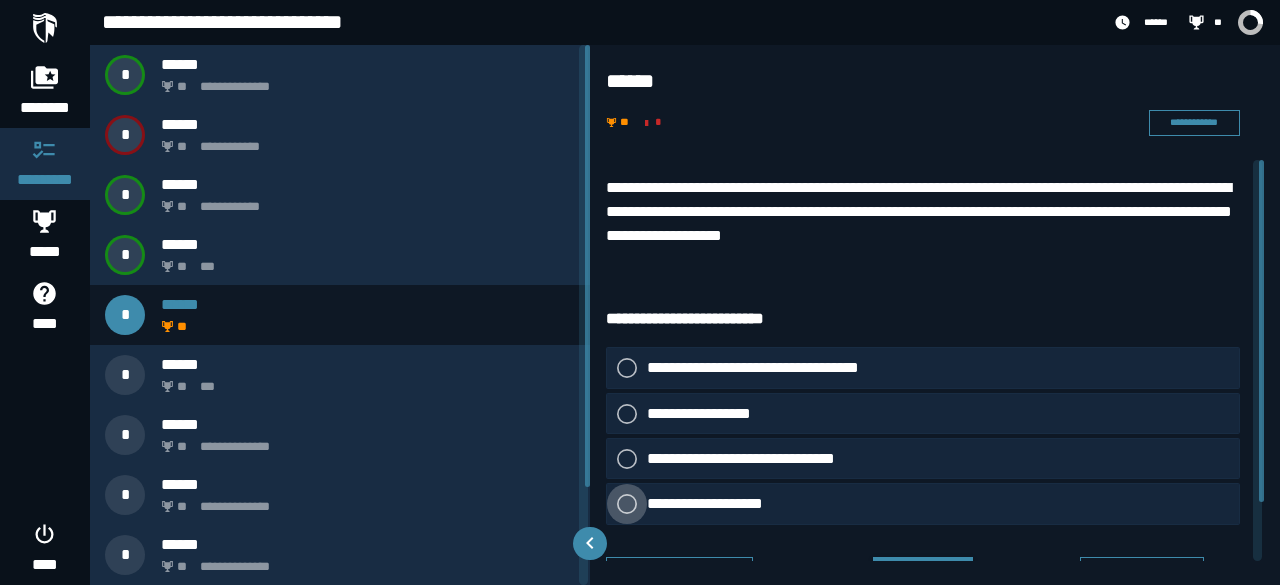 click on "**********" at bounding box center [715, 504] 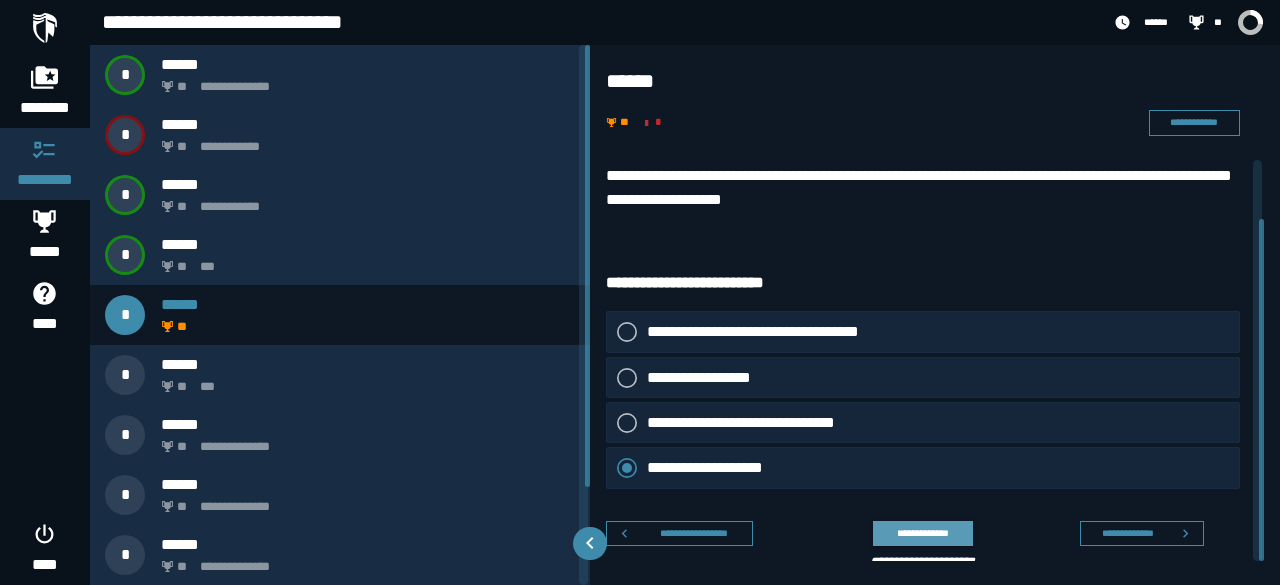 scroll, scrollTop: 69, scrollLeft: 0, axis: vertical 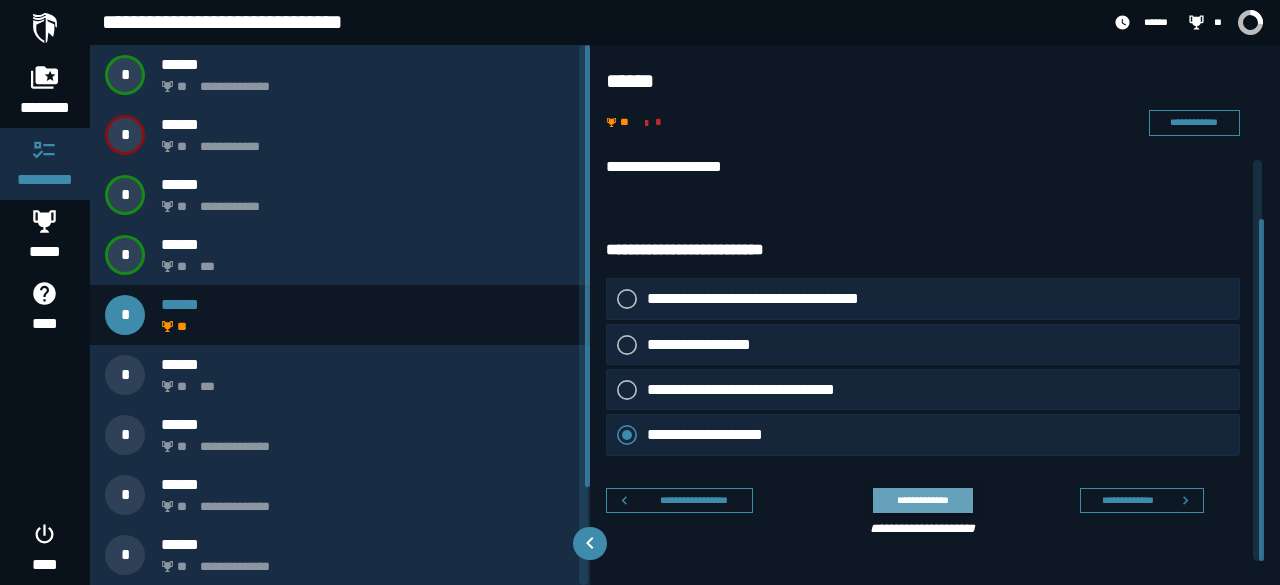 click on "**********" at bounding box center (922, 499) 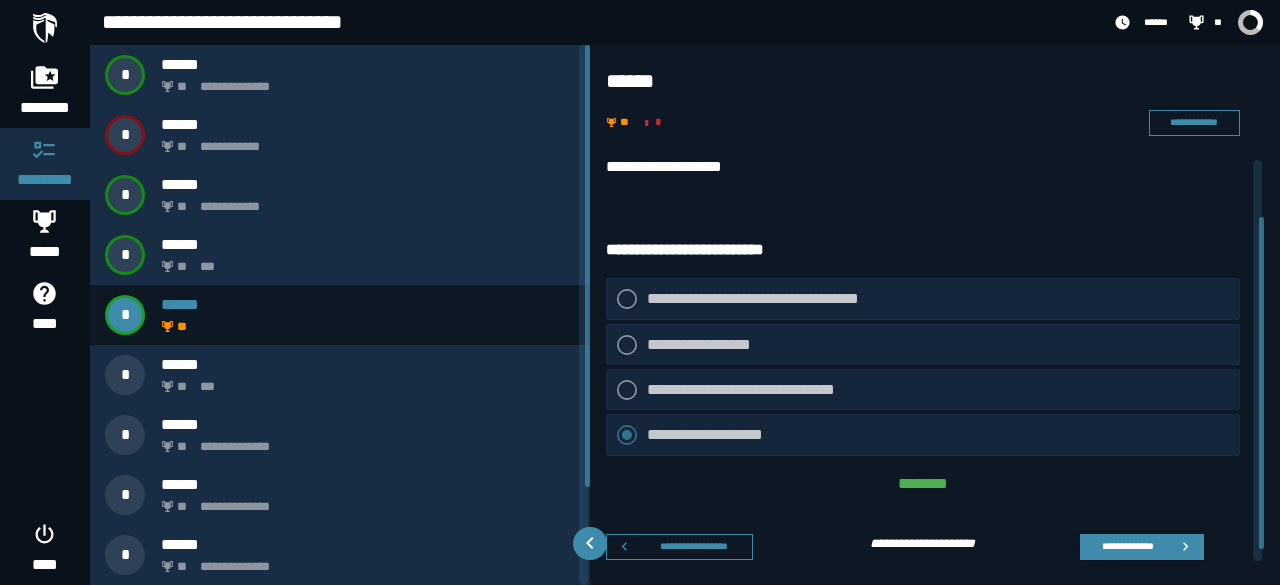 drag, startPoint x: 1107, startPoint y: 529, endPoint x: 1122, endPoint y: 545, distance: 21.931713 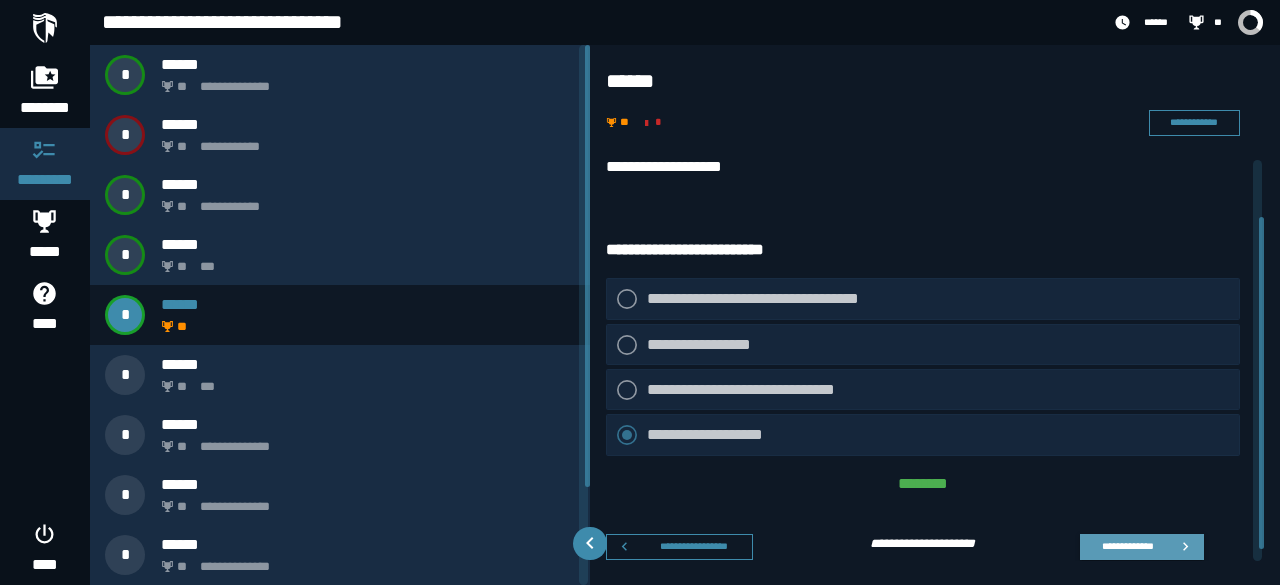 click on "**********" at bounding box center [915, 535] 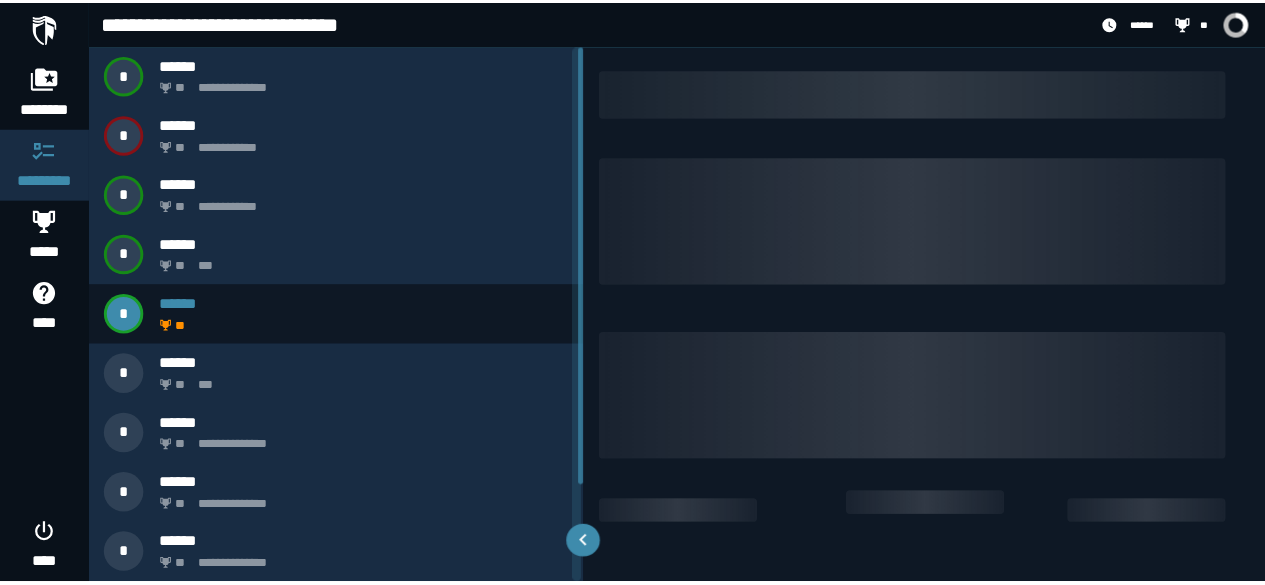 scroll, scrollTop: 0, scrollLeft: 0, axis: both 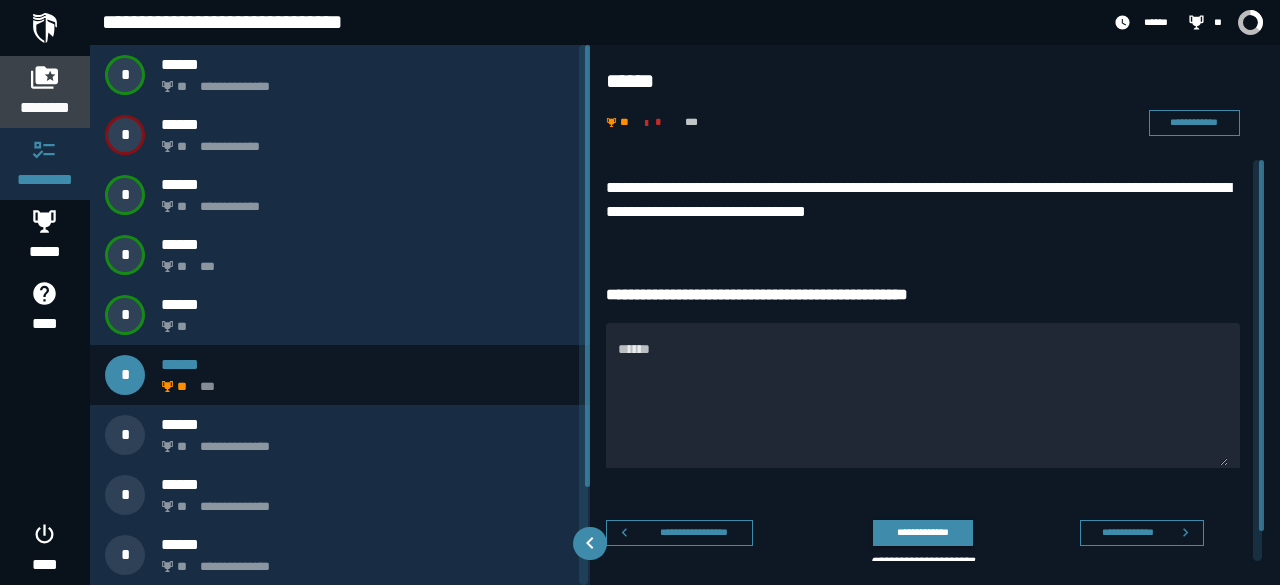 click on "********" at bounding box center (45, 108) 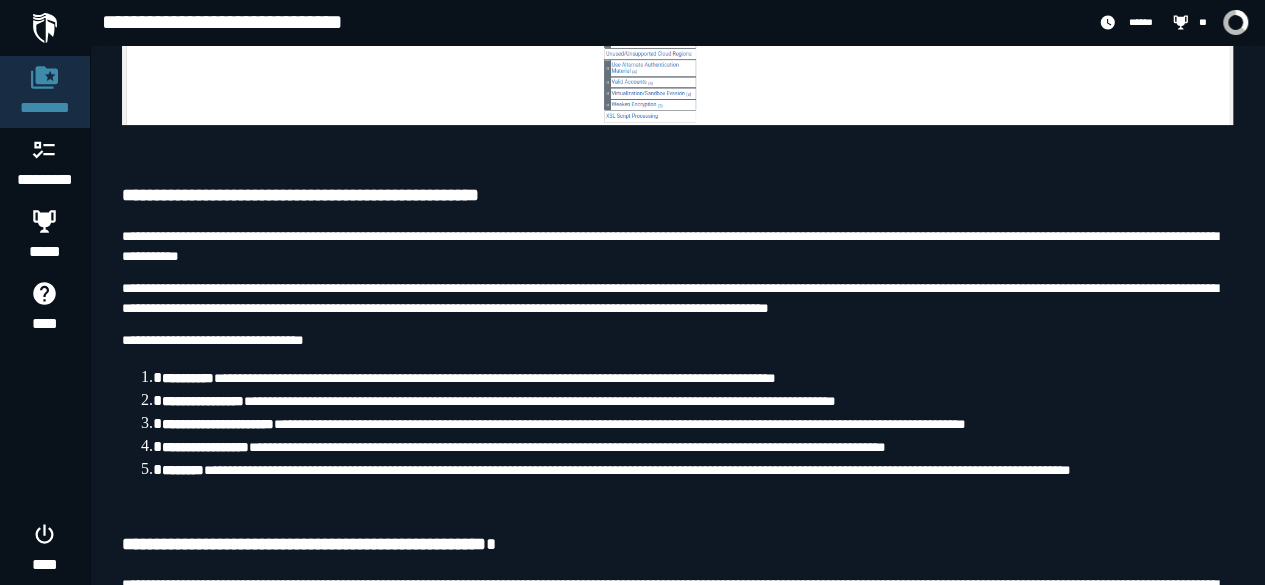 scroll, scrollTop: 3606, scrollLeft: 0, axis: vertical 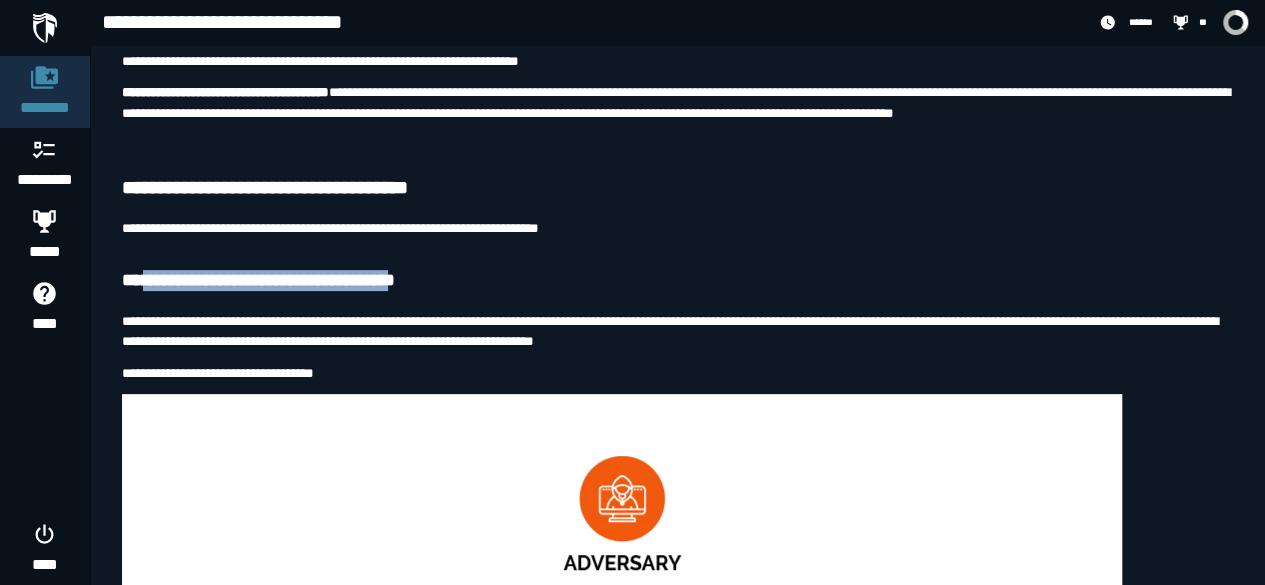 drag, startPoint x: 431, startPoint y: 281, endPoint x: 142, endPoint y: 280, distance: 289.00174 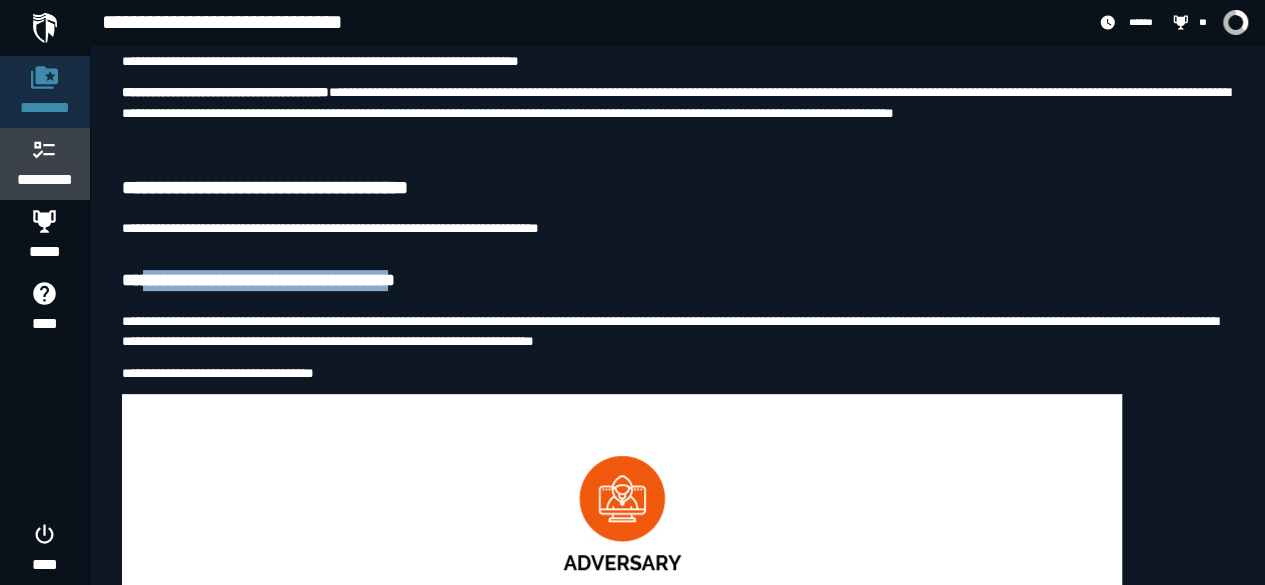 click on "*********" at bounding box center [45, 164] 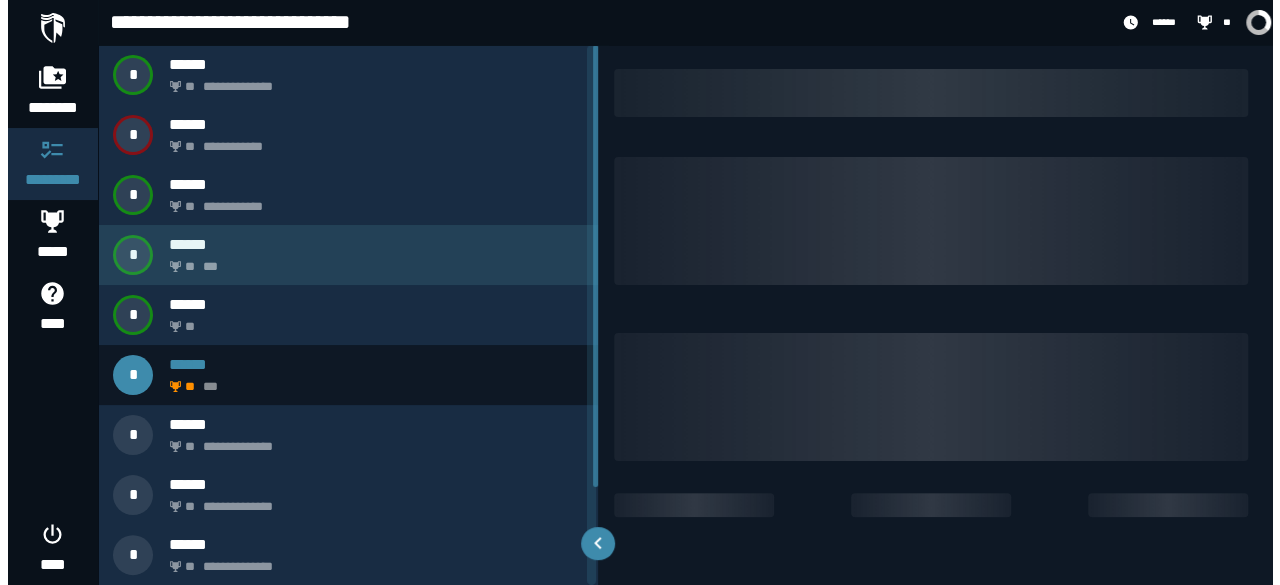 scroll, scrollTop: 0, scrollLeft: 0, axis: both 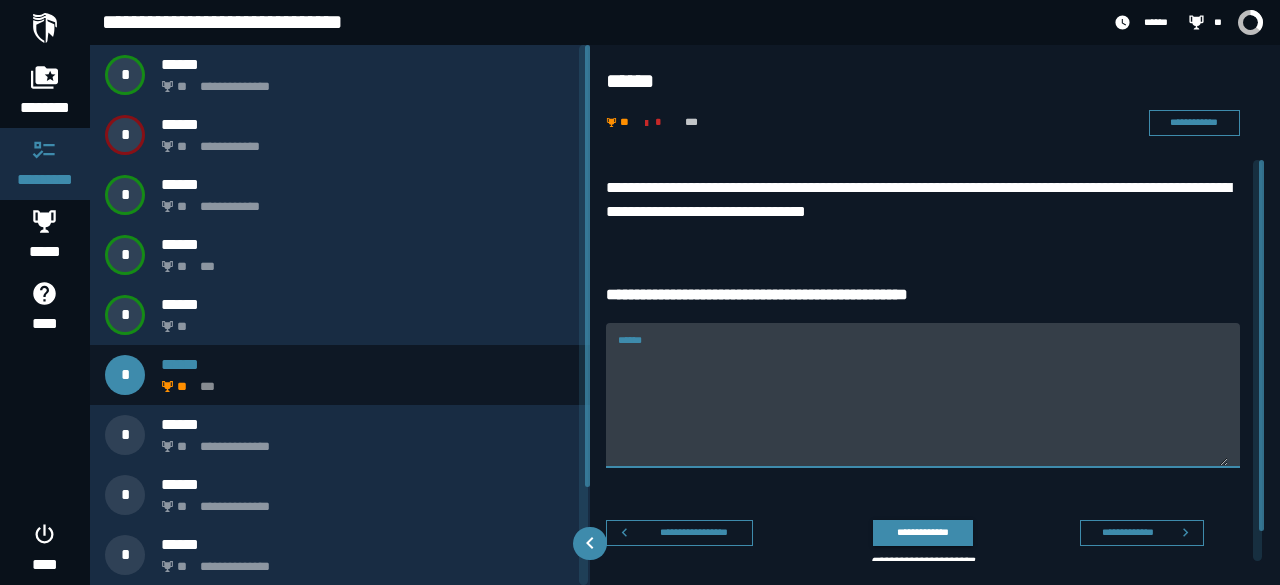 click on "******" at bounding box center (923, 395) 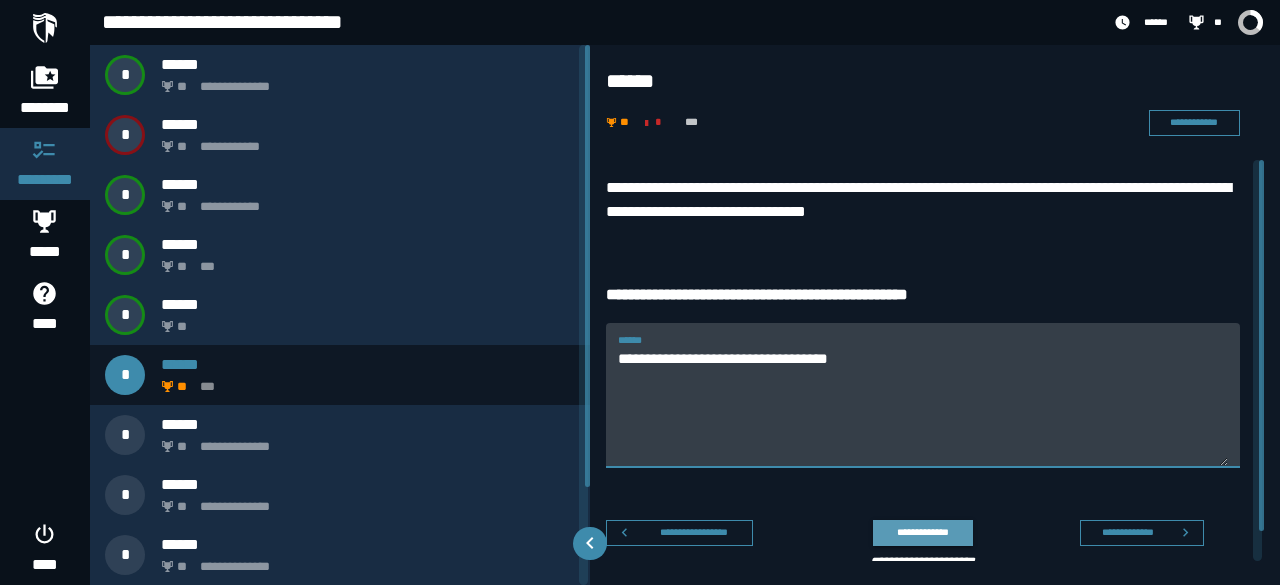 type on "**********" 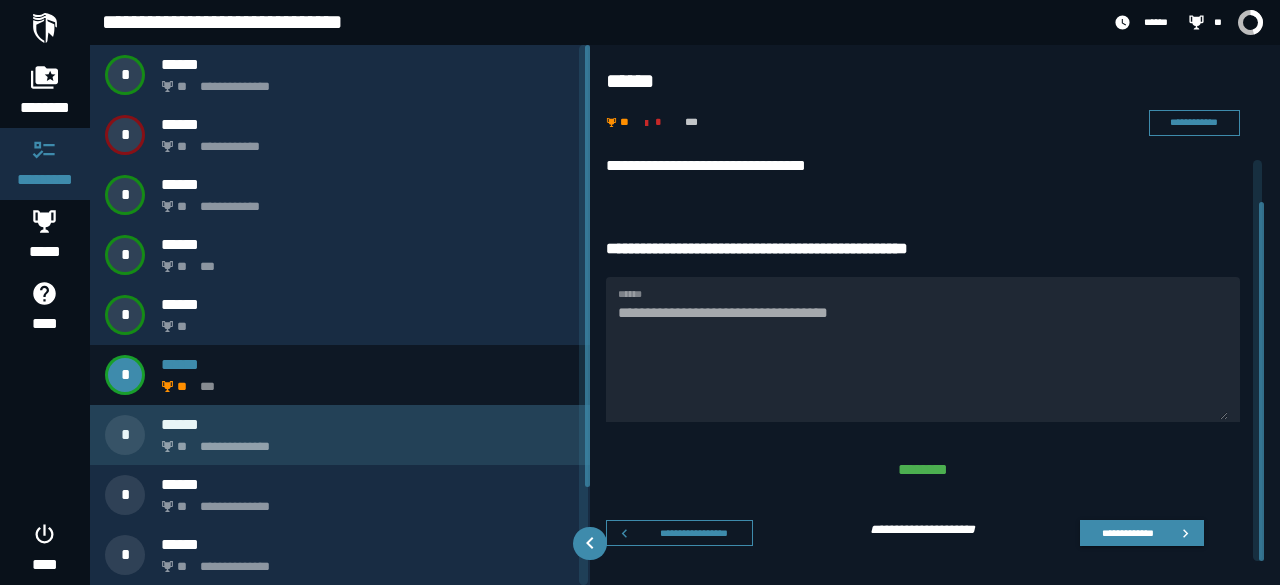 scroll, scrollTop: 46, scrollLeft: 0, axis: vertical 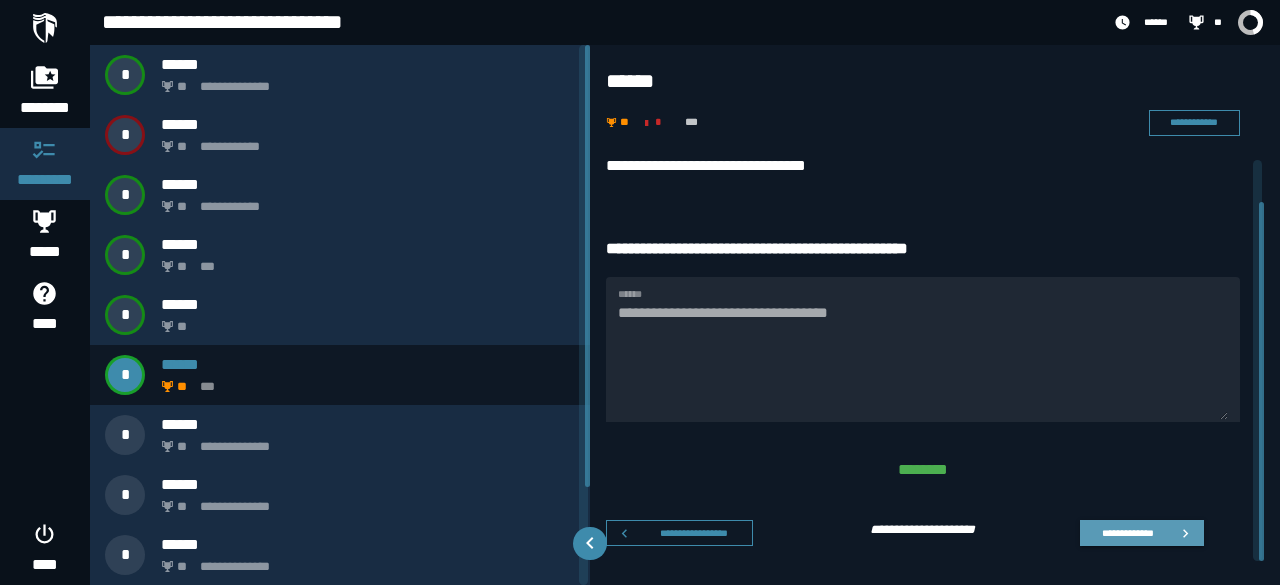 click on "**********" at bounding box center [1127, 532] 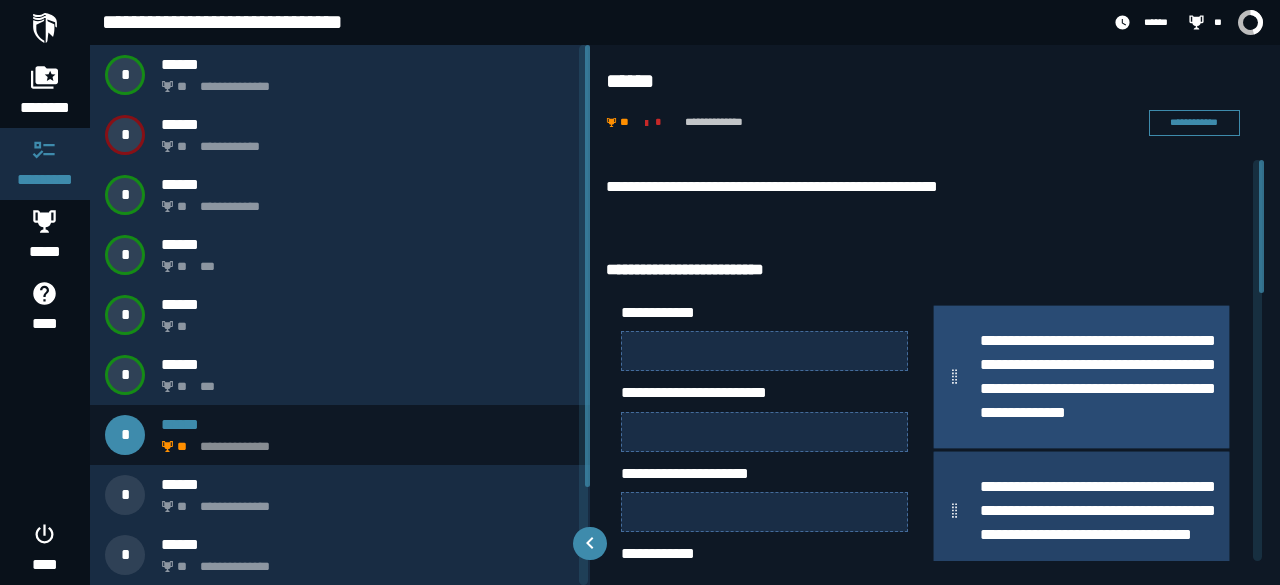 scroll, scrollTop: 0, scrollLeft: 0, axis: both 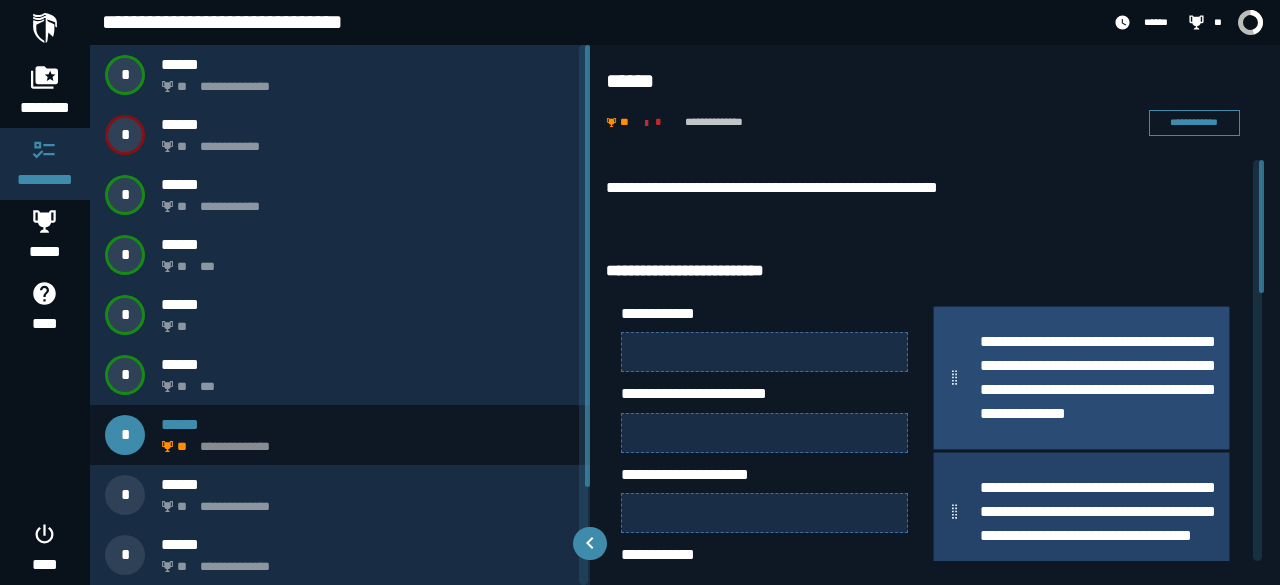 type 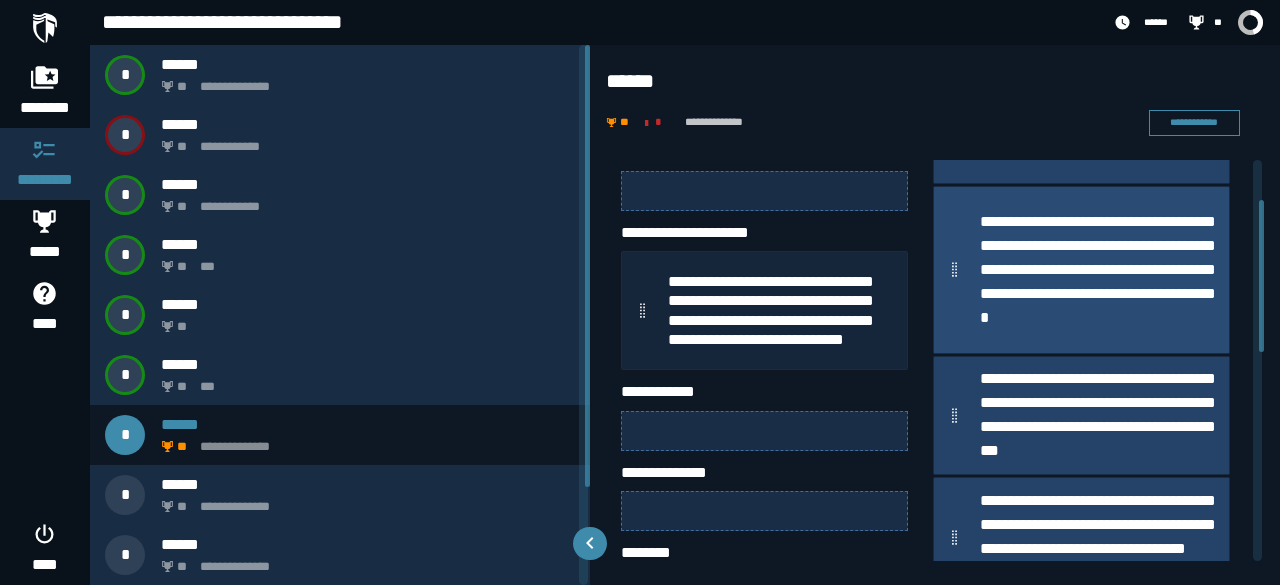 scroll, scrollTop: 100, scrollLeft: 0, axis: vertical 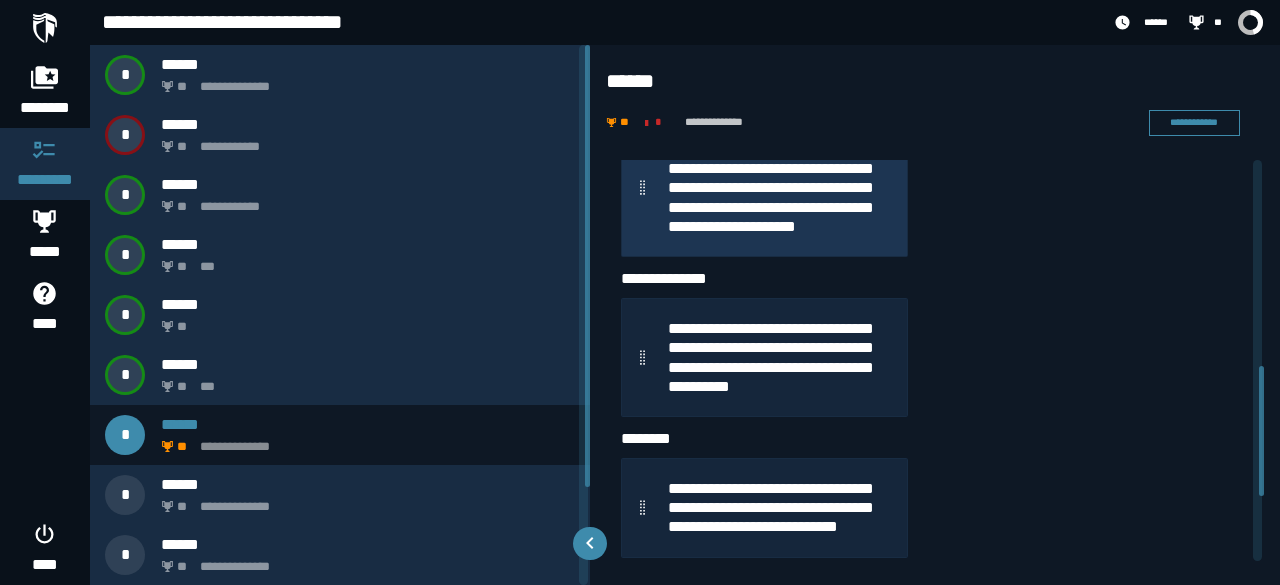 type 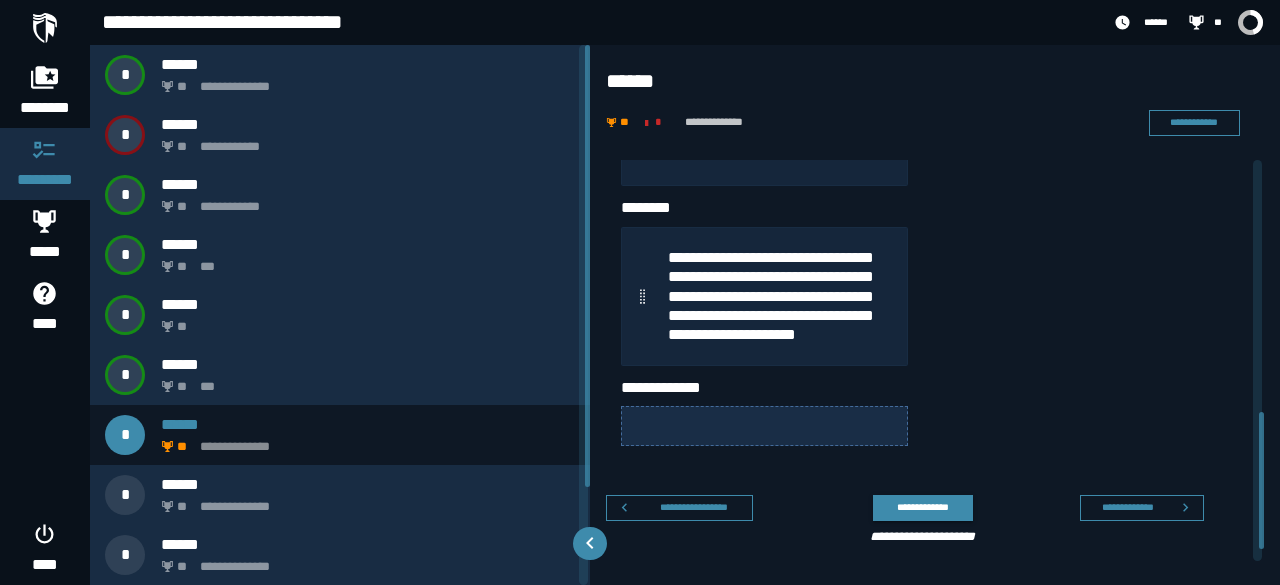 scroll, scrollTop: 665, scrollLeft: 0, axis: vertical 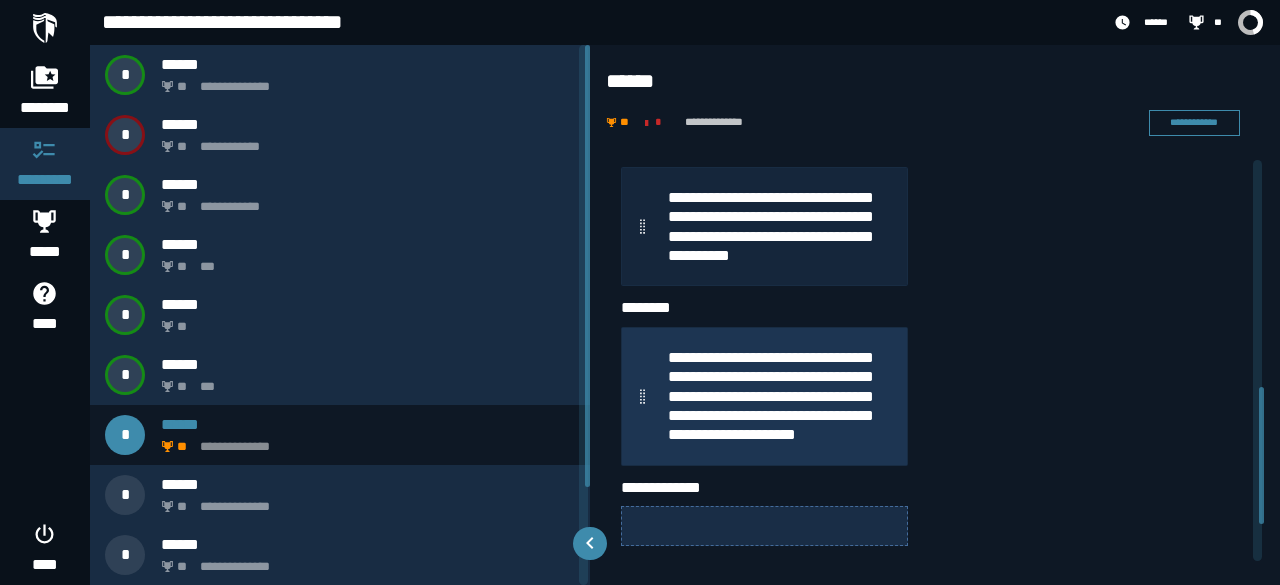 type 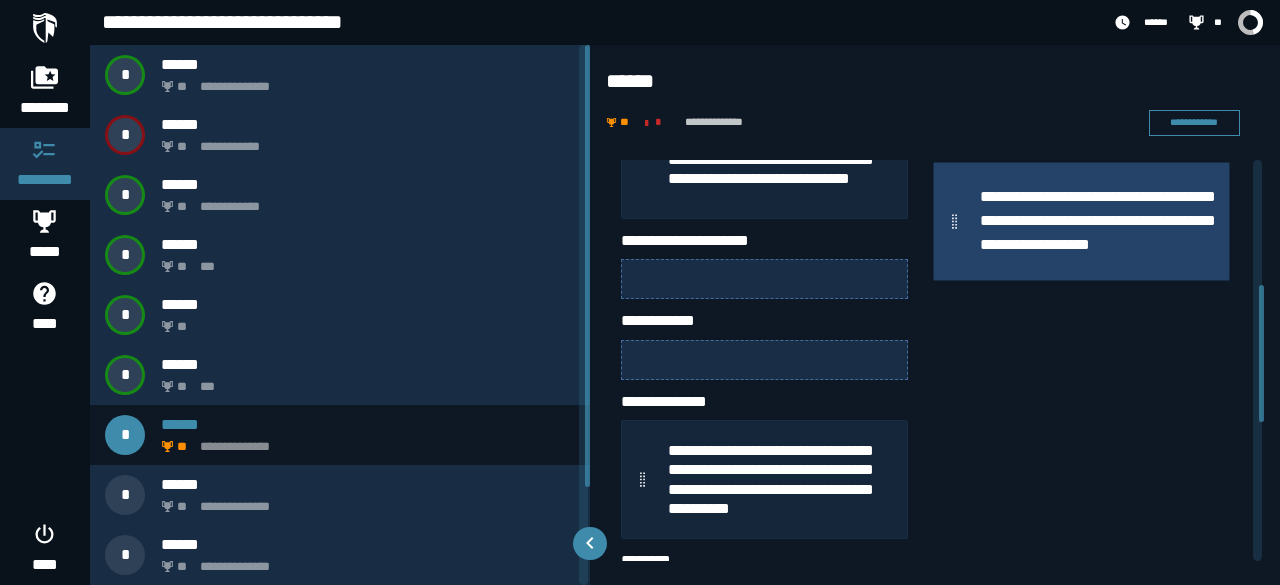 scroll, scrollTop: 365, scrollLeft: 0, axis: vertical 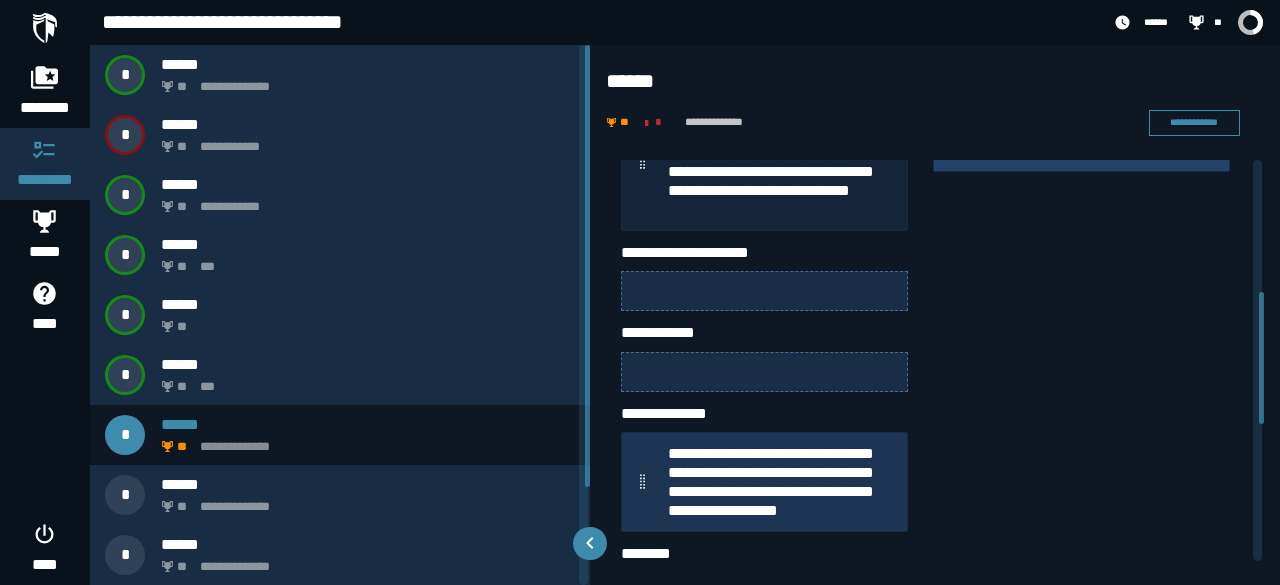 type 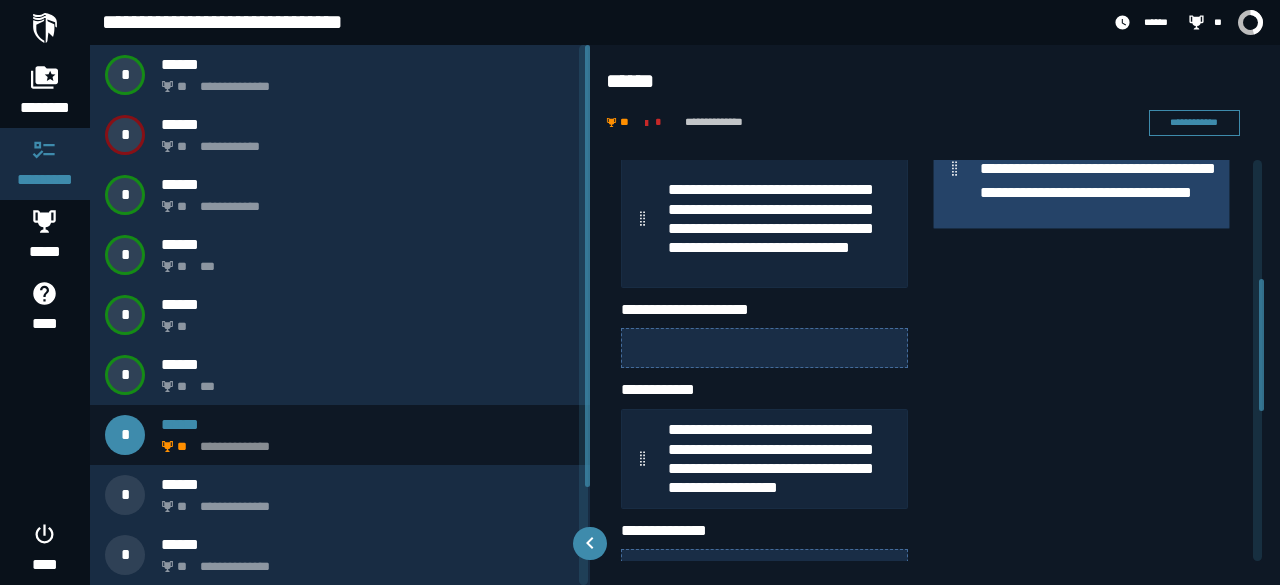 scroll, scrollTop: 200, scrollLeft: 0, axis: vertical 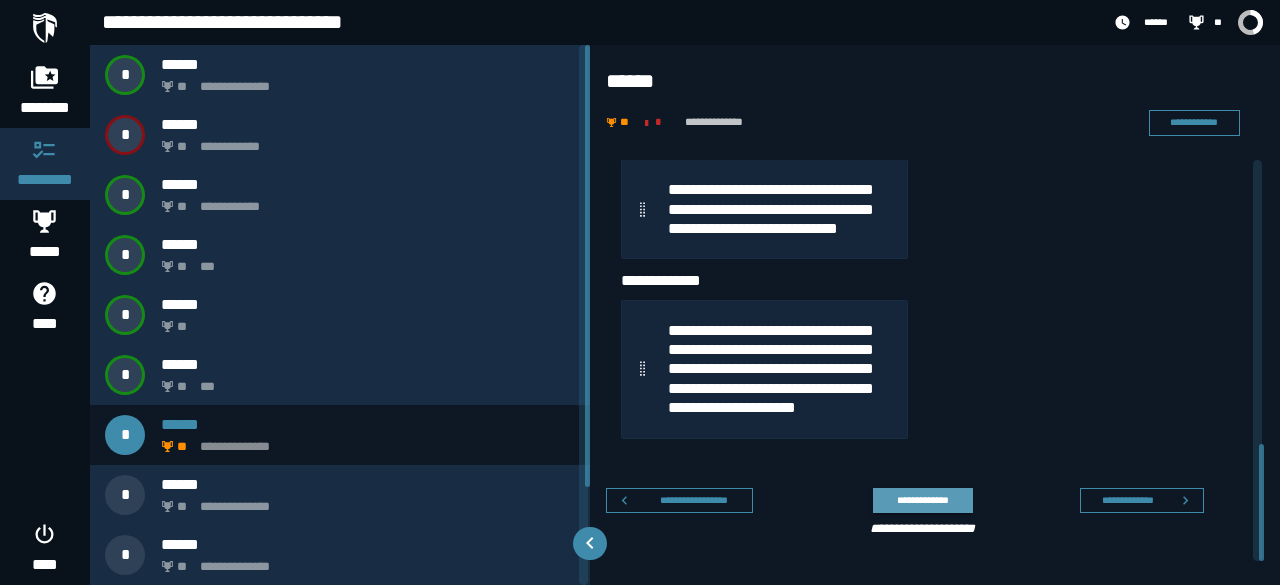 click on "**********" 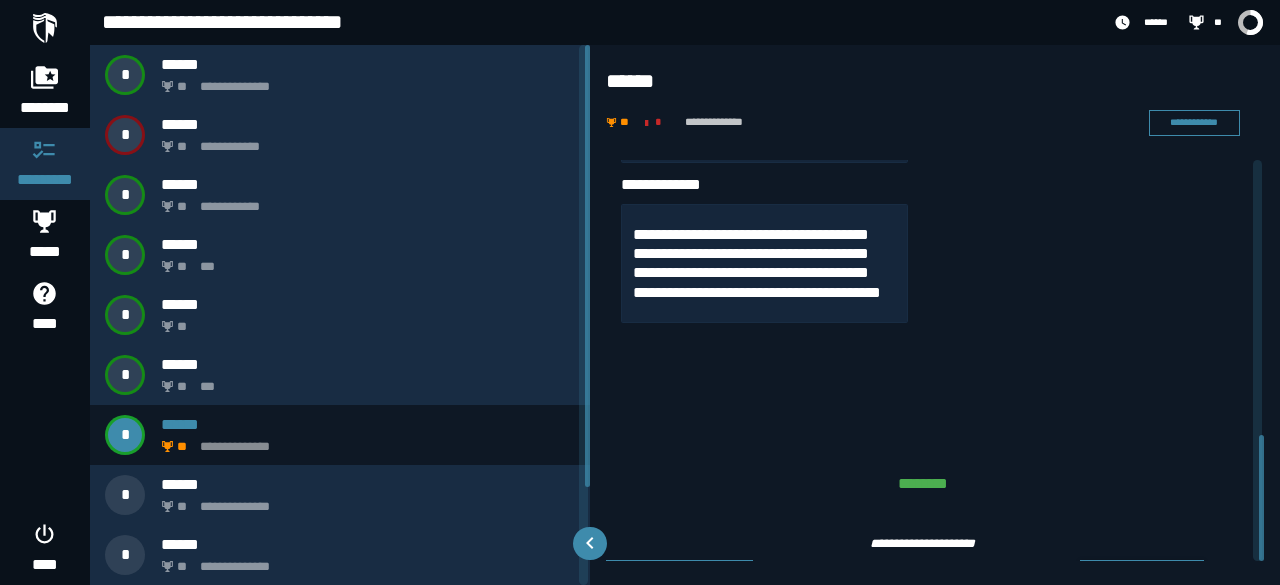 scroll, scrollTop: 872, scrollLeft: 0, axis: vertical 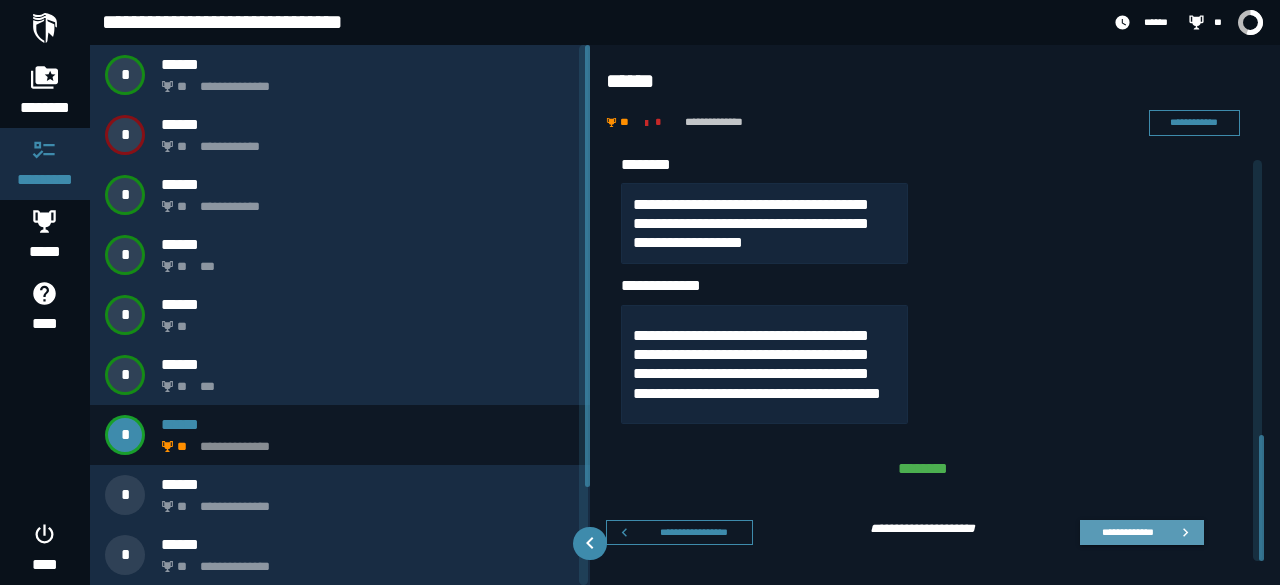 click on "**********" at bounding box center [1127, 532] 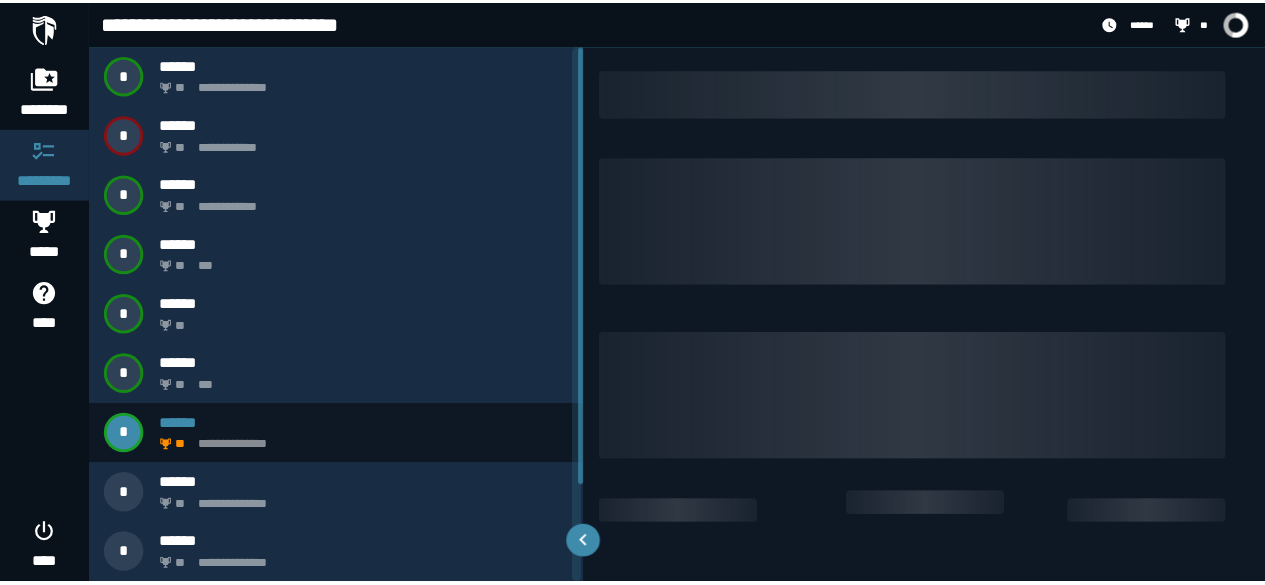 scroll, scrollTop: 0, scrollLeft: 0, axis: both 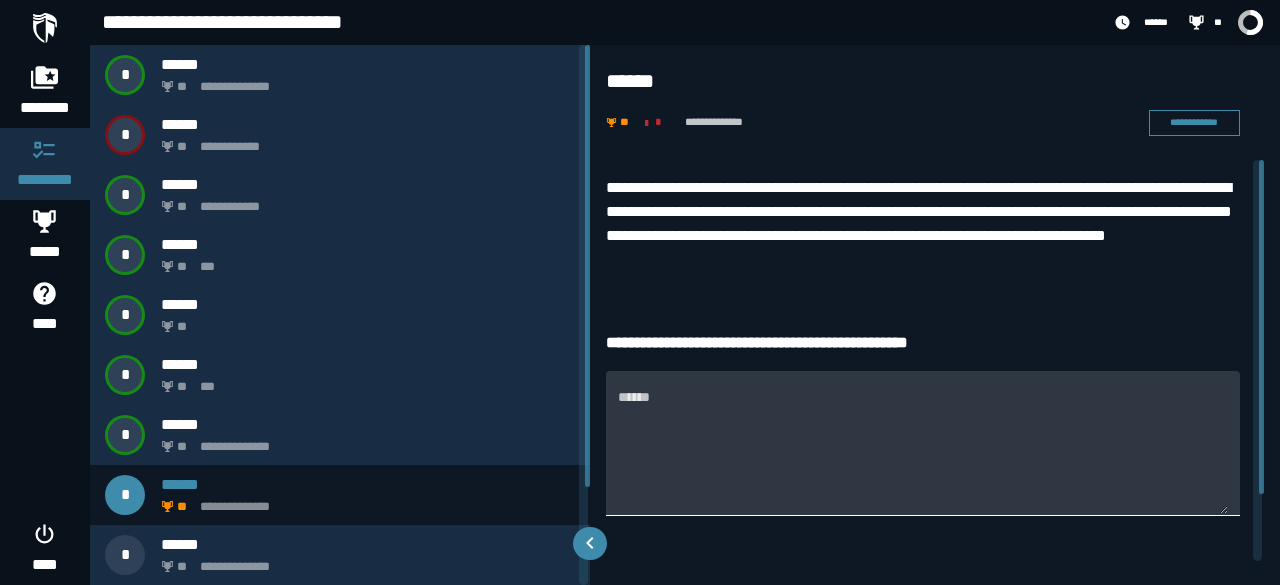 click on "******" at bounding box center (923, 455) 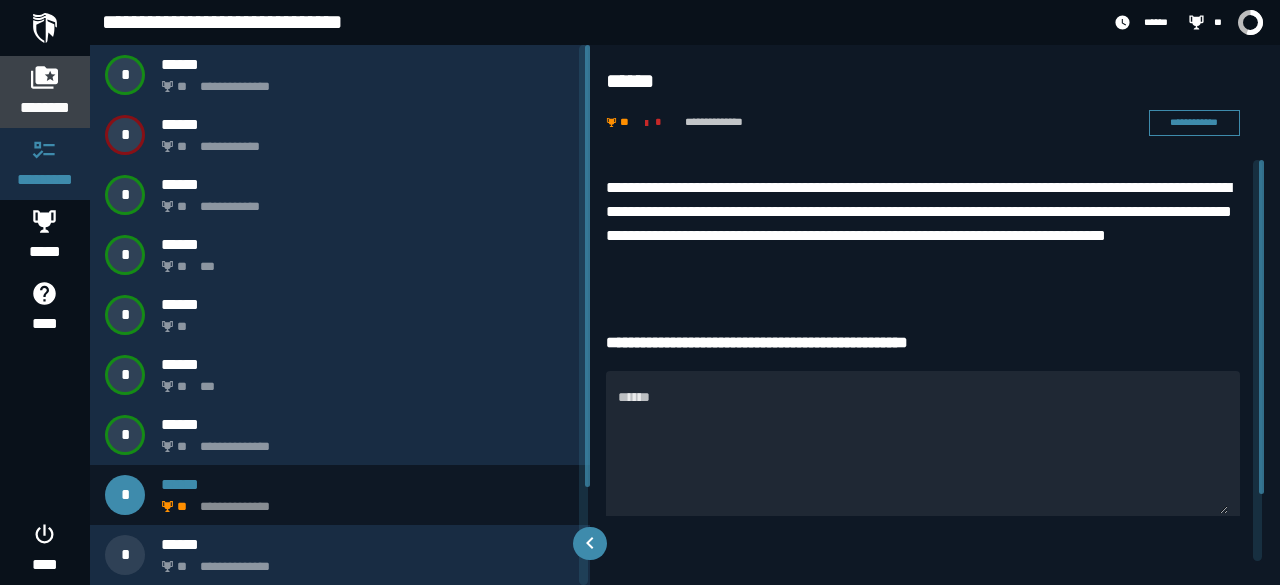 click 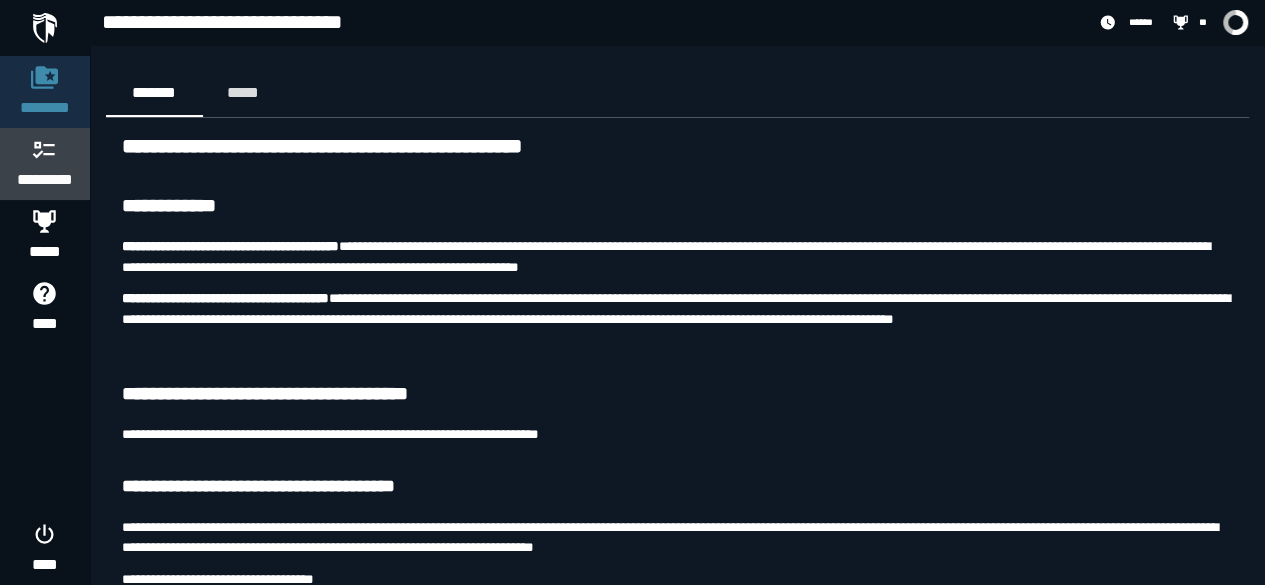 click 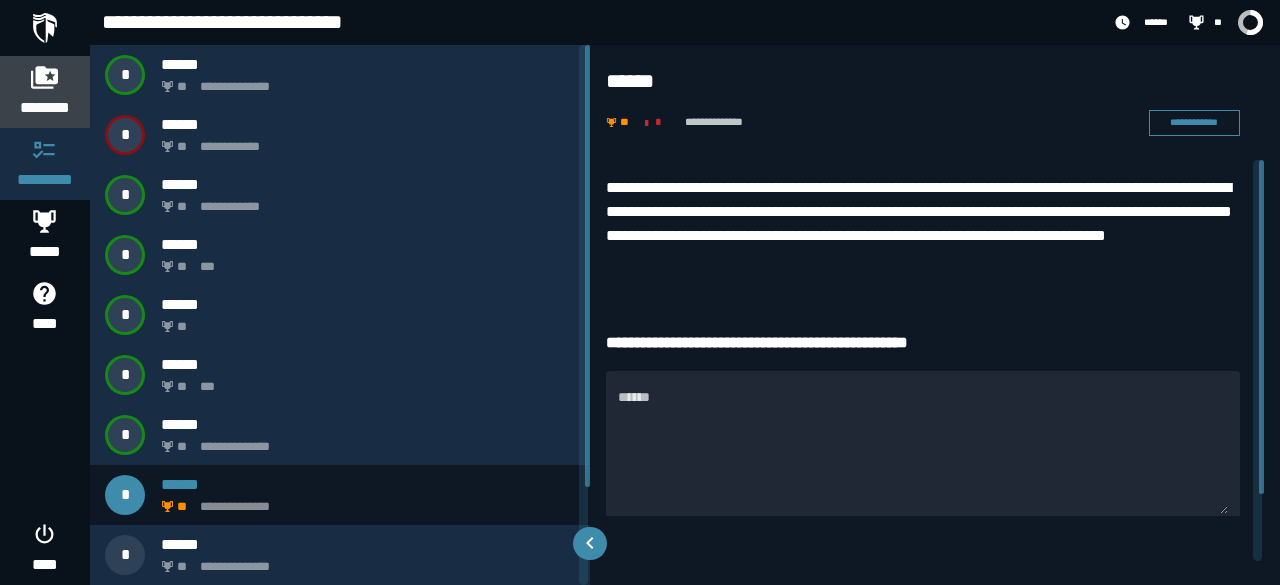 click on "********" at bounding box center (45, 108) 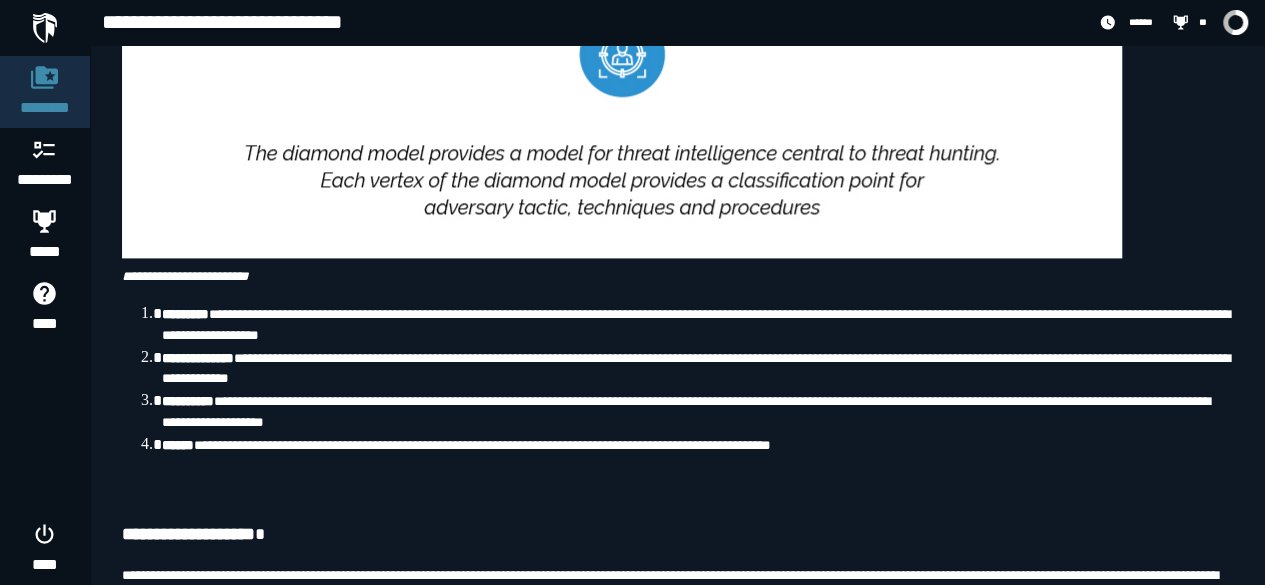 scroll, scrollTop: 1300, scrollLeft: 0, axis: vertical 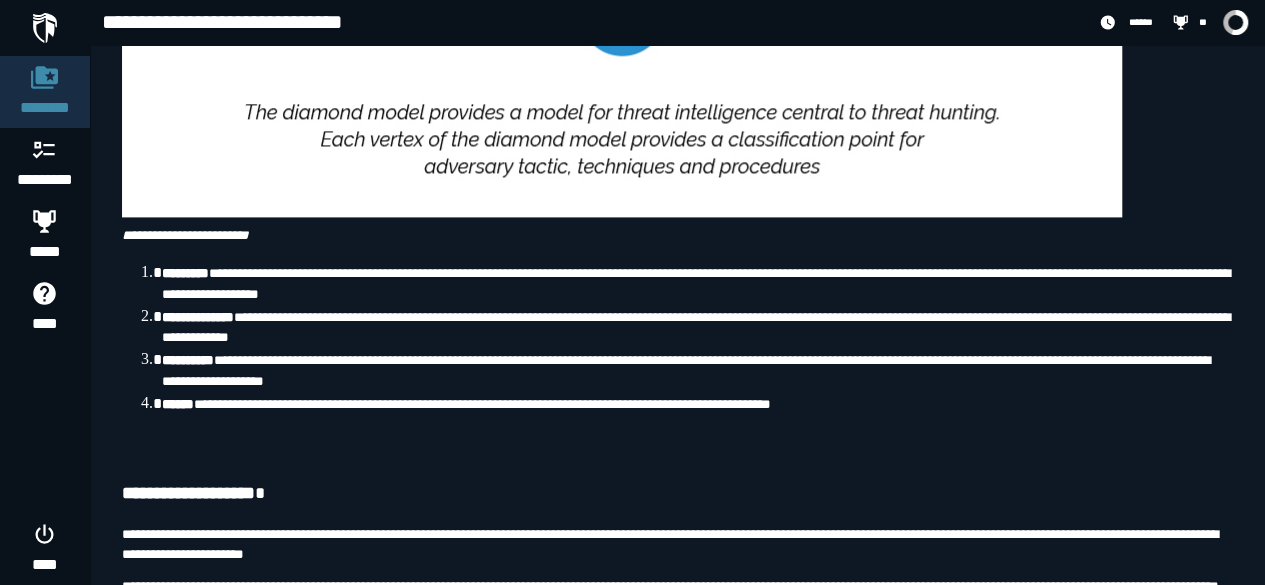 click on "**********" at bounding box center [188, 360] 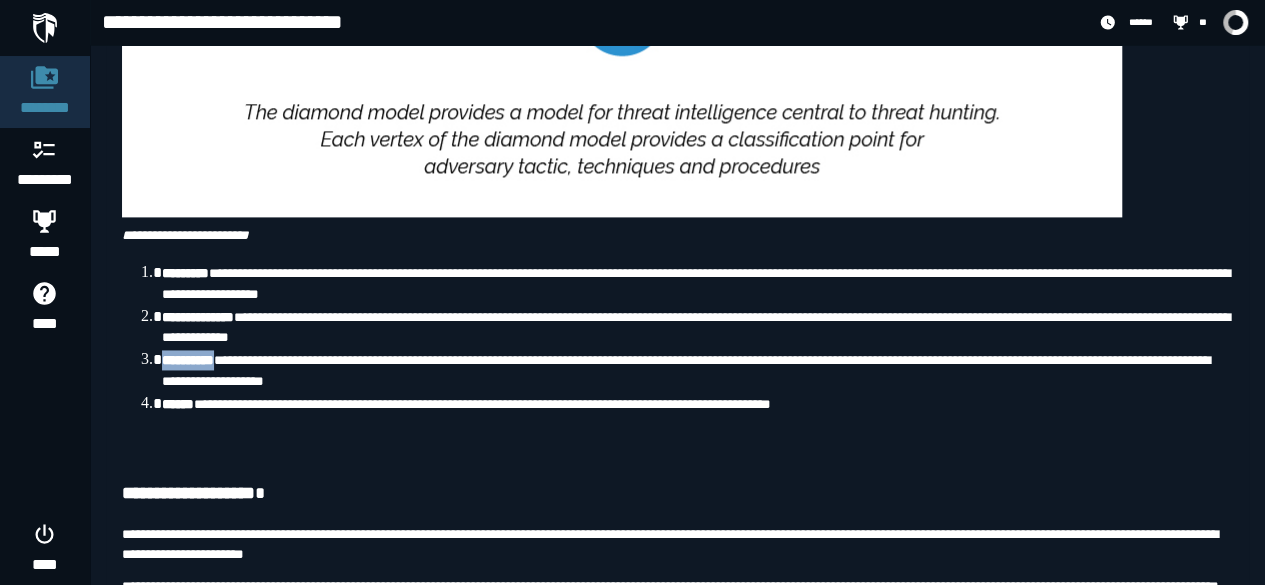 click on "**********" at bounding box center (188, 360) 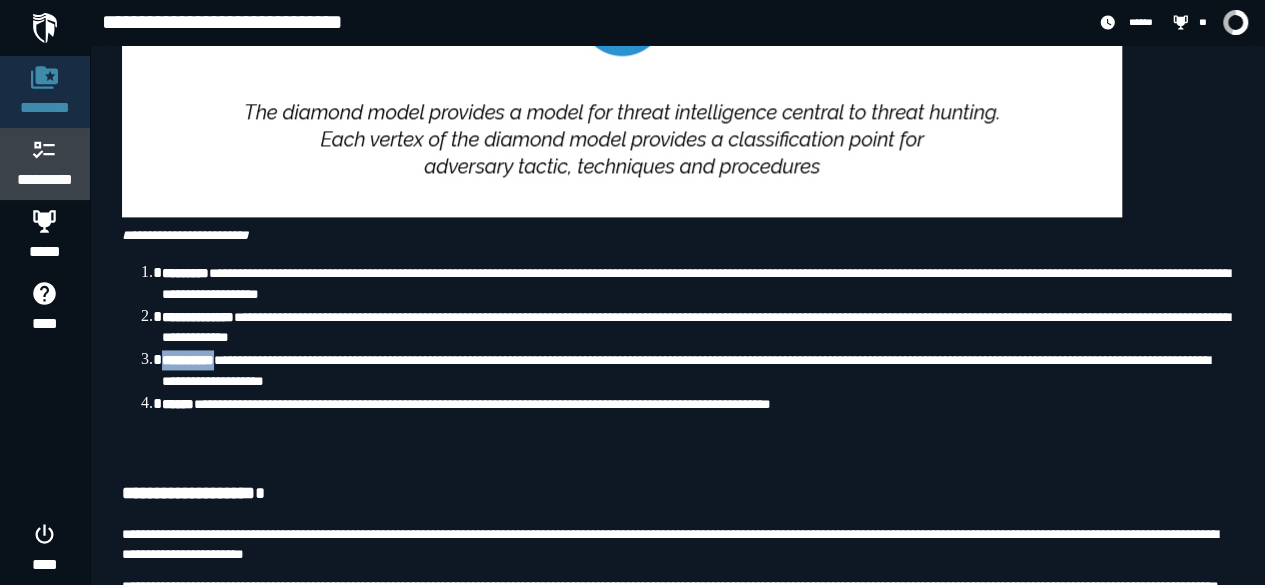 click on "*********" at bounding box center (45, 180) 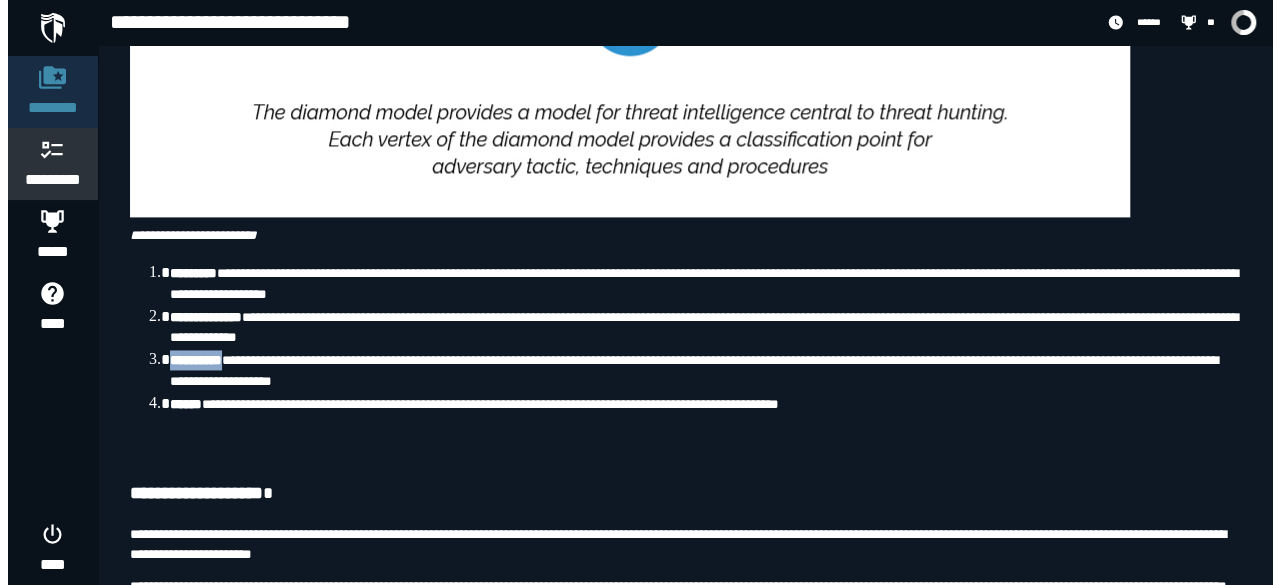 scroll, scrollTop: 0, scrollLeft: 0, axis: both 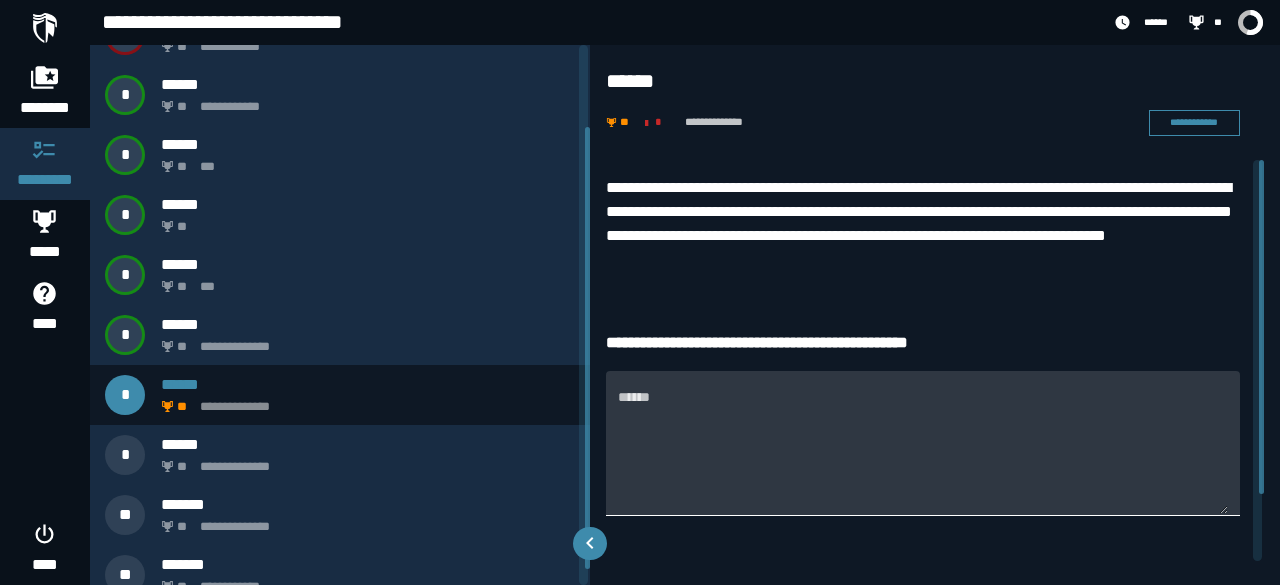 click on "******" at bounding box center (923, 443) 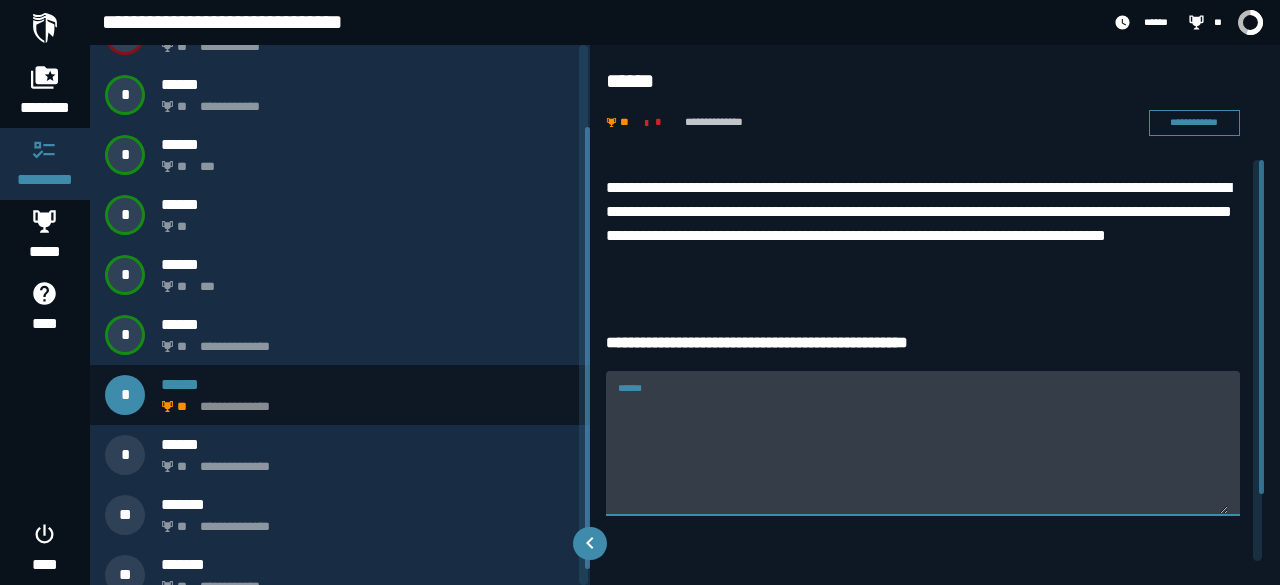 paste on "**********" 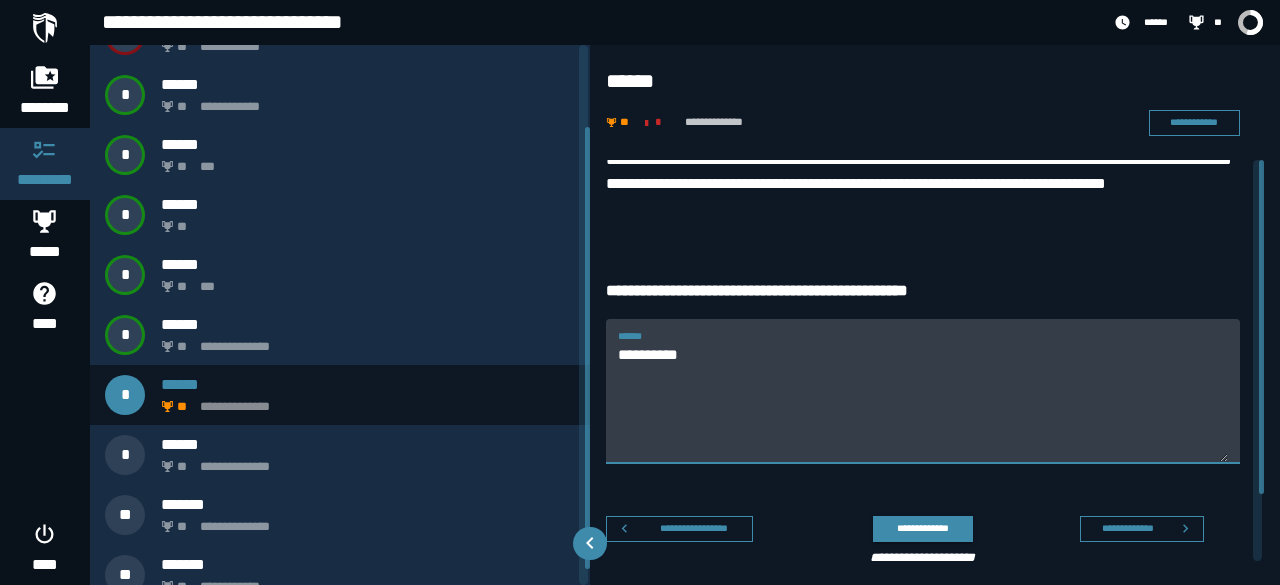 scroll, scrollTop: 80, scrollLeft: 0, axis: vertical 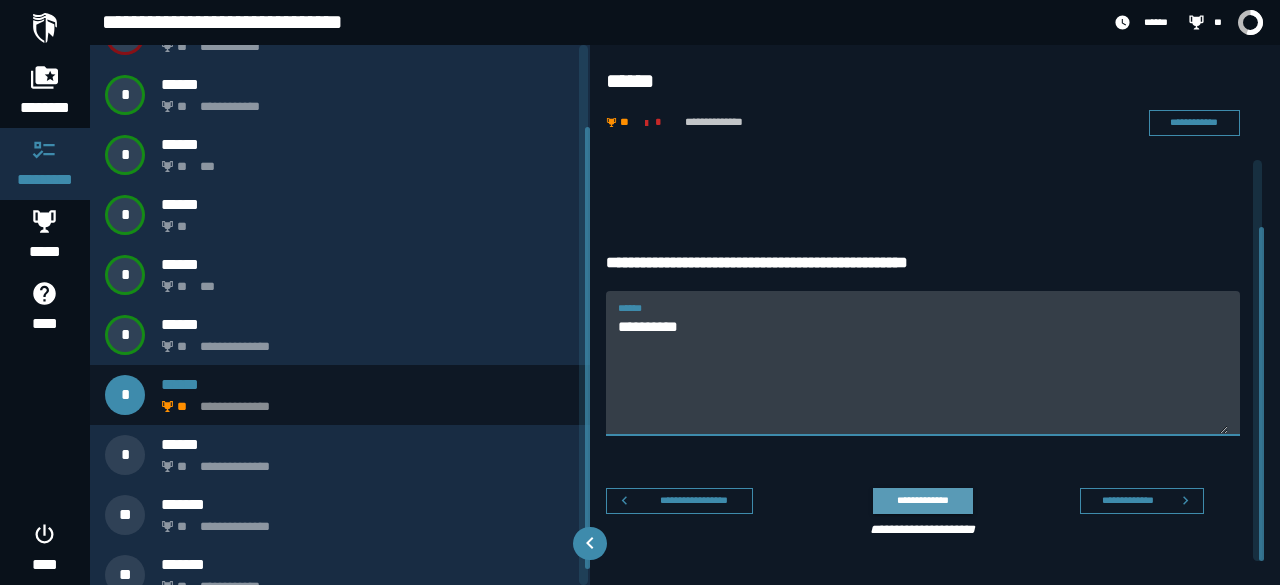 type on "**********" 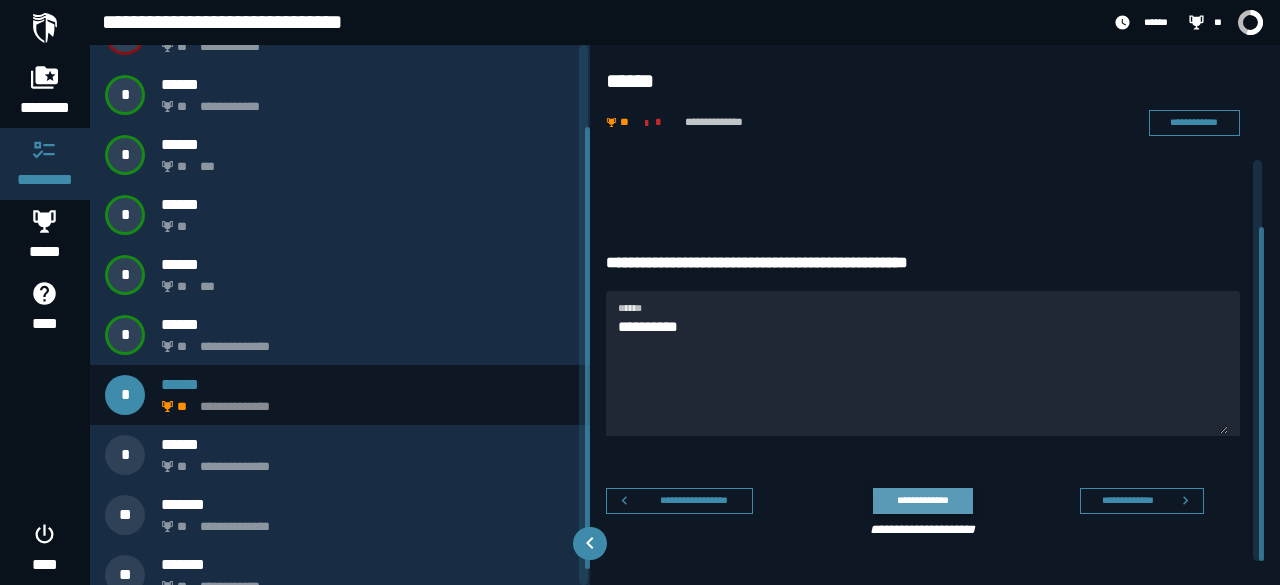 click on "**********" at bounding box center (922, 500) 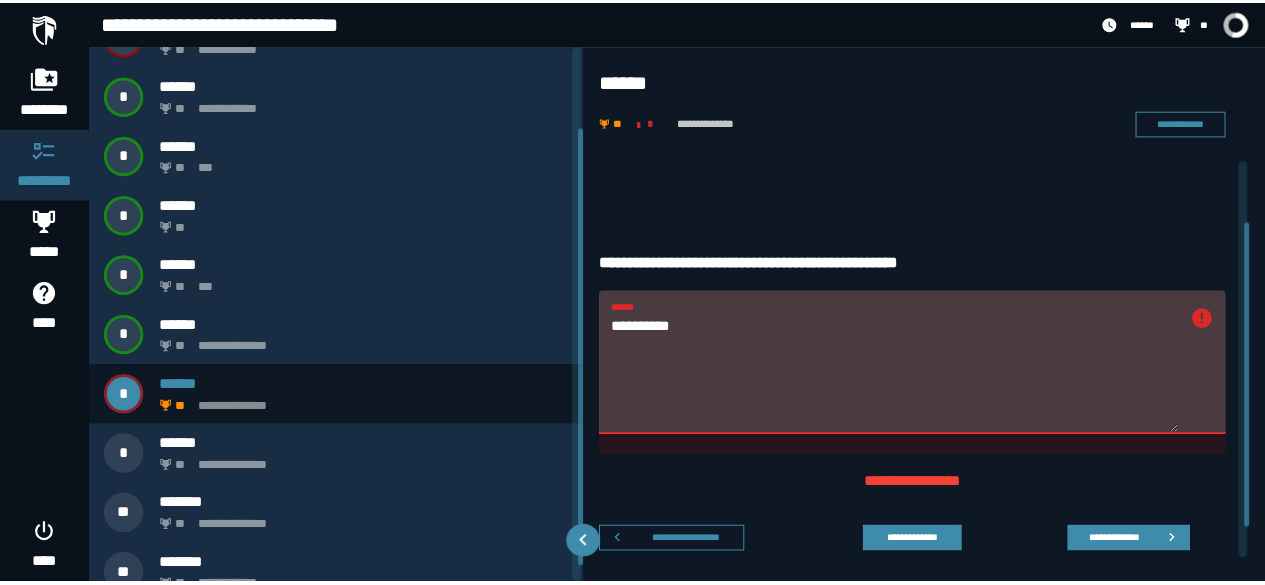 scroll, scrollTop: 0, scrollLeft: 0, axis: both 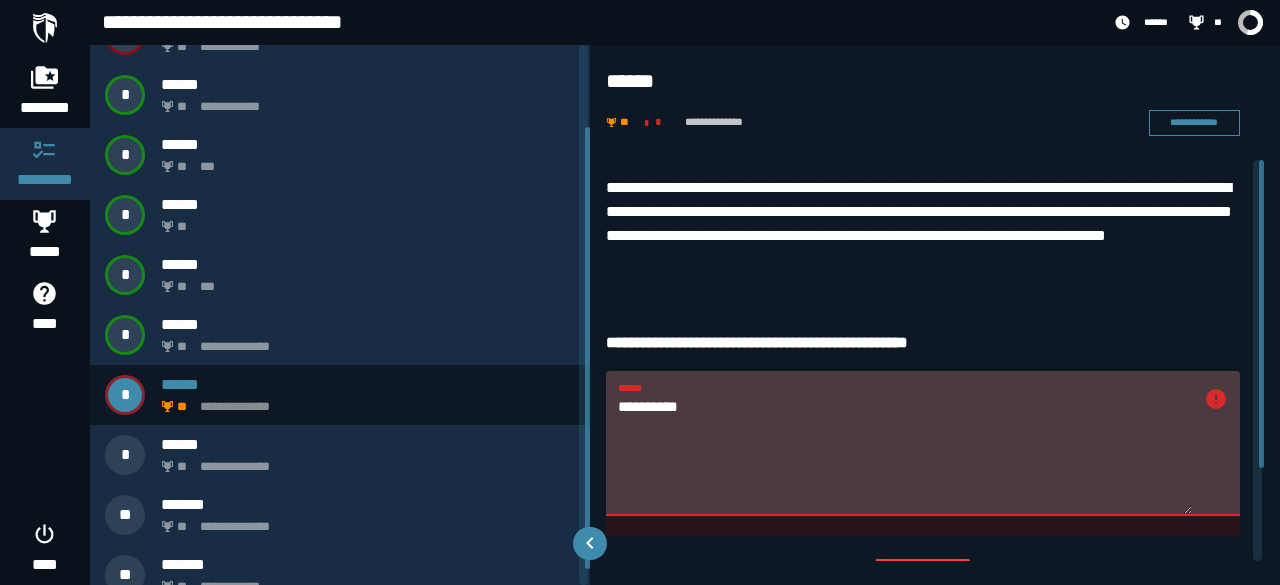 drag, startPoint x: 812, startPoint y: 407, endPoint x: 619, endPoint y: 405, distance: 193.01036 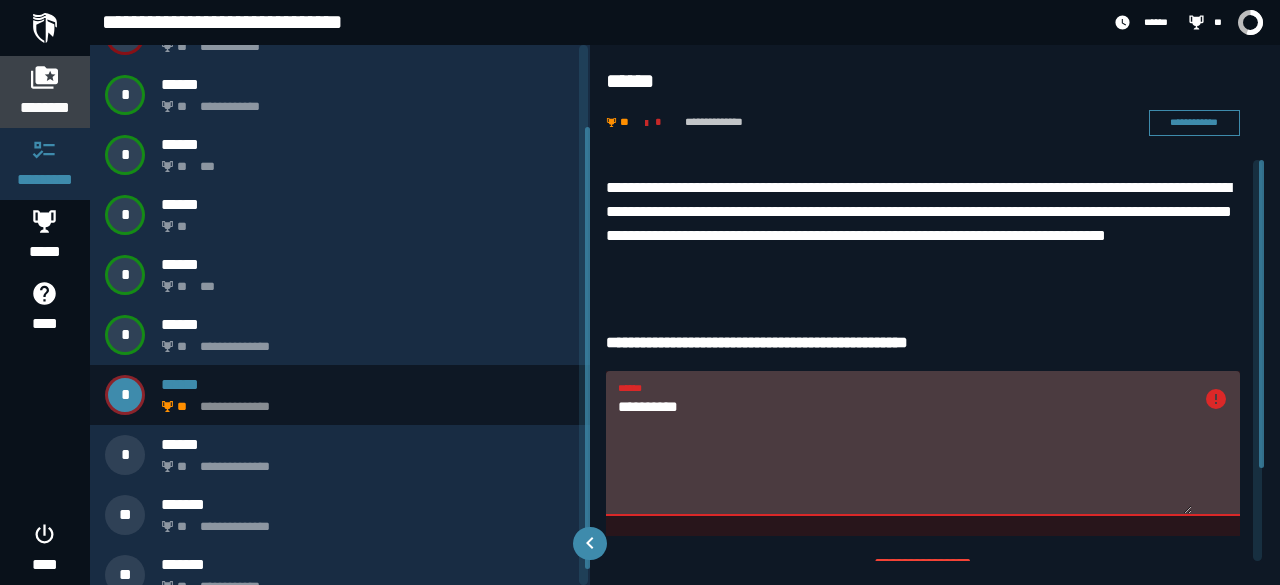 click 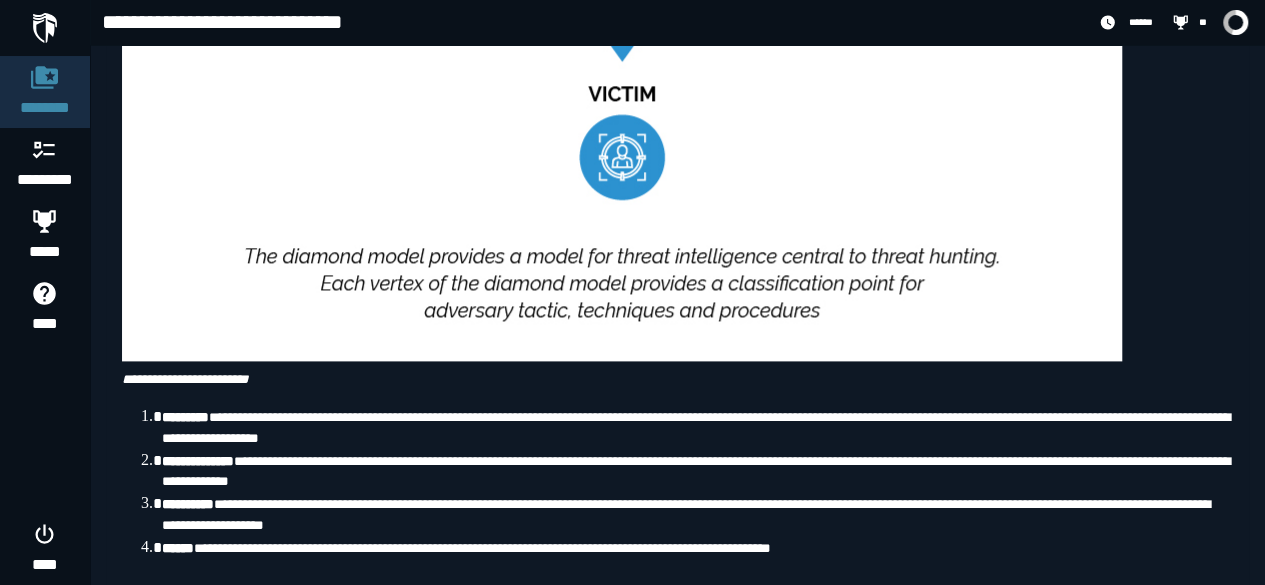 scroll, scrollTop: 1200, scrollLeft: 0, axis: vertical 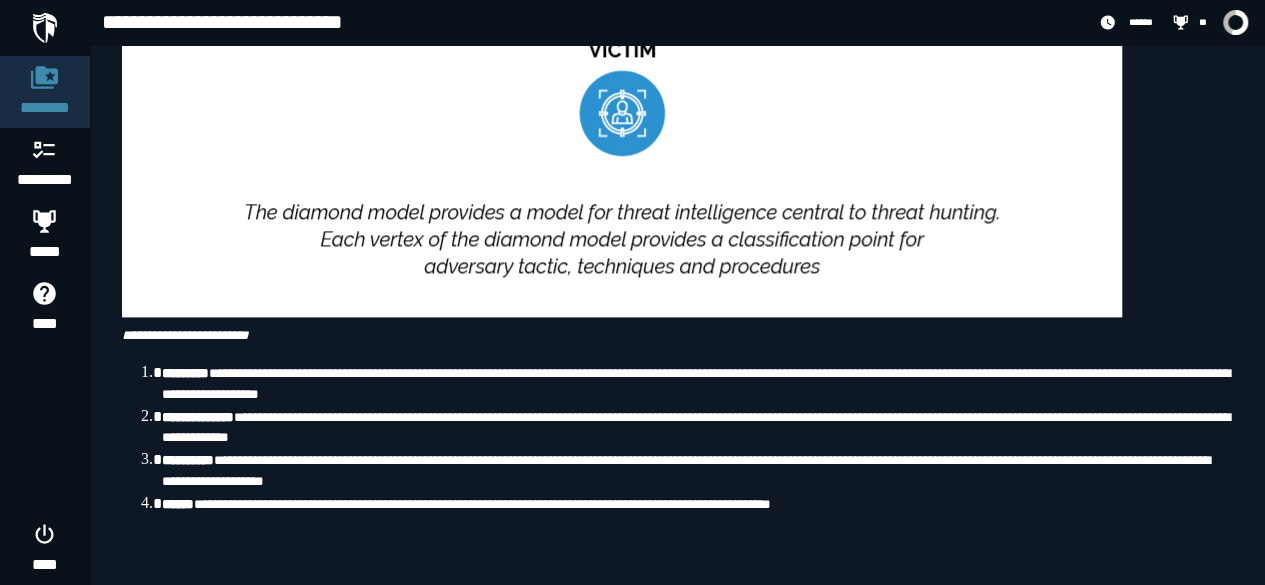 click on "**********" at bounding box center [198, 417] 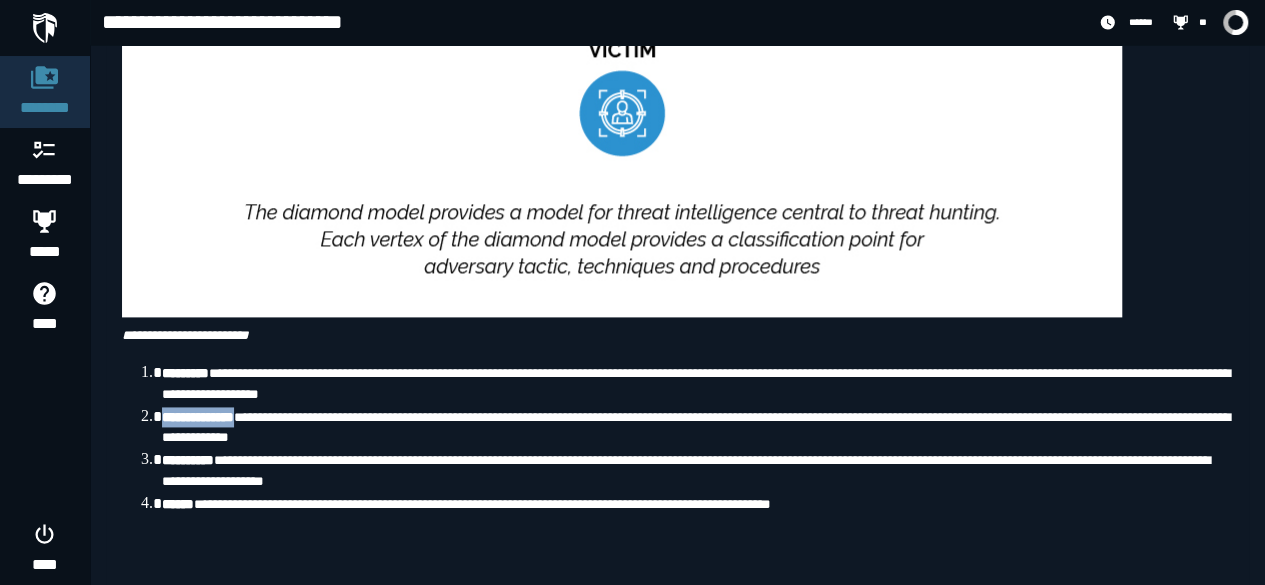 click on "**********" at bounding box center (198, 417) 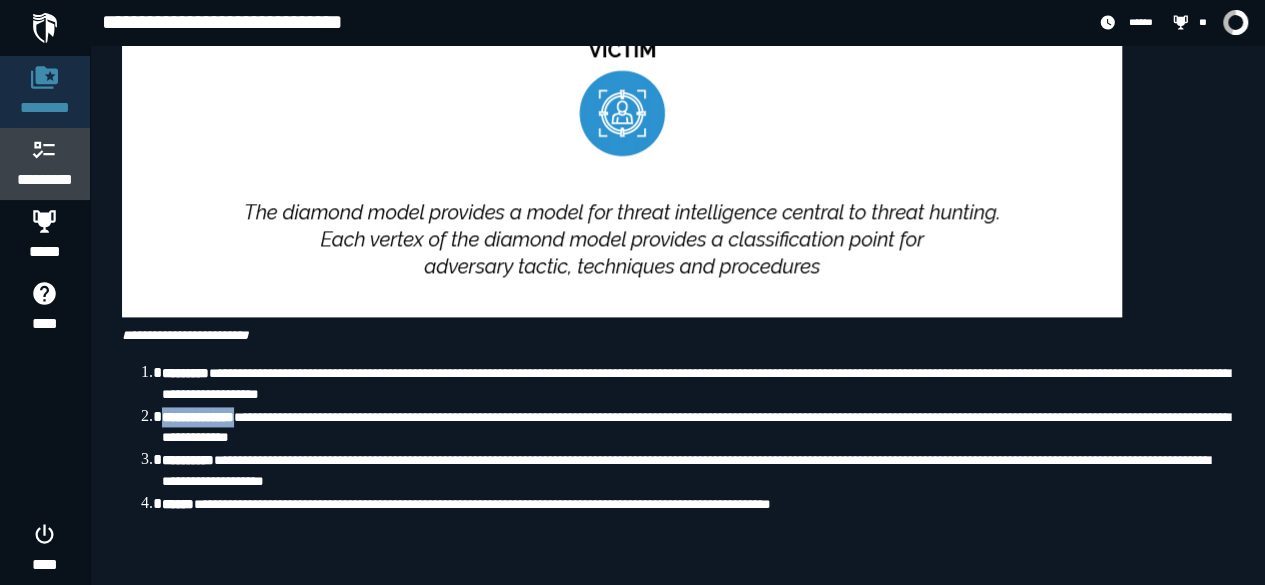 click 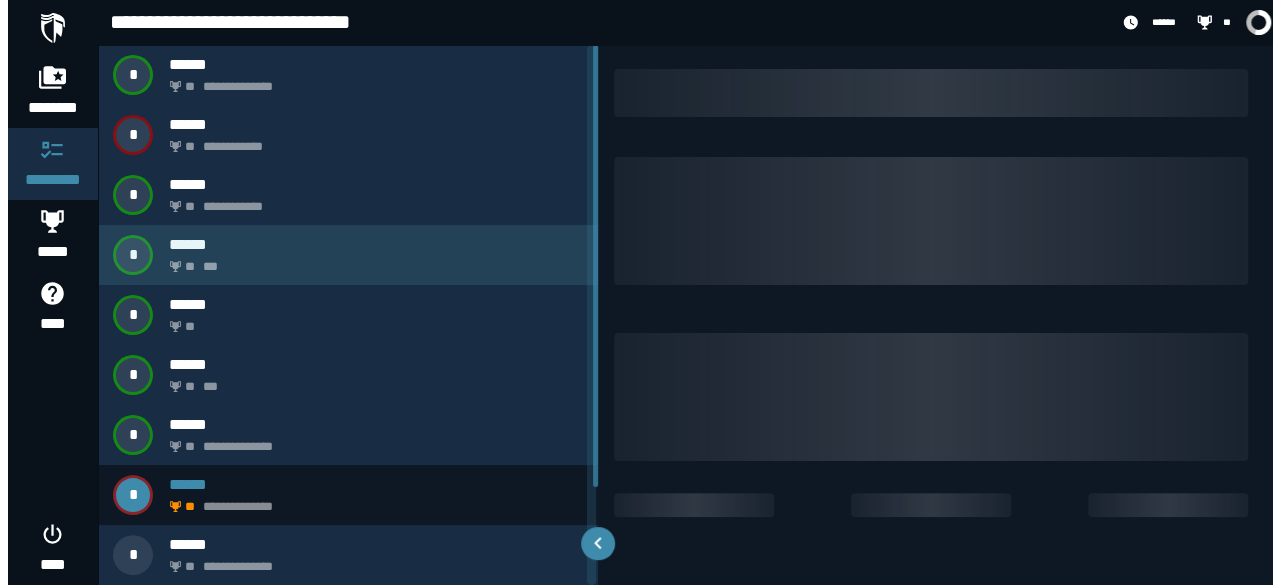 scroll, scrollTop: 0, scrollLeft: 0, axis: both 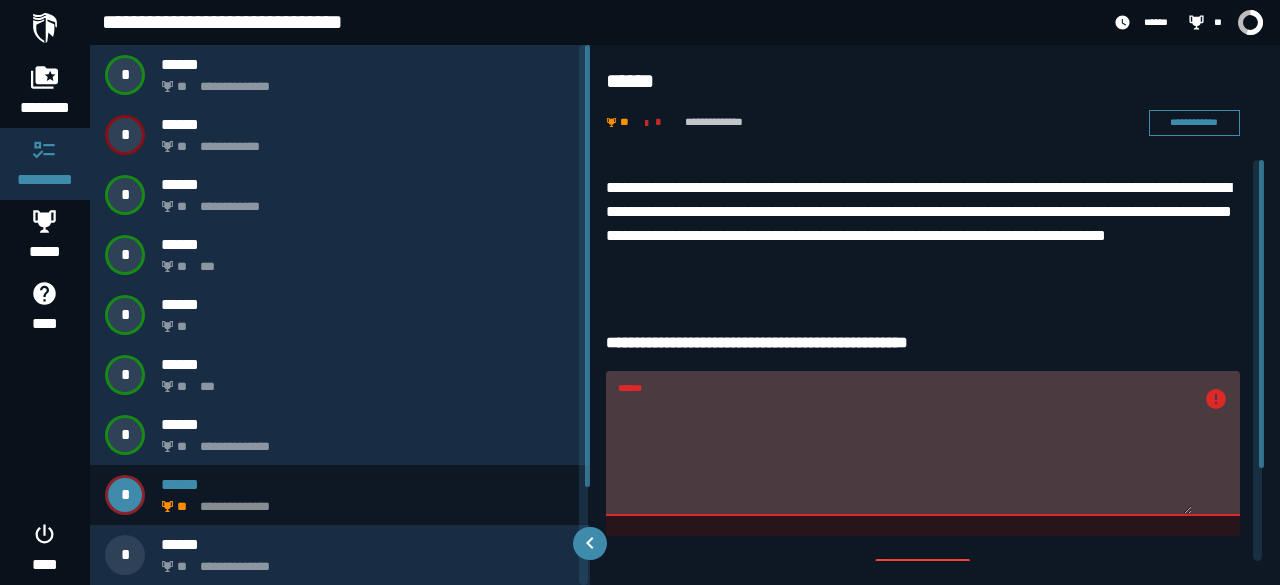 click on "******" at bounding box center (905, 455) 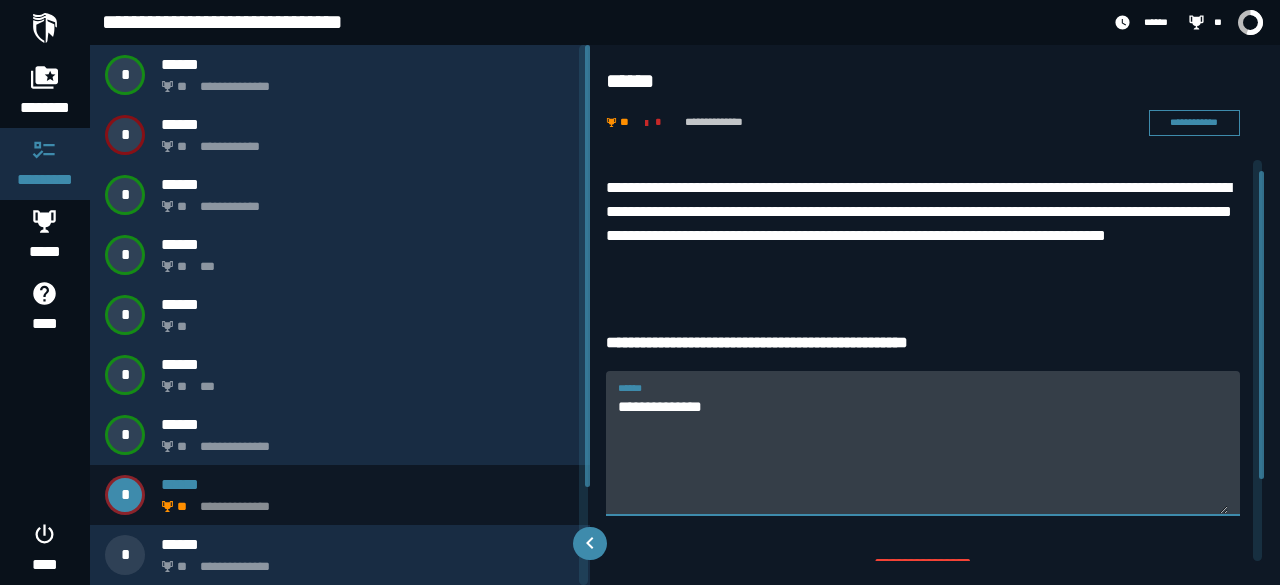 scroll, scrollTop: 100, scrollLeft: 0, axis: vertical 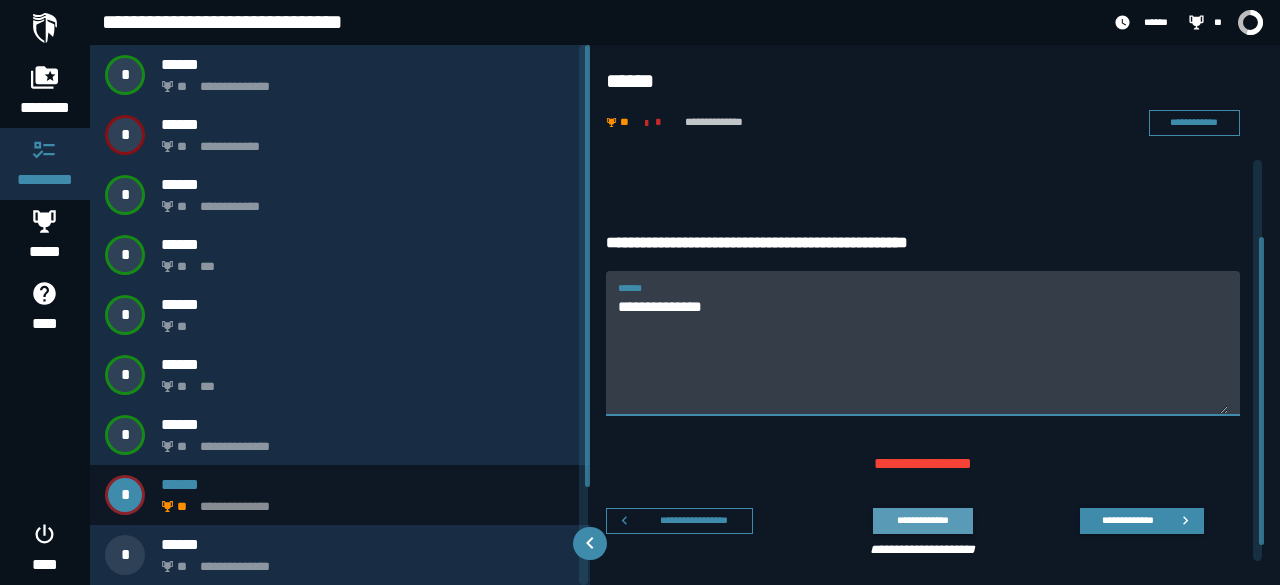 type on "**********" 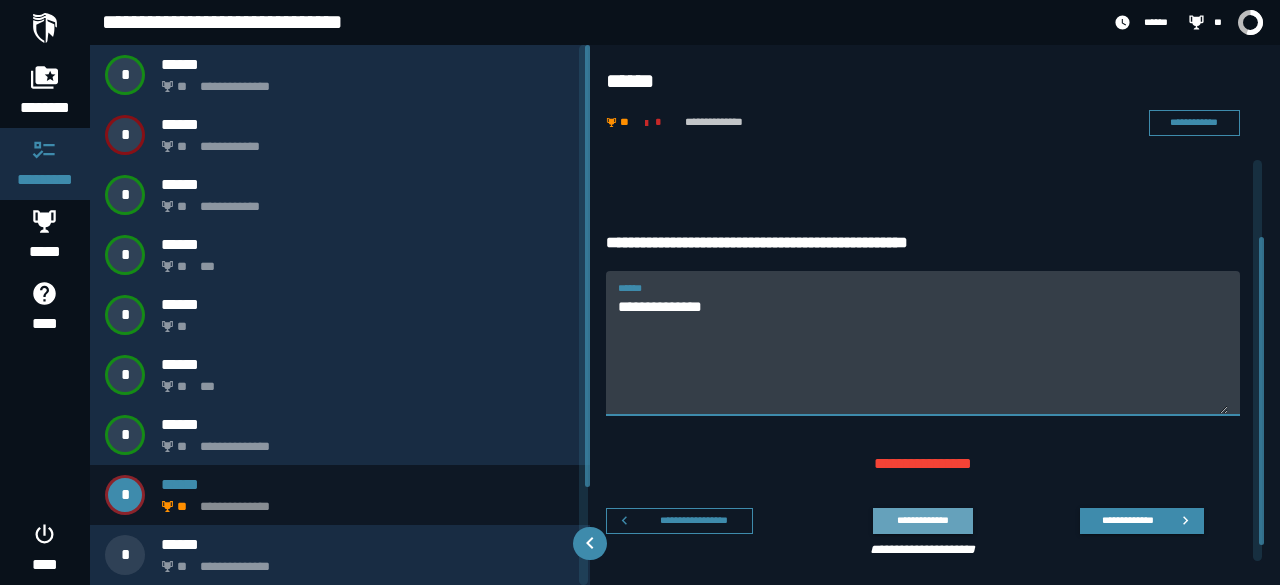 click on "**********" at bounding box center (922, 520) 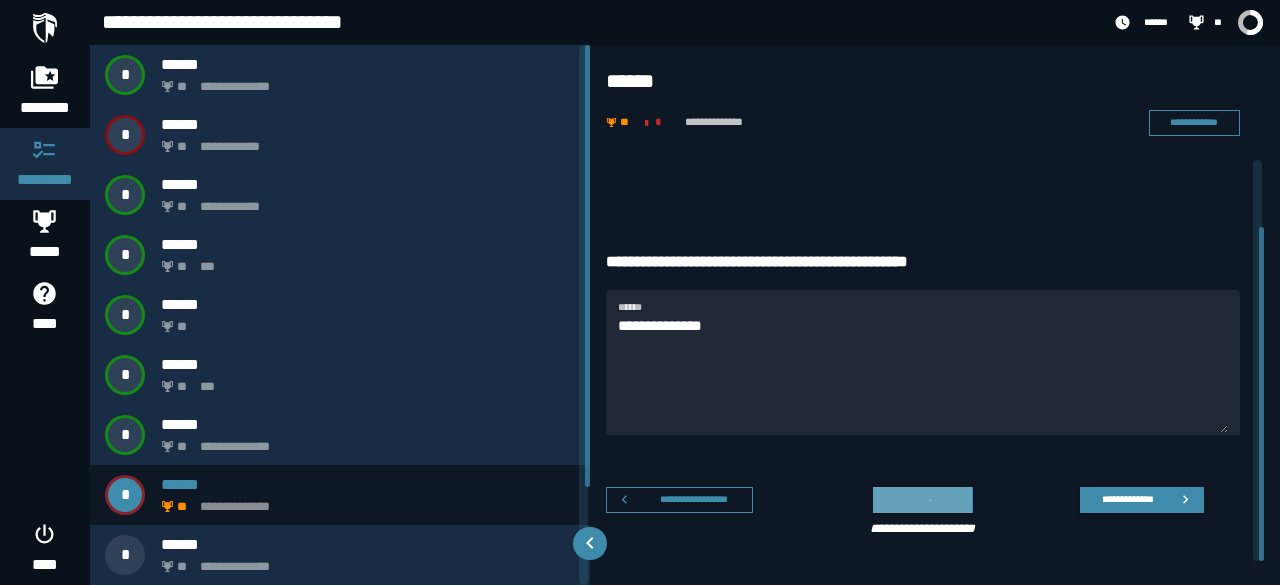 scroll, scrollTop: 80, scrollLeft: 0, axis: vertical 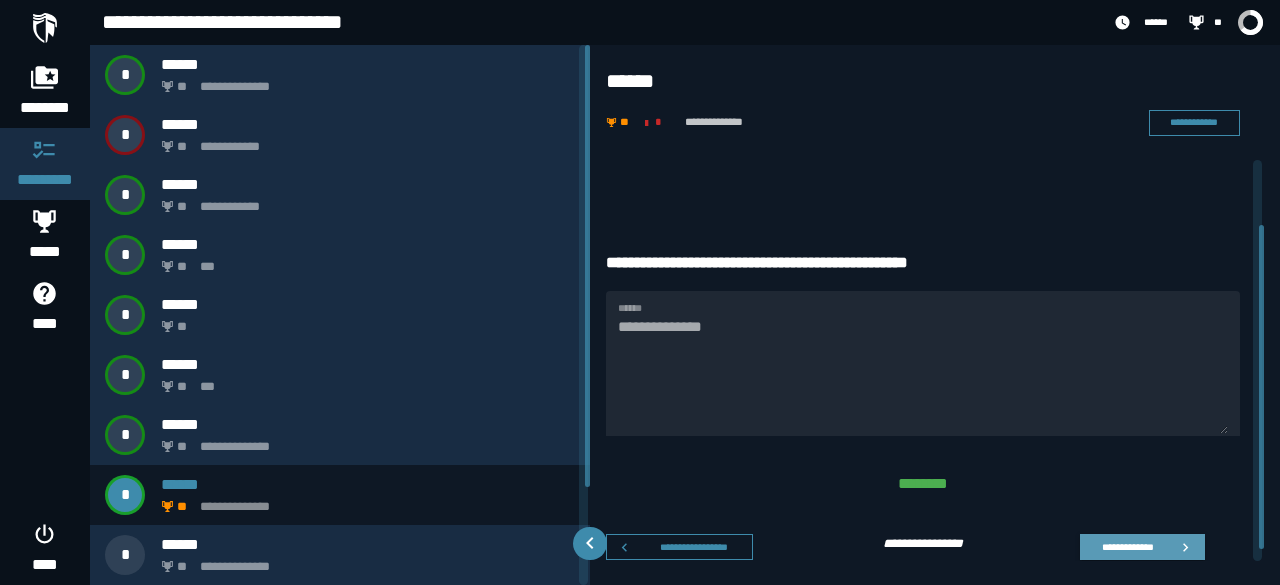 click on "**********" at bounding box center [1127, 546] 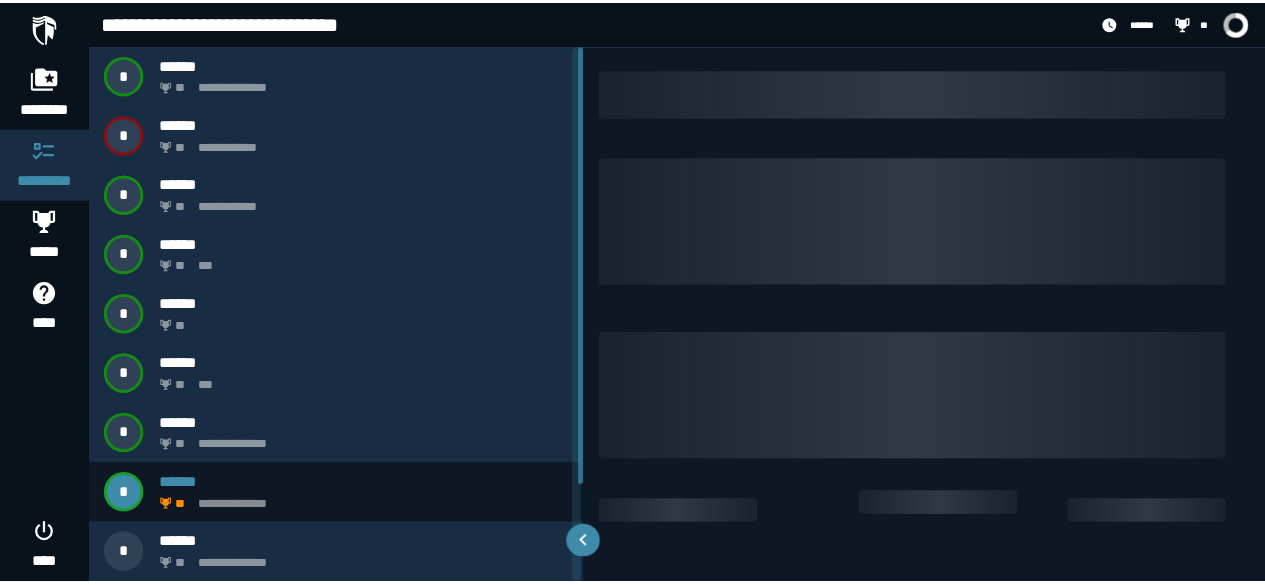 scroll, scrollTop: 0, scrollLeft: 0, axis: both 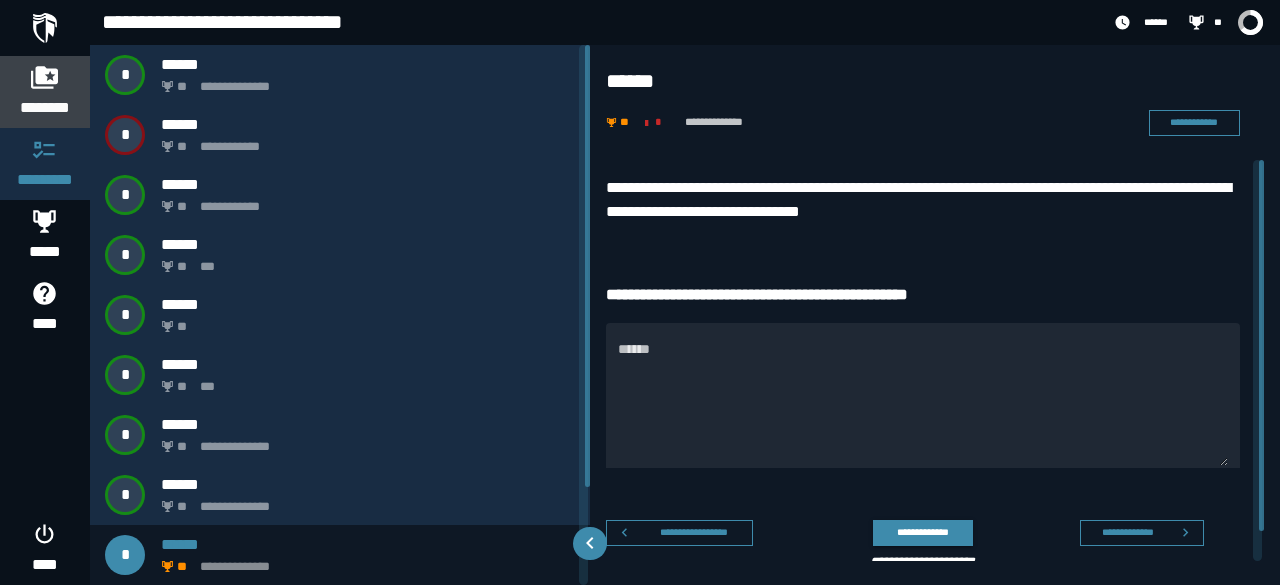 click on "********" at bounding box center [45, 108] 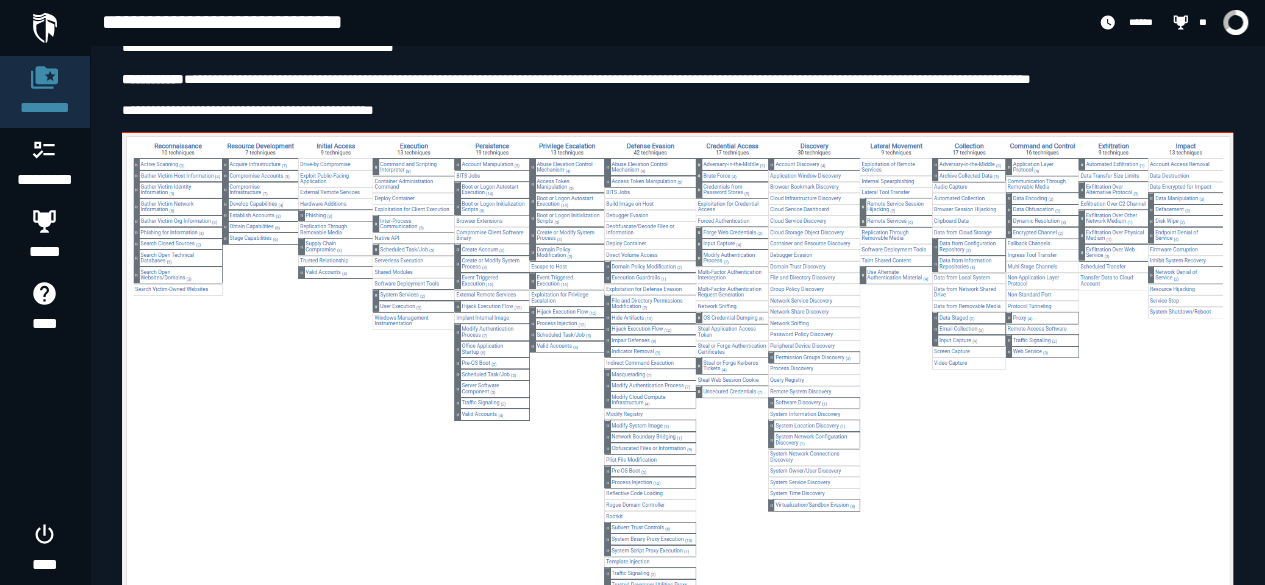 scroll, scrollTop: 3300, scrollLeft: 0, axis: vertical 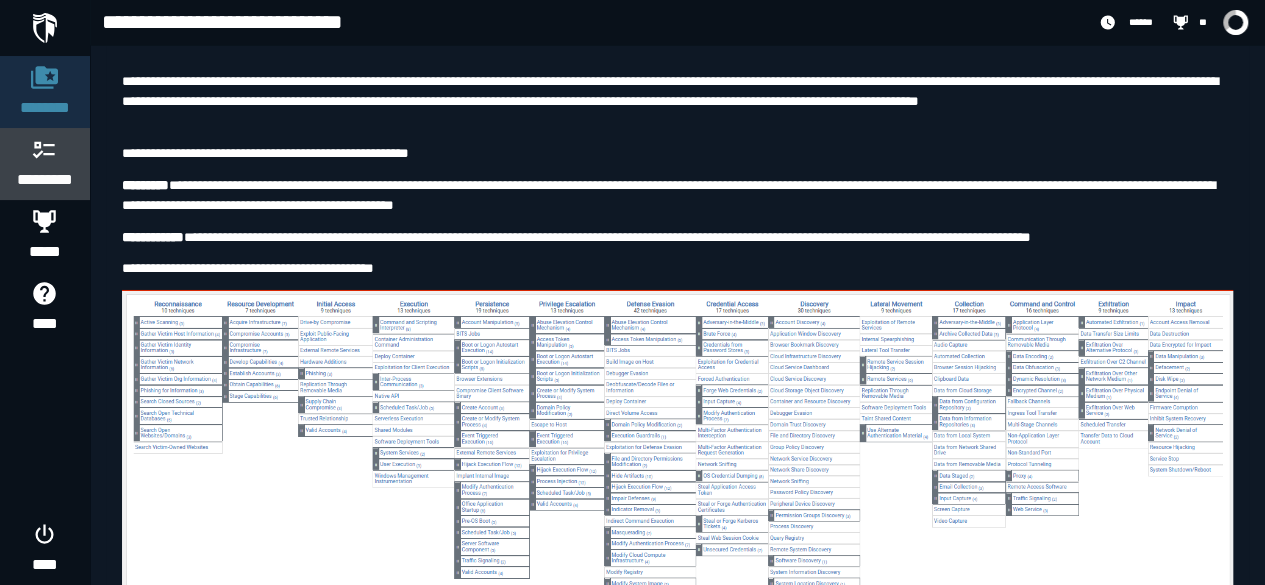click 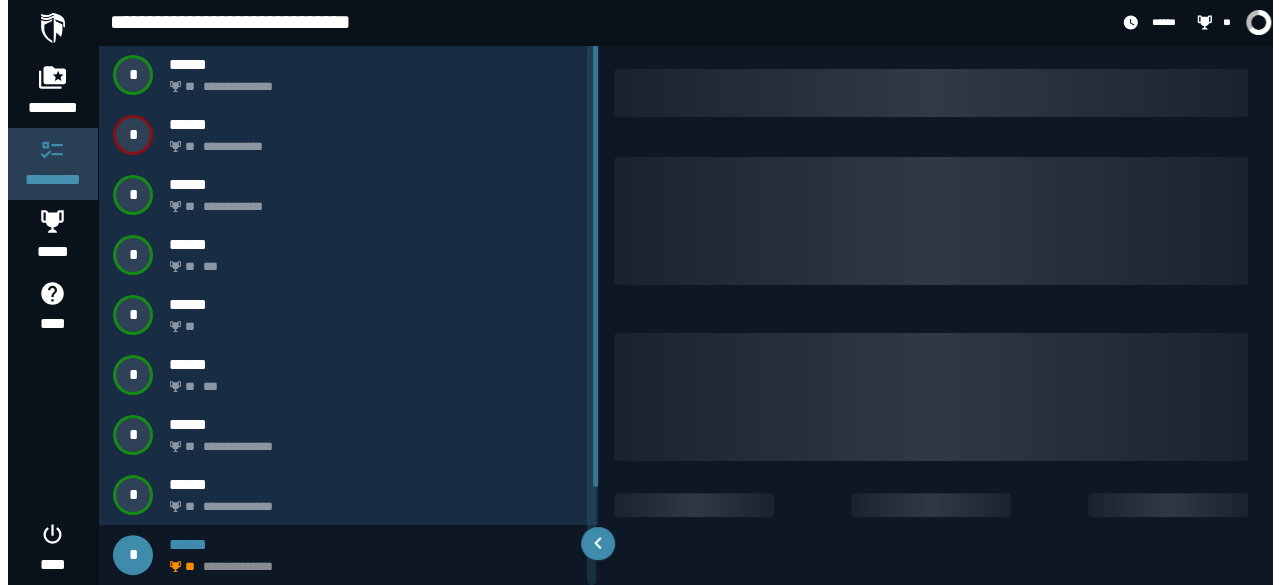 scroll, scrollTop: 0, scrollLeft: 0, axis: both 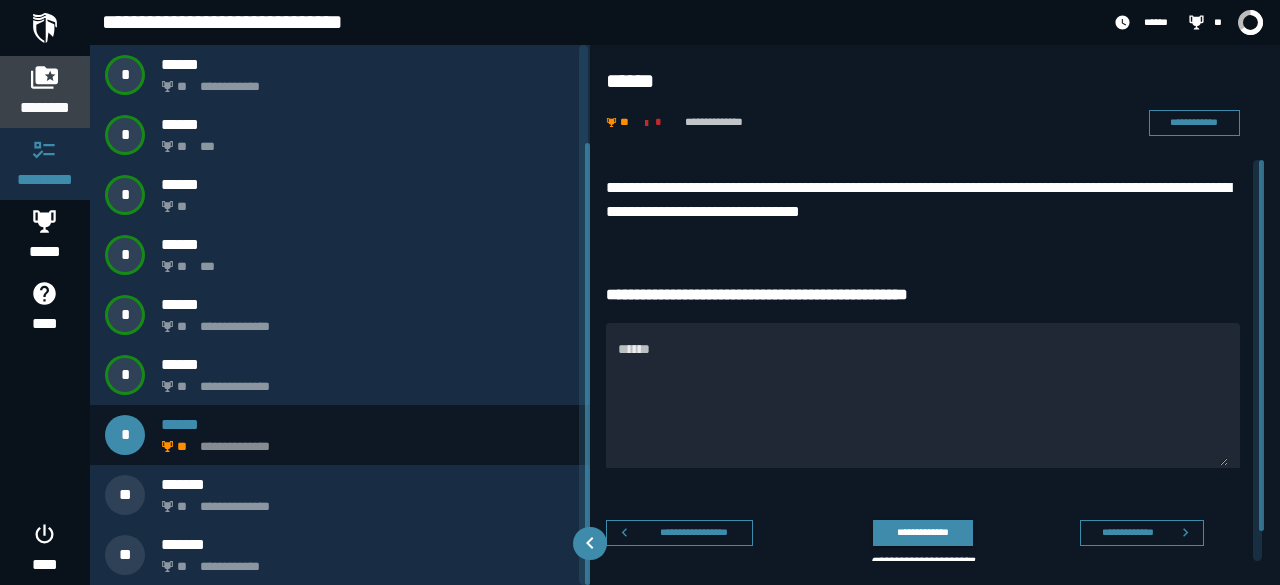 click on "********" at bounding box center [45, 108] 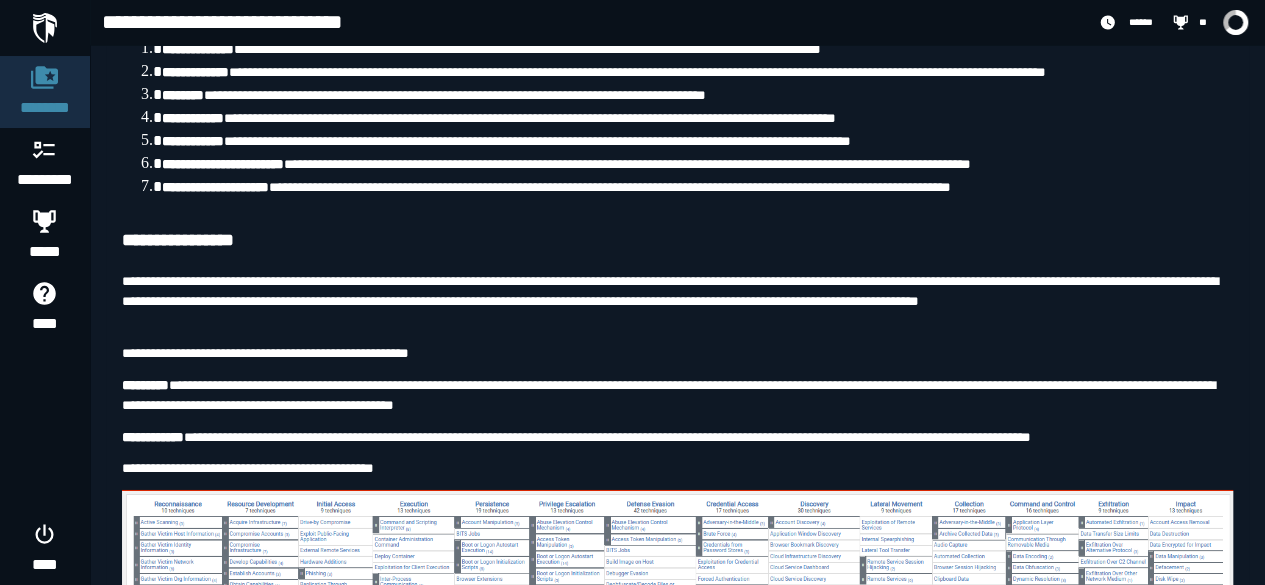 scroll, scrollTop: 3000, scrollLeft: 0, axis: vertical 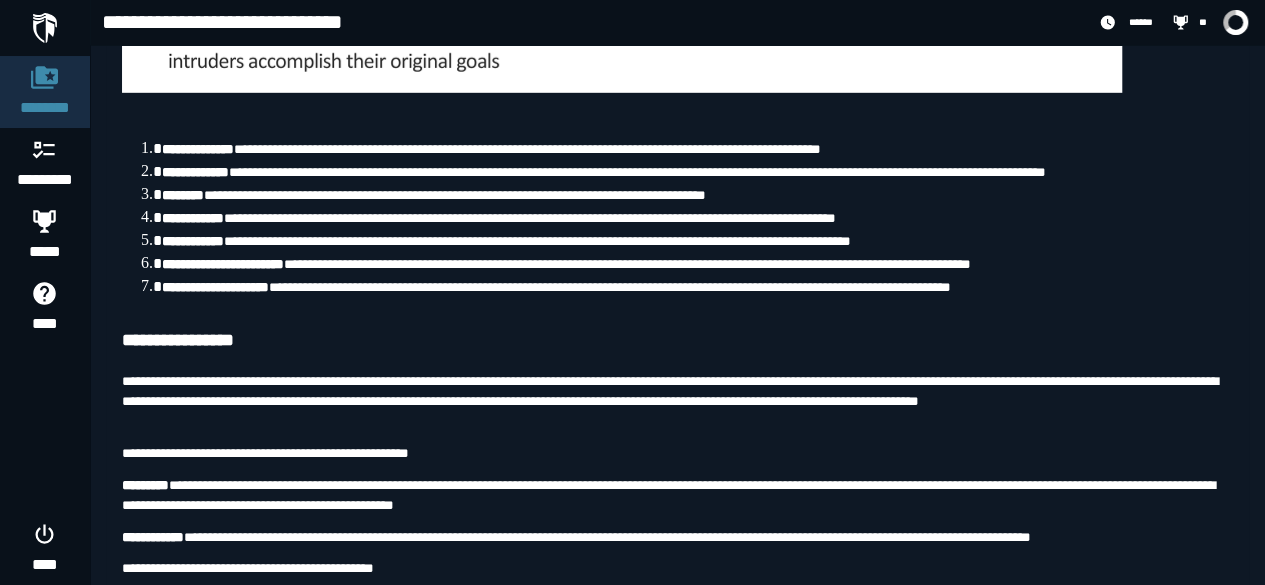 click on "**********" at bounding box center (193, 241) 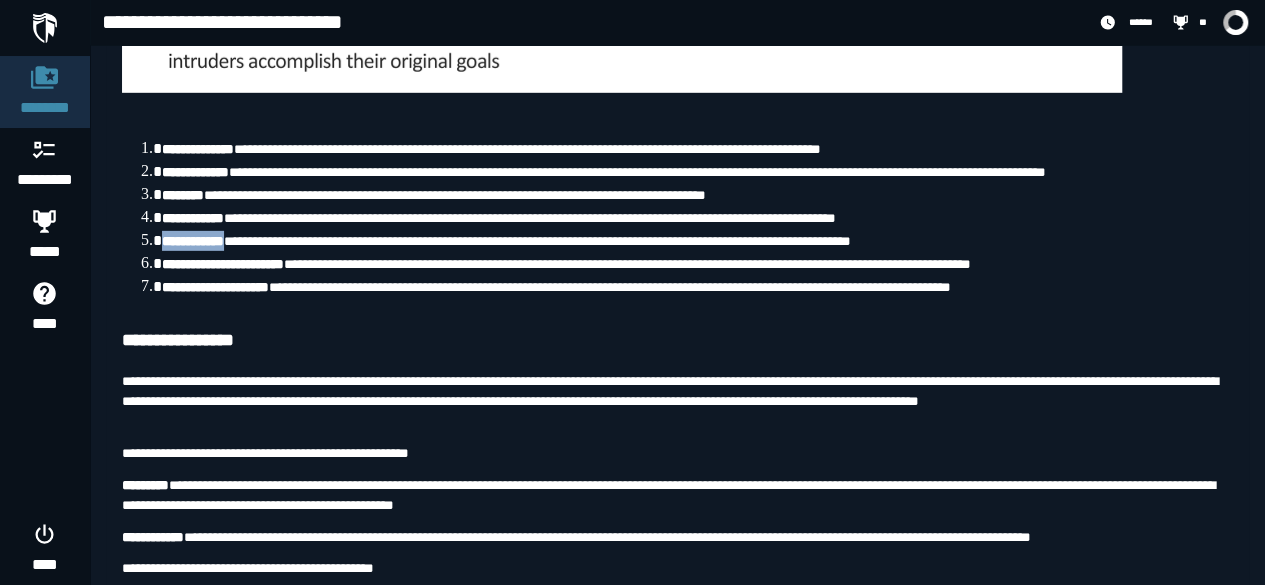 click on "**********" at bounding box center (193, 241) 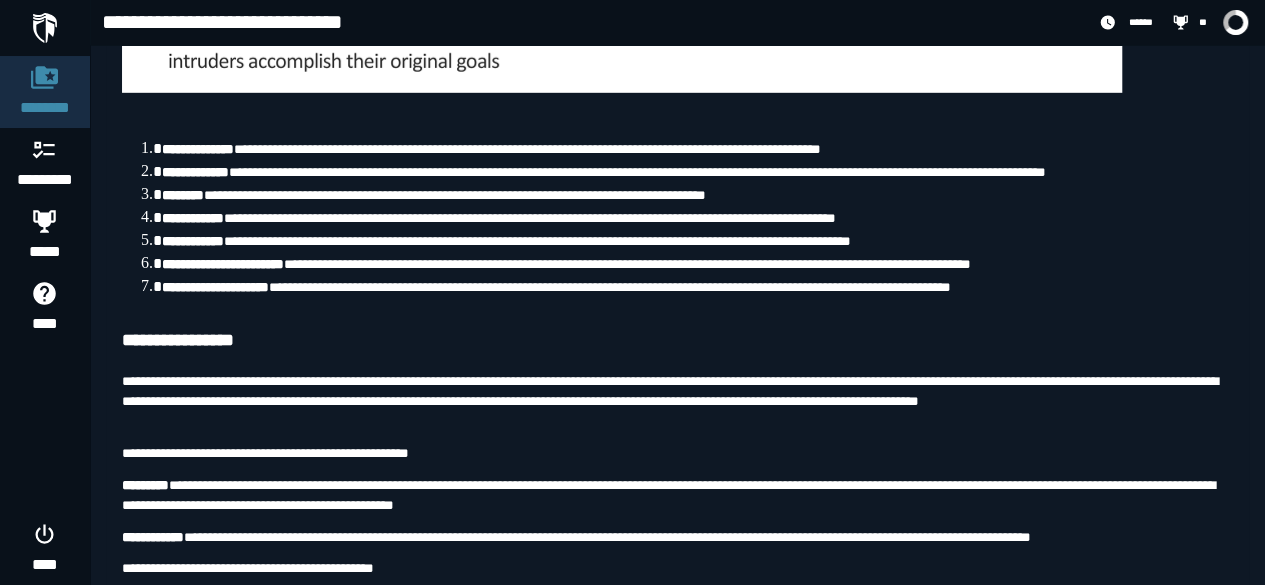 click on "**********" at bounding box center [677, 217] 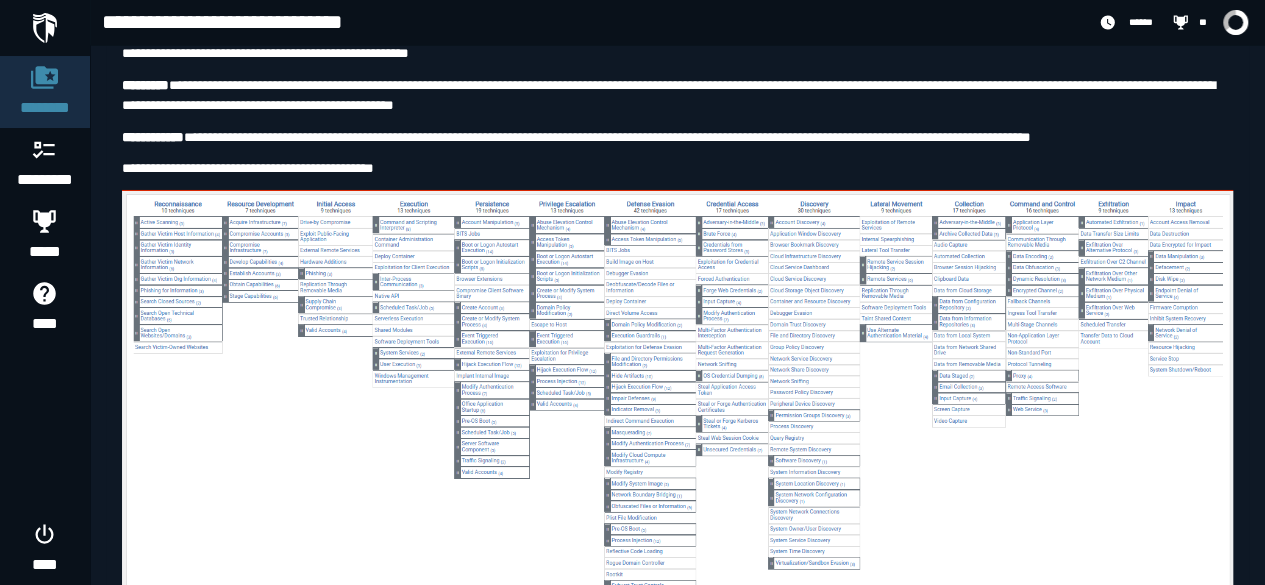 scroll, scrollTop: 3300, scrollLeft: 0, axis: vertical 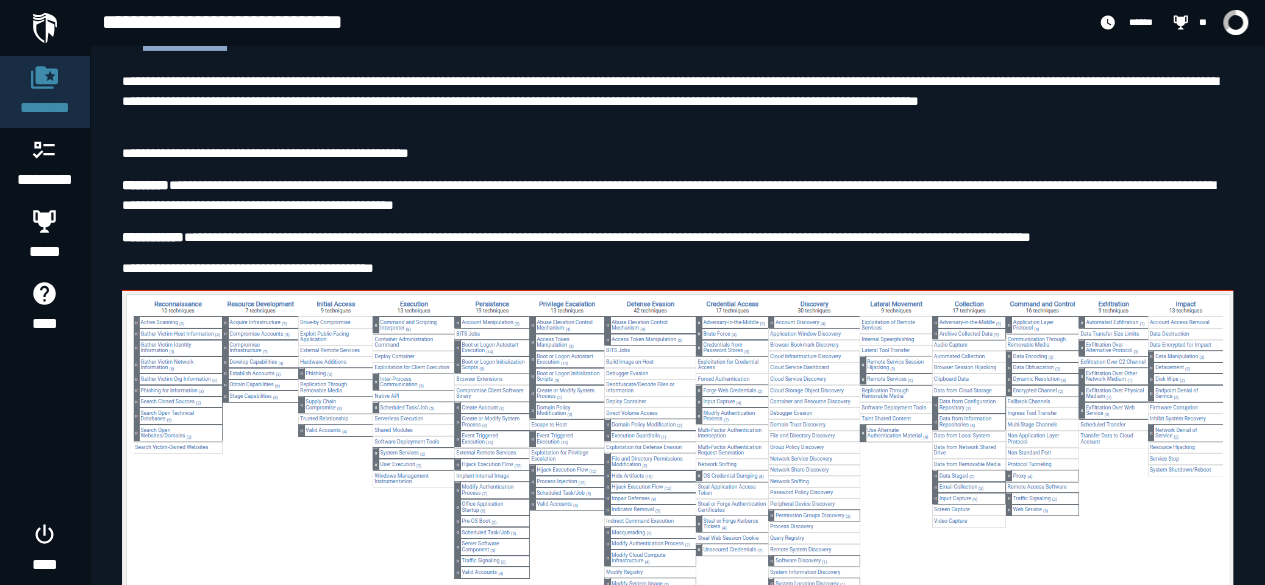 drag, startPoint x: 262, startPoint y: 141, endPoint x: 140, endPoint y: 136, distance: 122.10242 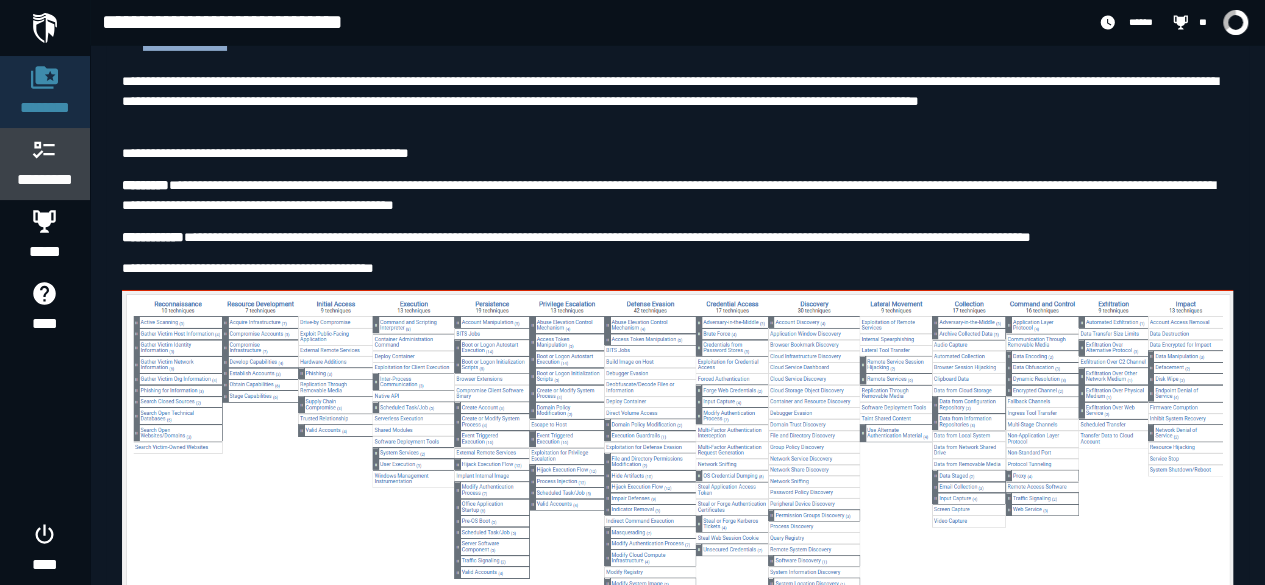 click at bounding box center [45, 149] 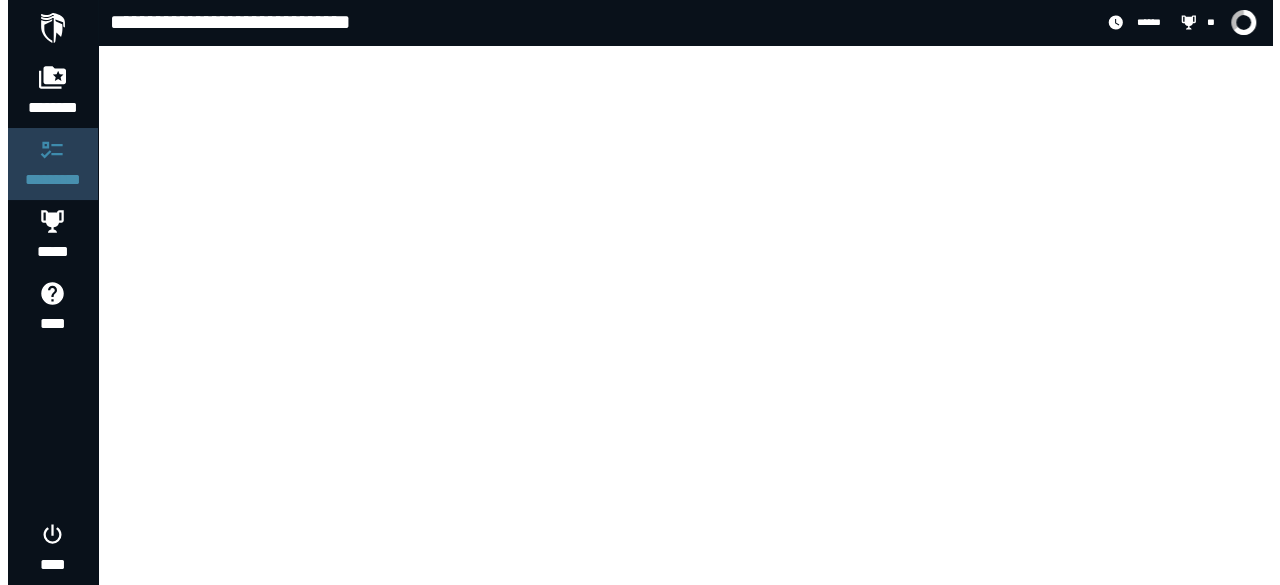 scroll, scrollTop: 0, scrollLeft: 0, axis: both 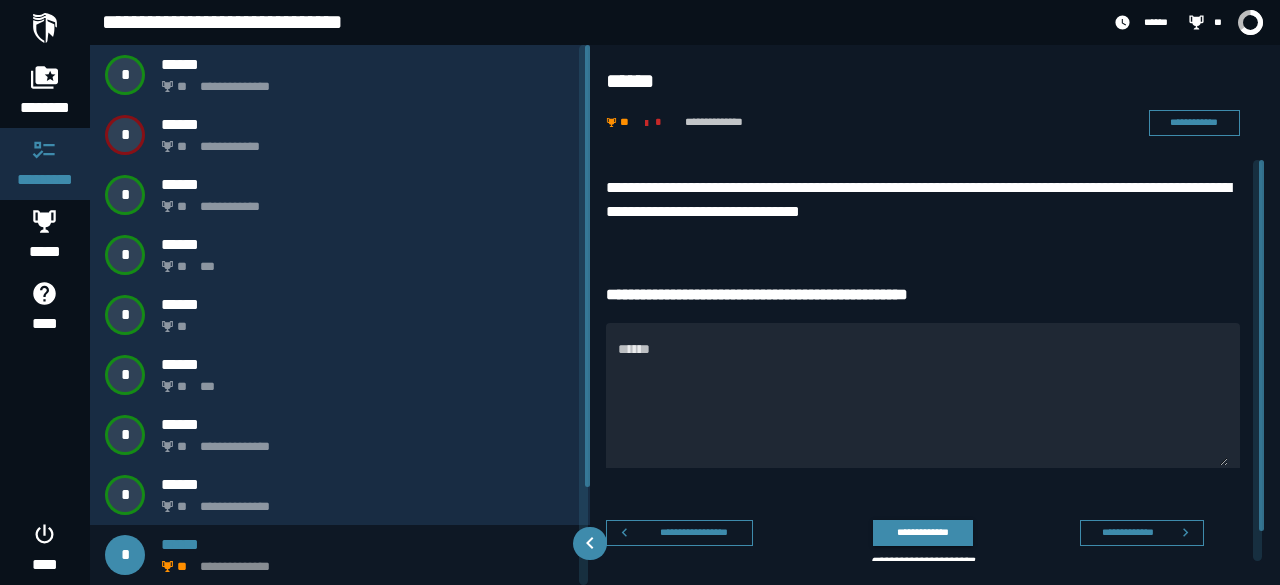 click on "******" at bounding box center (923, 407) 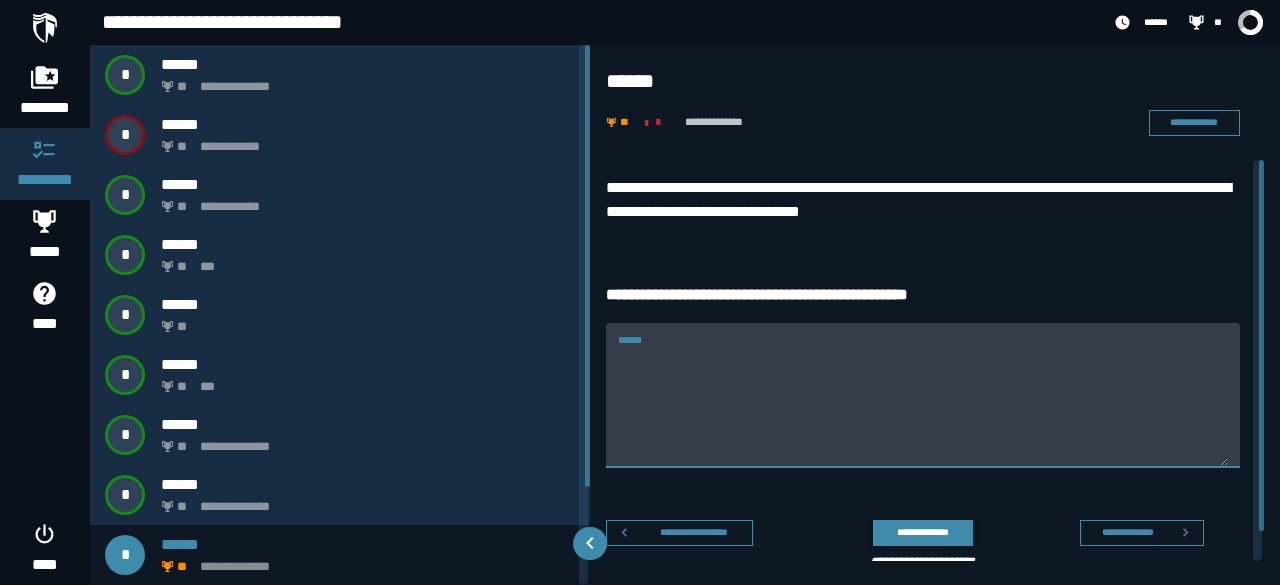 paste on "**********" 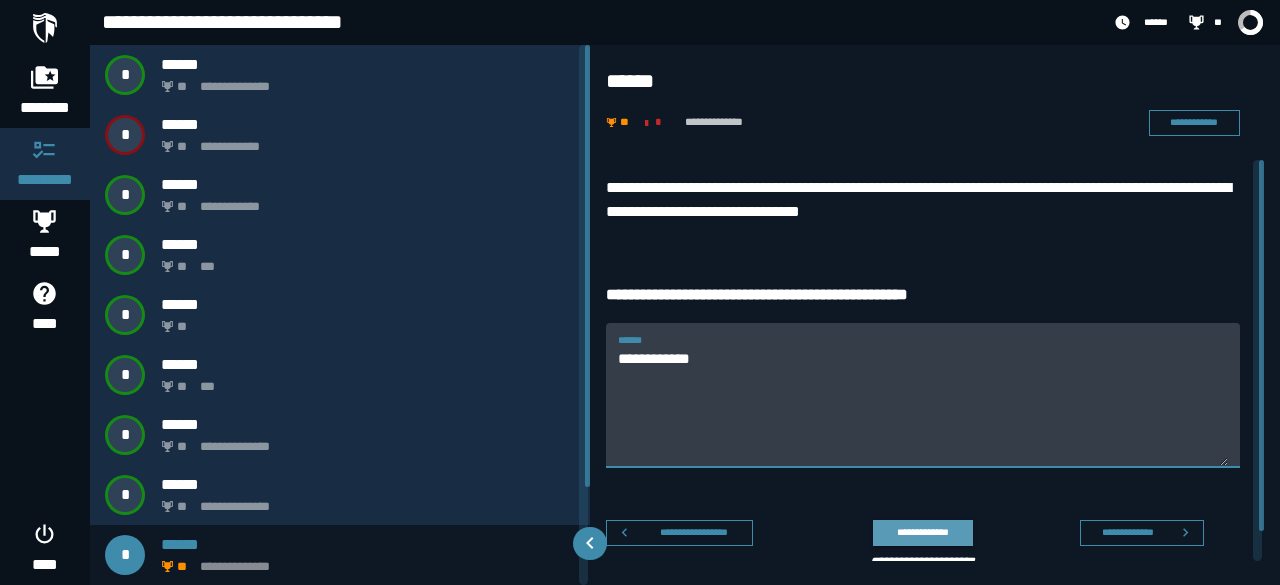 type on "**********" 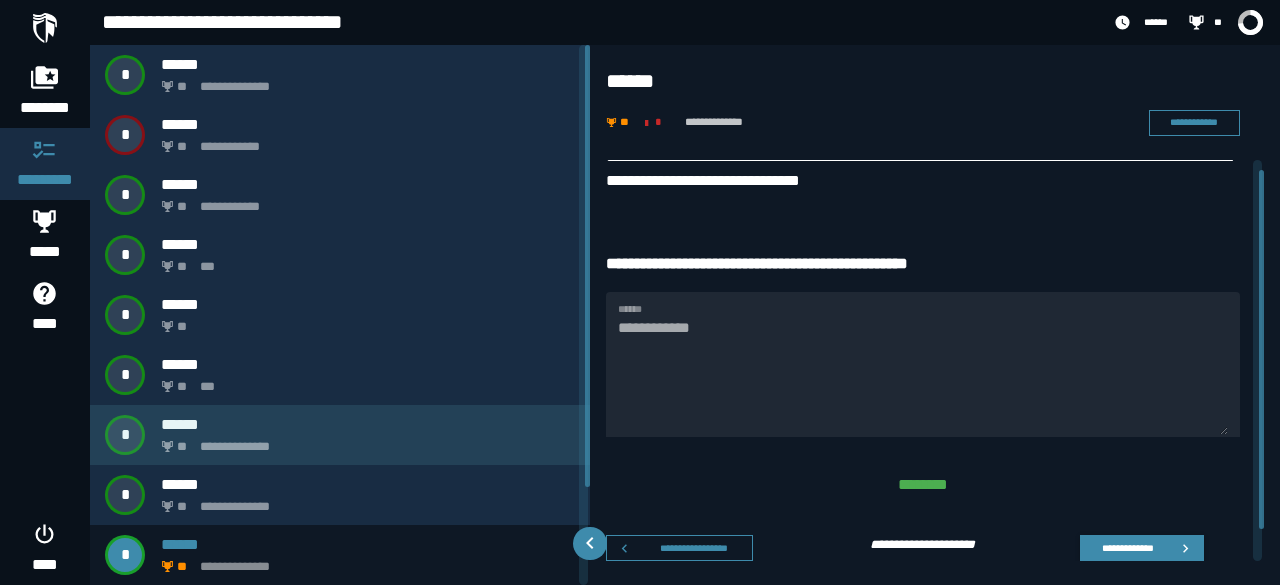 scroll, scrollTop: 46, scrollLeft: 0, axis: vertical 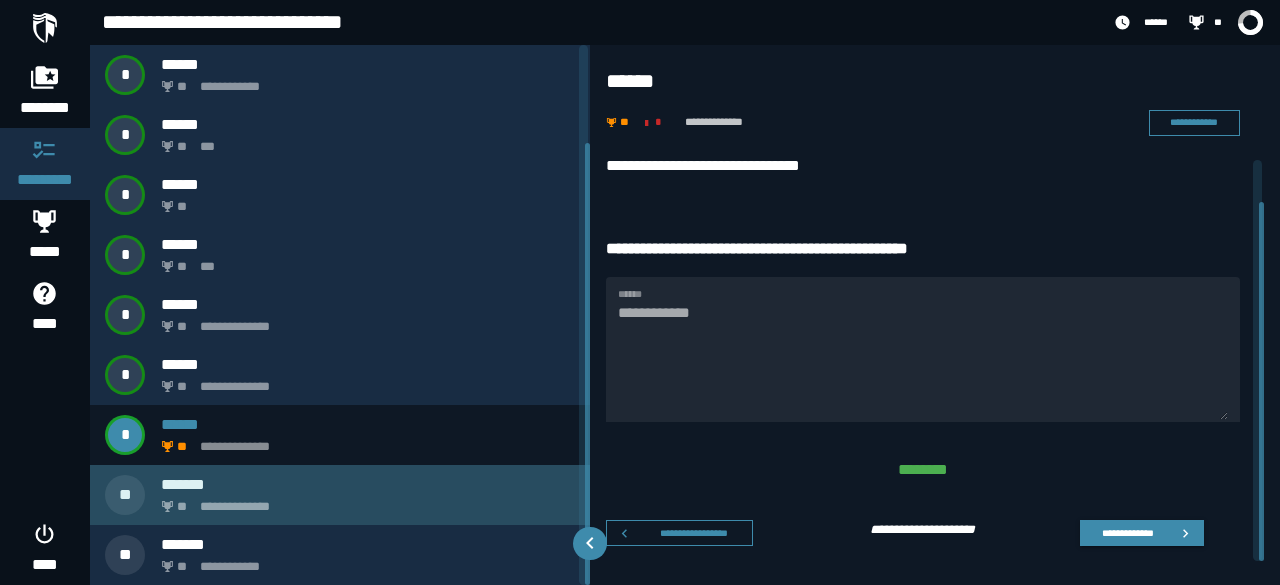 click on "**********" at bounding box center [364, 501] 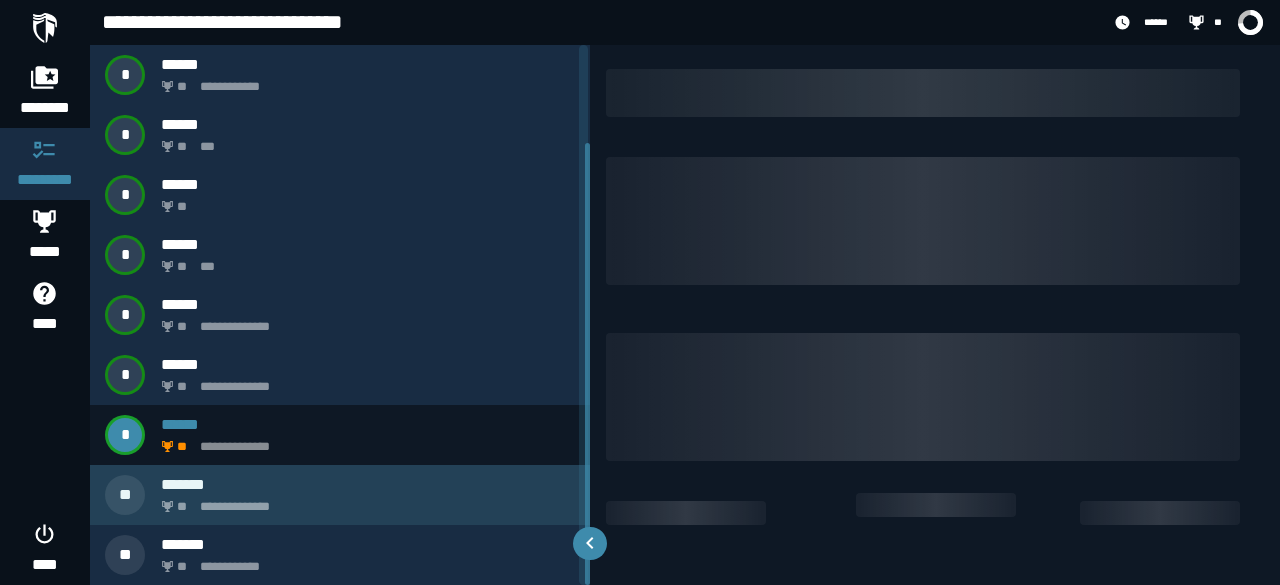 scroll, scrollTop: 0, scrollLeft: 0, axis: both 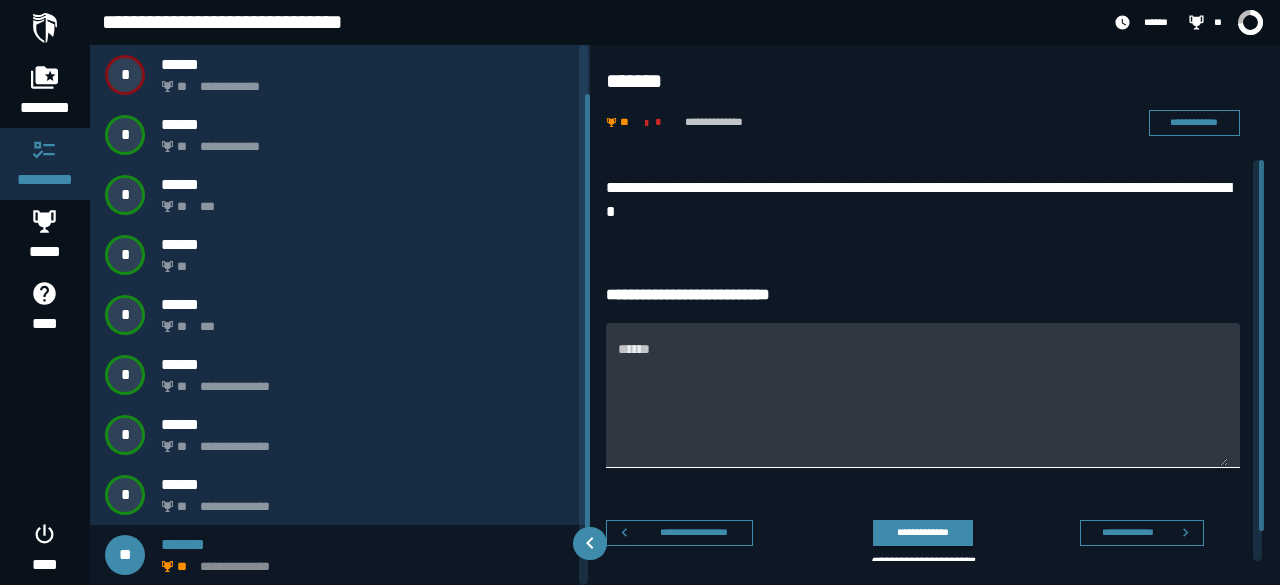 click on "******" at bounding box center [923, 407] 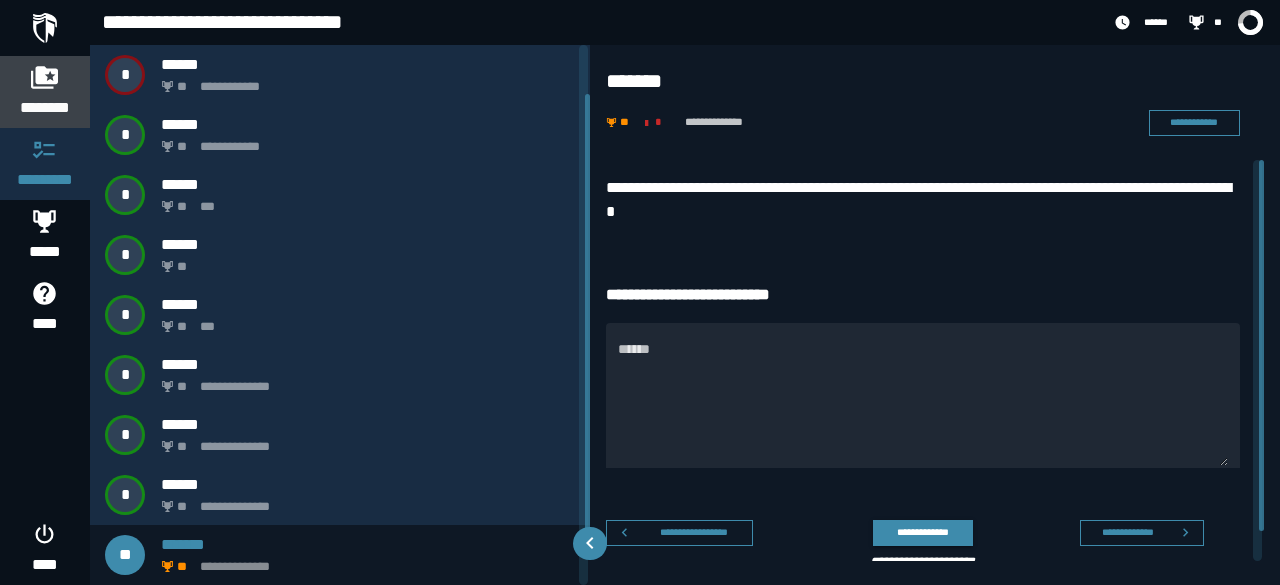 click on "********" at bounding box center [45, 108] 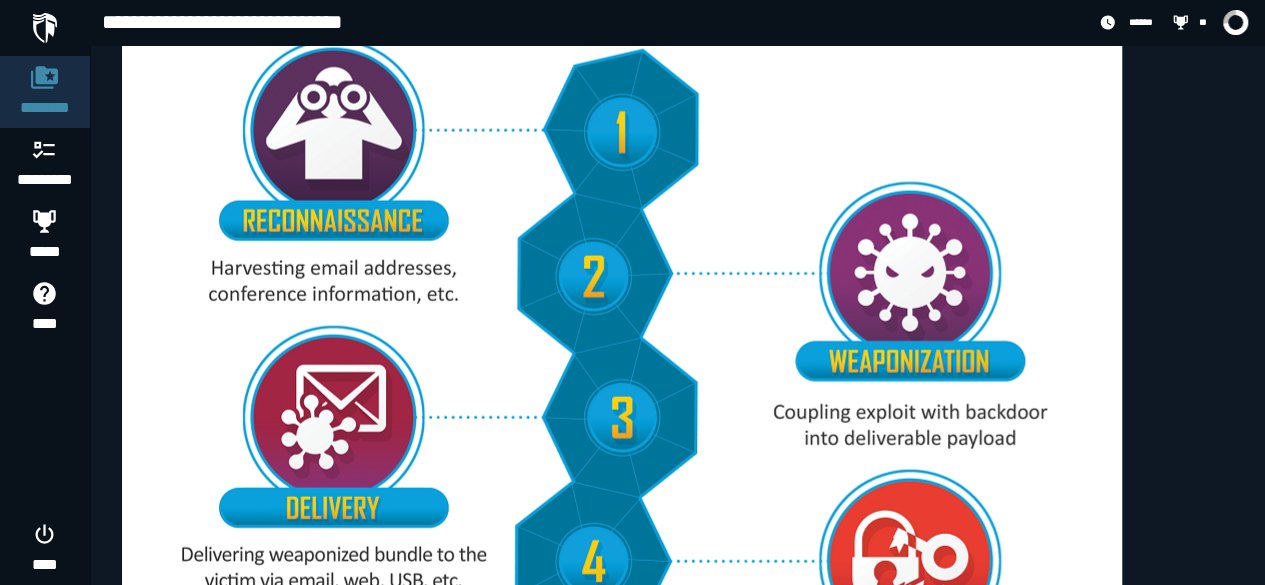 scroll, scrollTop: 4098, scrollLeft: 0, axis: vertical 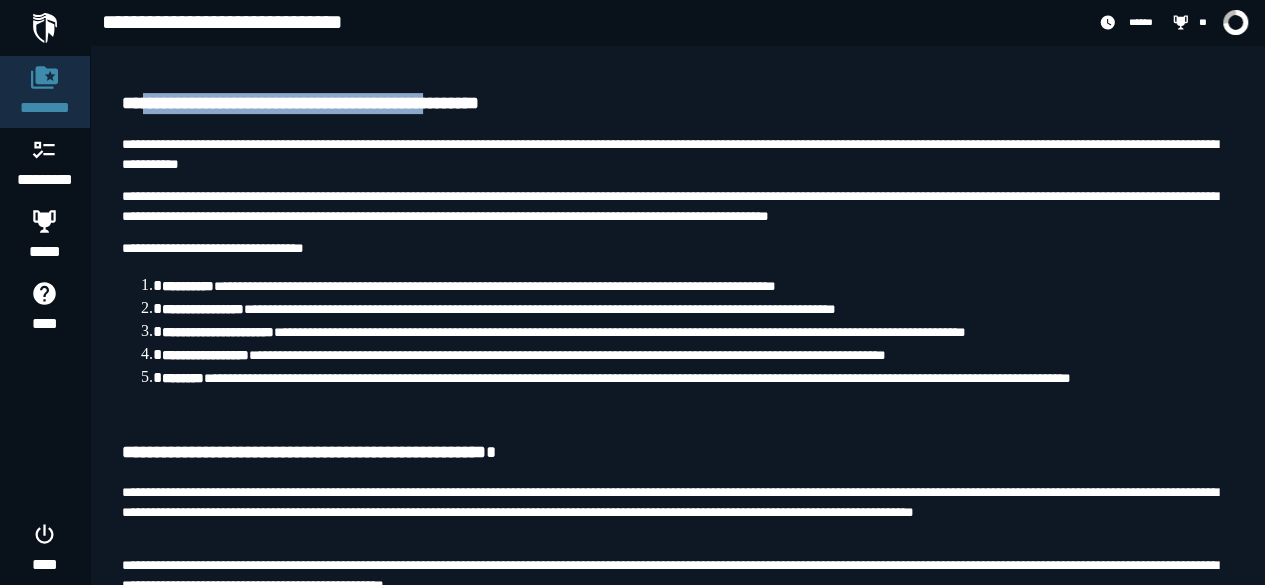 drag, startPoint x: 147, startPoint y: 199, endPoint x: 466, endPoint y: 203, distance: 319.0251 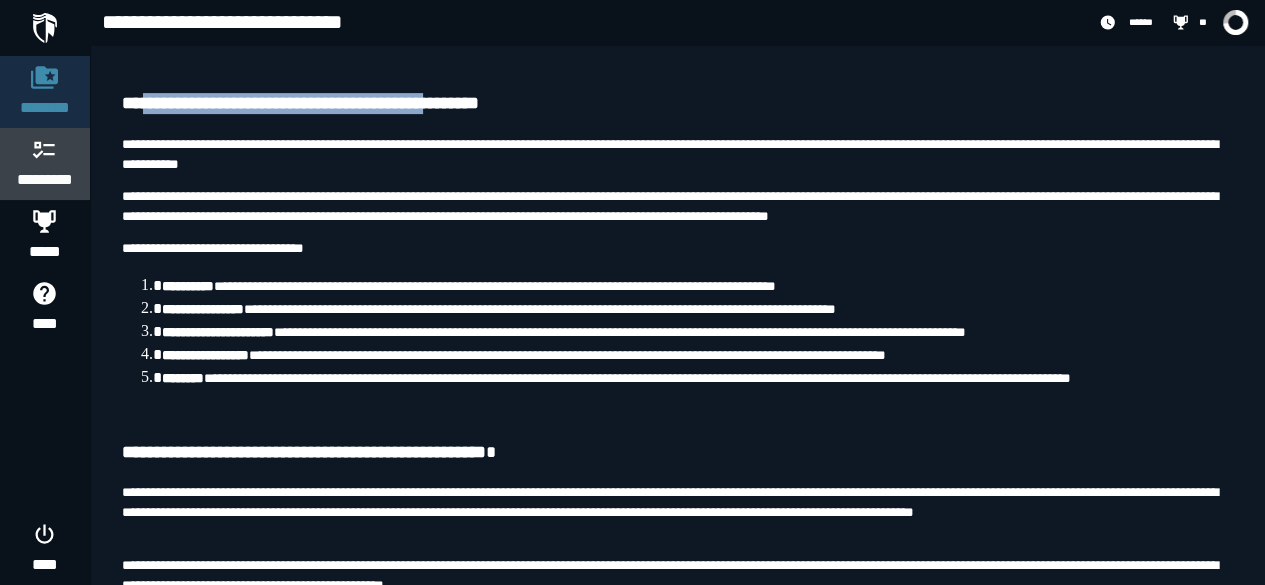 click on "*********" at bounding box center [45, 180] 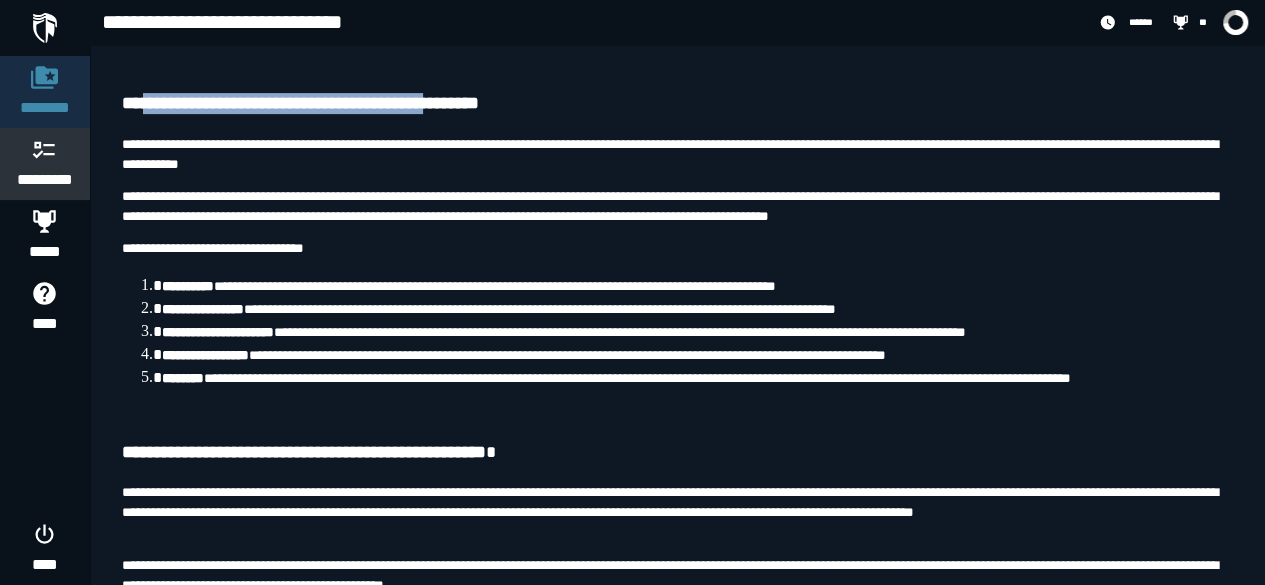 scroll, scrollTop: 0, scrollLeft: 0, axis: both 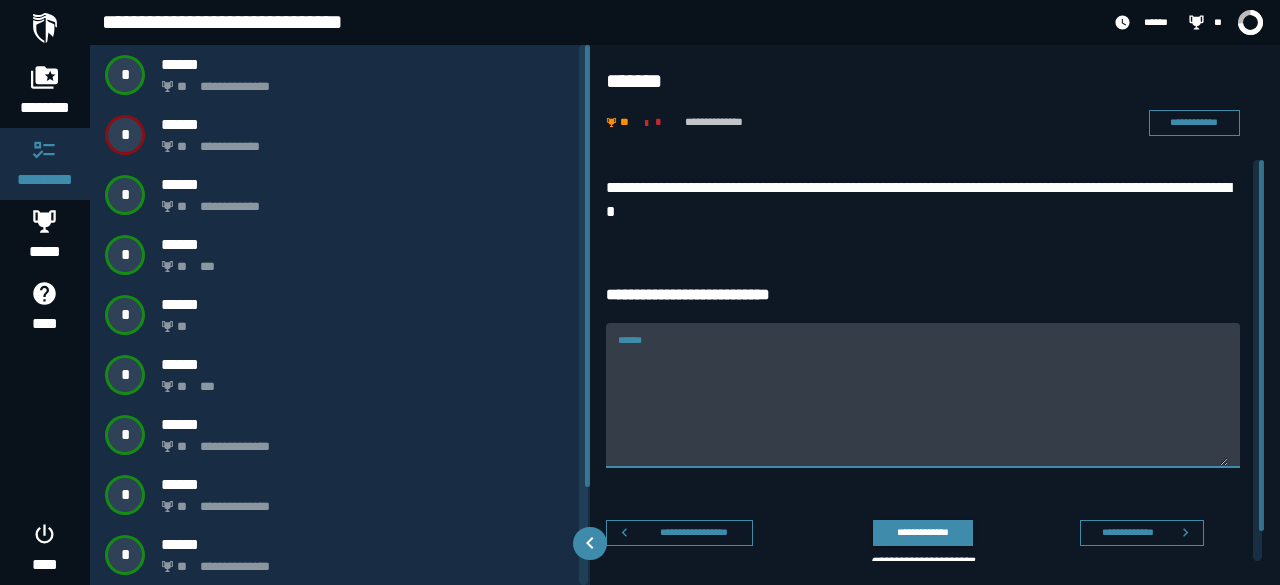 click on "******" at bounding box center [923, 407] 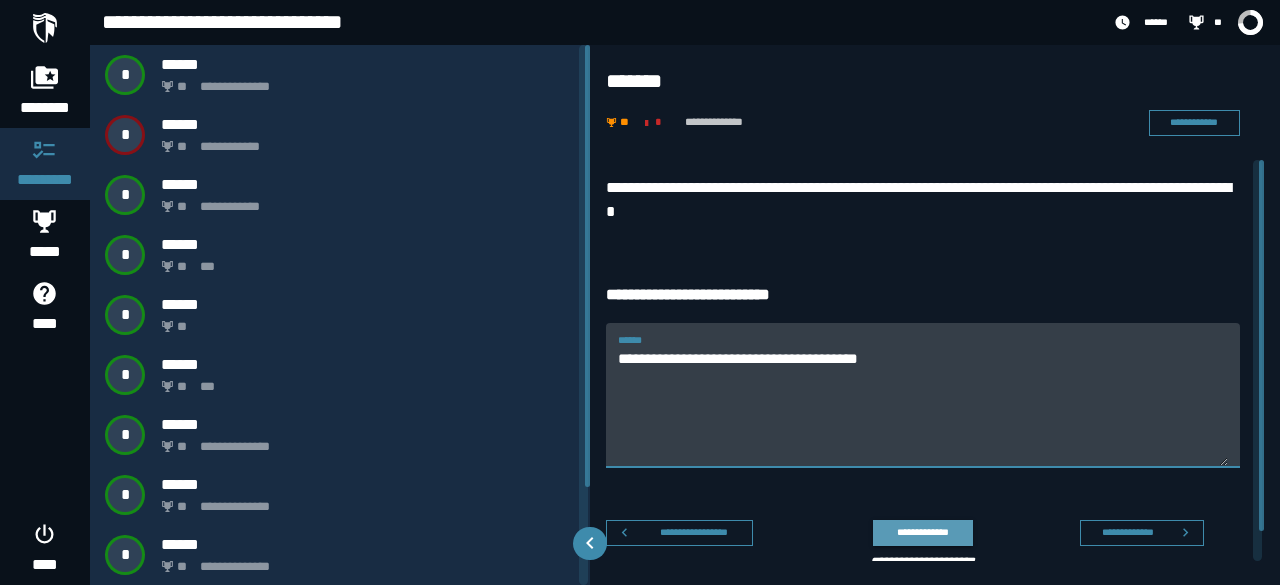 click on "**********" 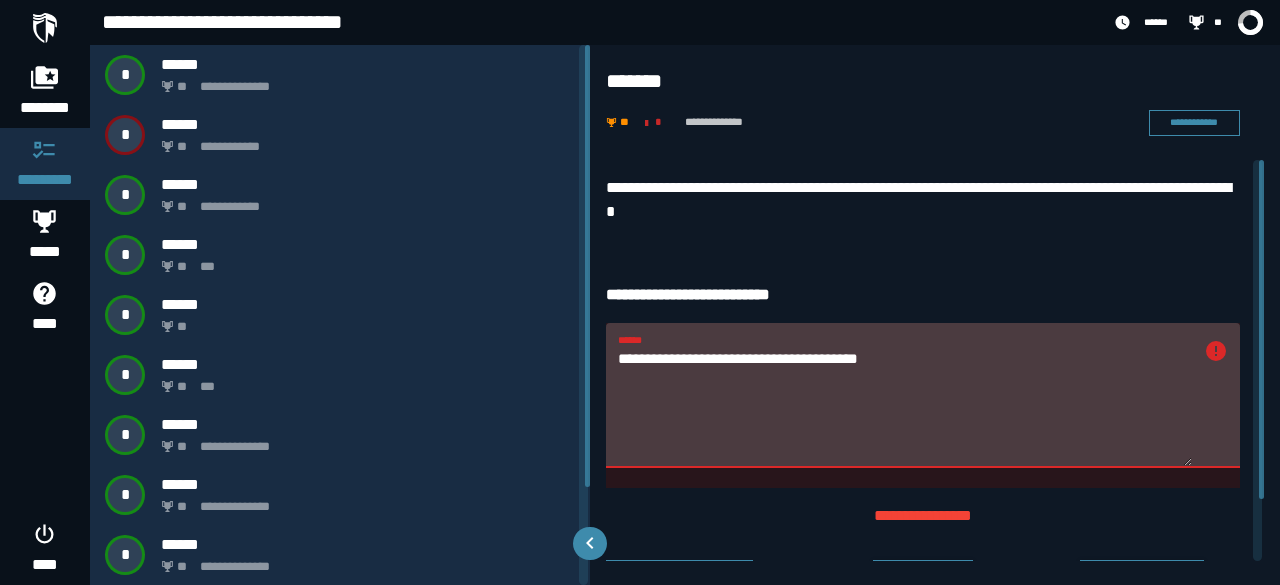 click on "**********" at bounding box center [905, 407] 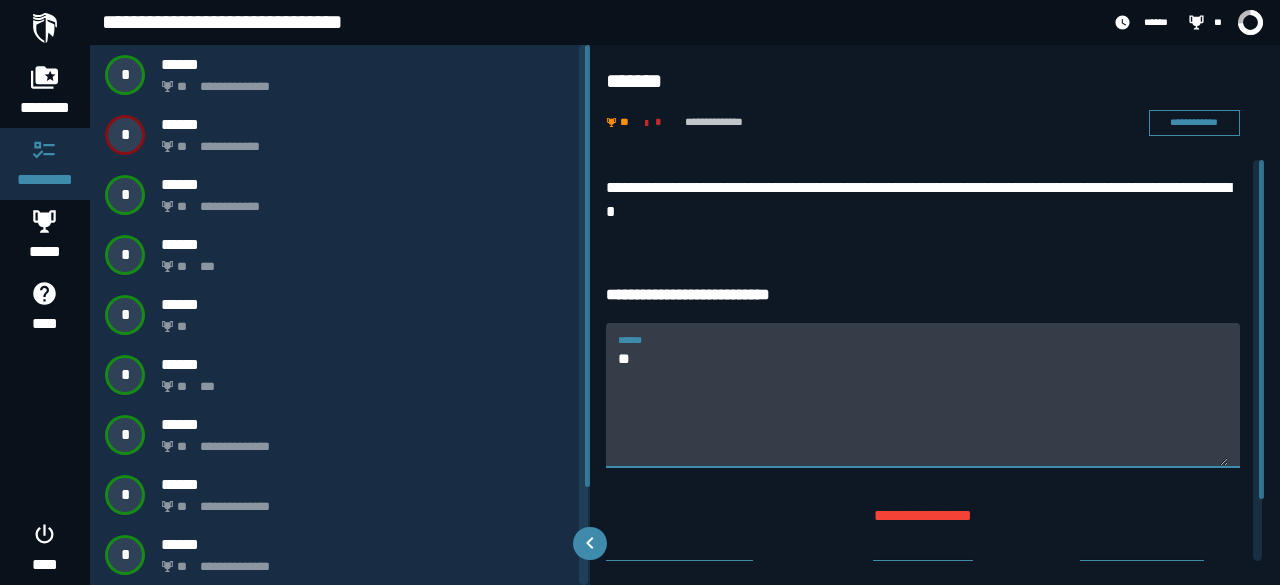type on "*" 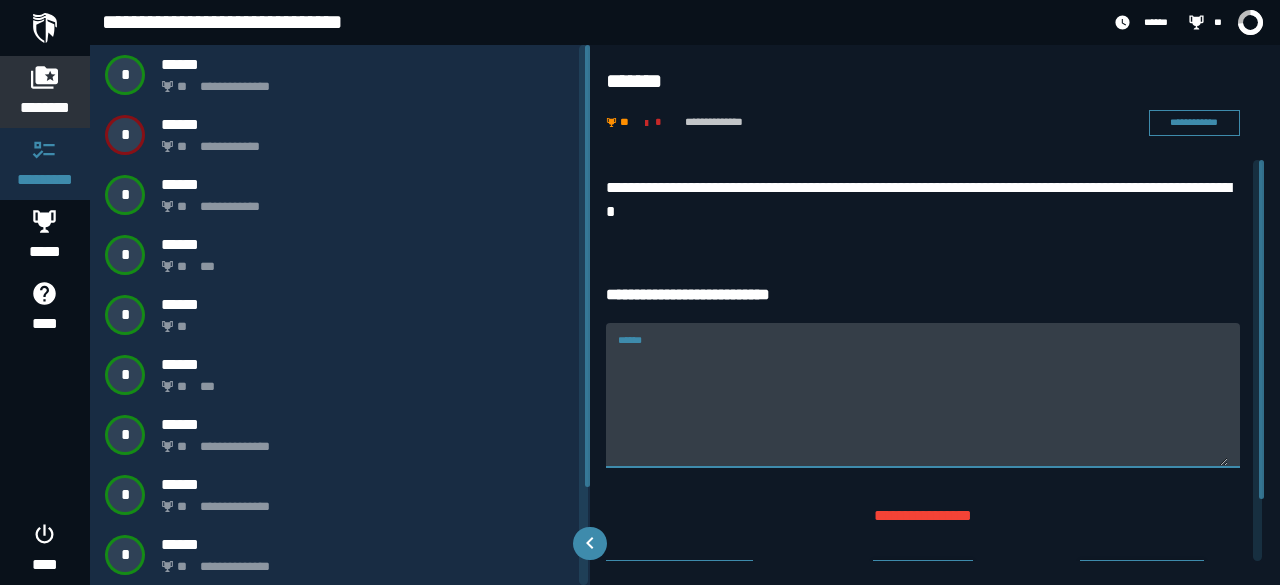 type 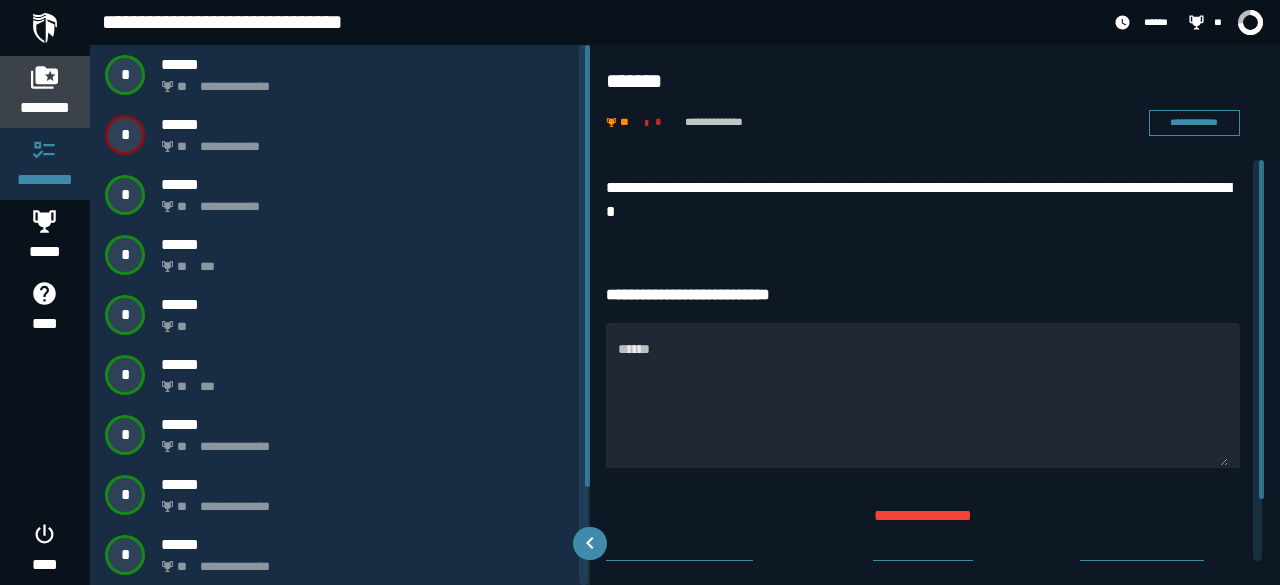 click 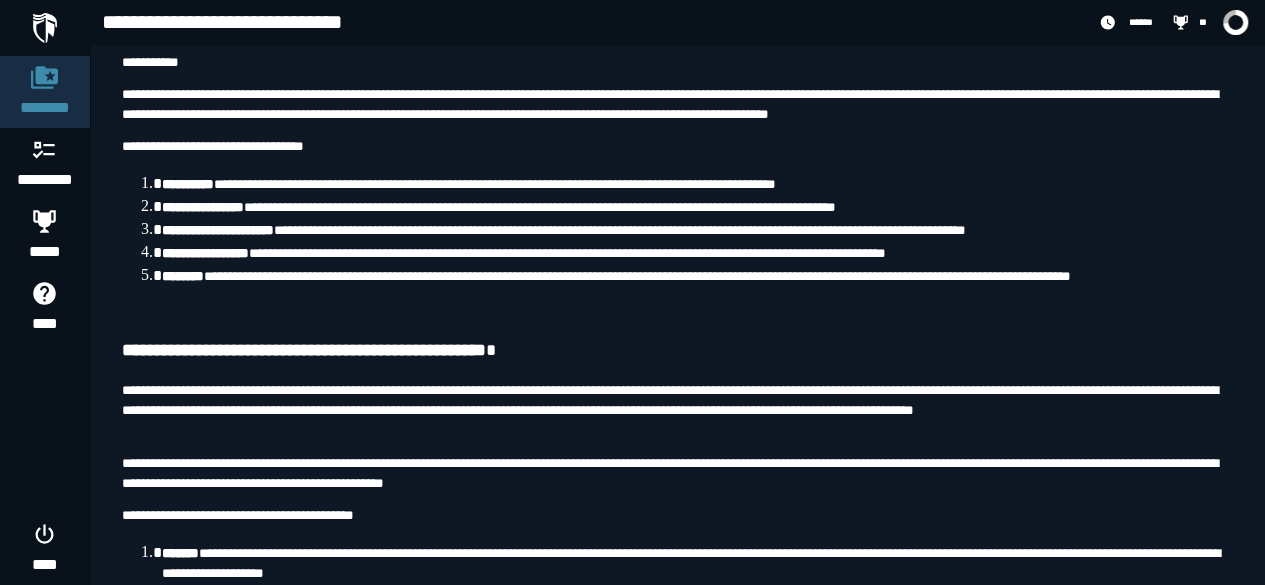 scroll, scrollTop: 4200, scrollLeft: 0, axis: vertical 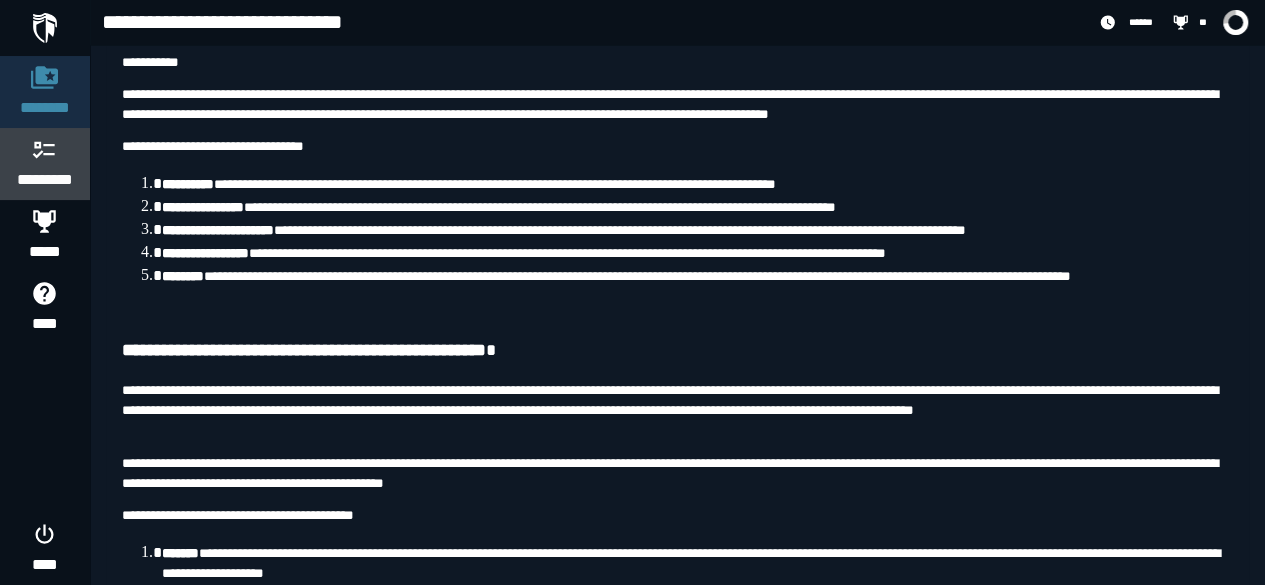 click on "*********" at bounding box center [45, 180] 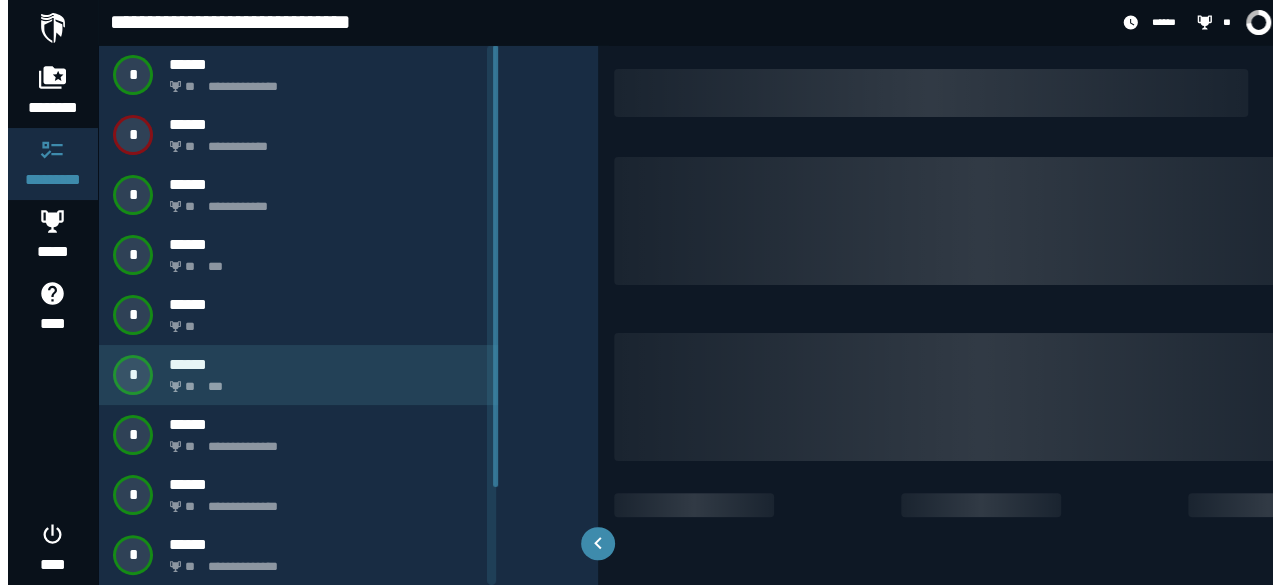 scroll, scrollTop: 0, scrollLeft: 0, axis: both 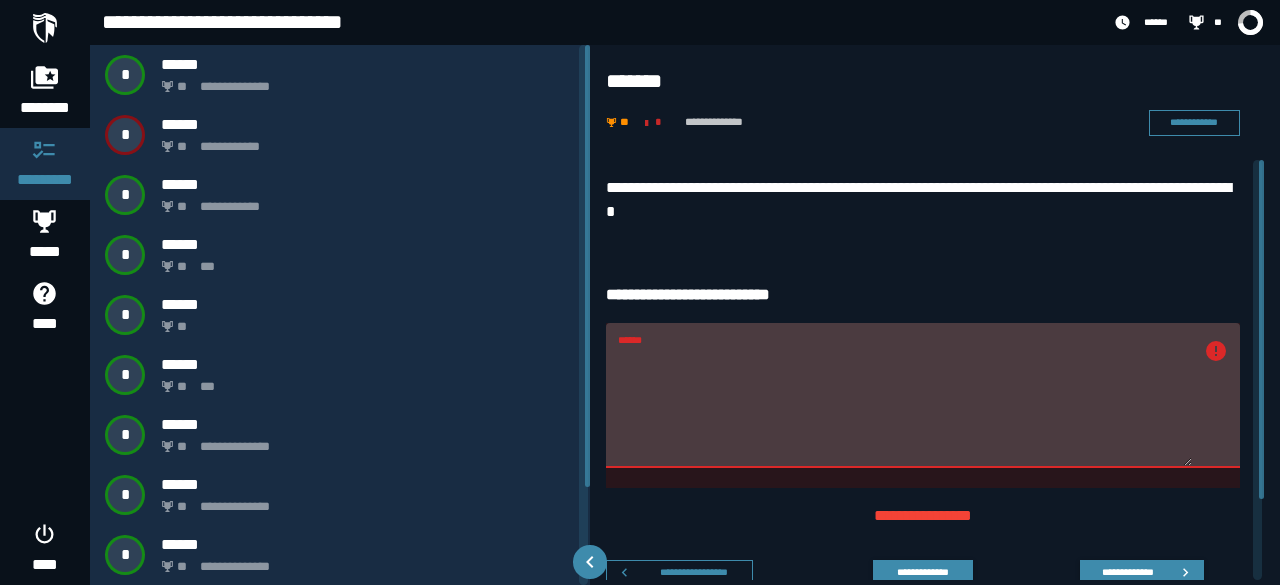 click on "******" at bounding box center [905, 407] 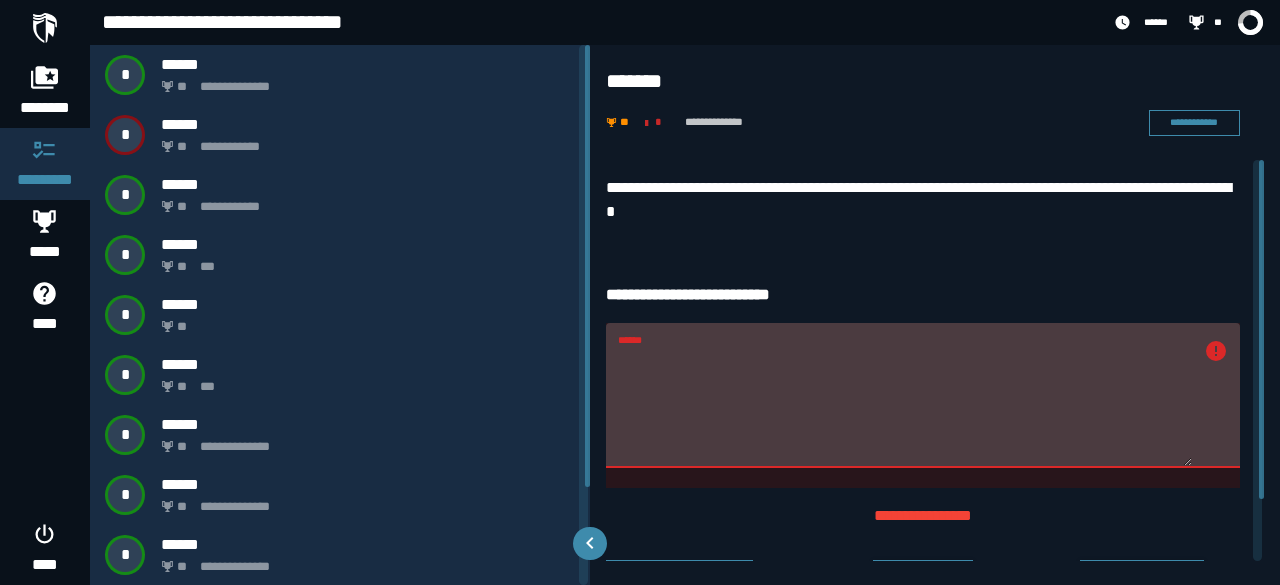 paste on "****" 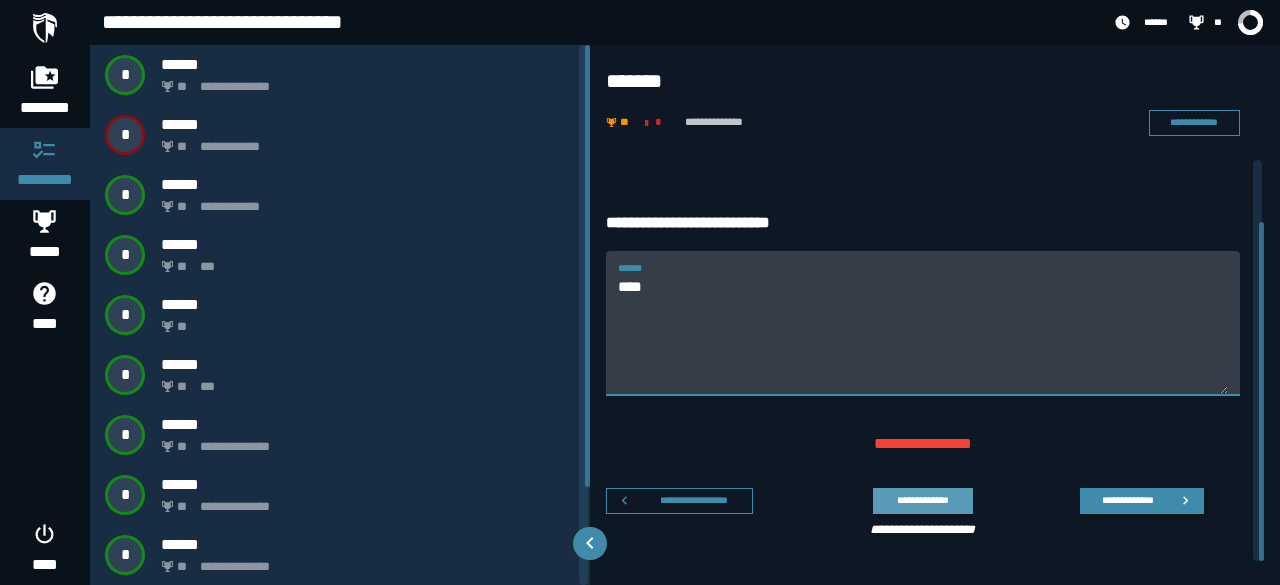 type on "****" 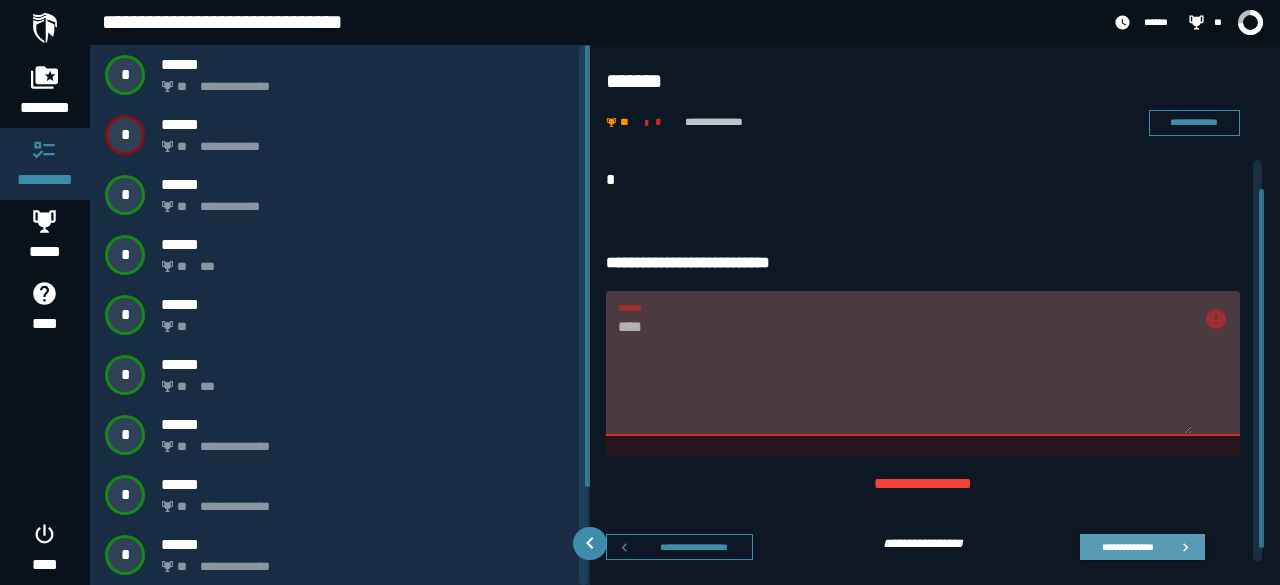 click on "**********" at bounding box center (1127, 546) 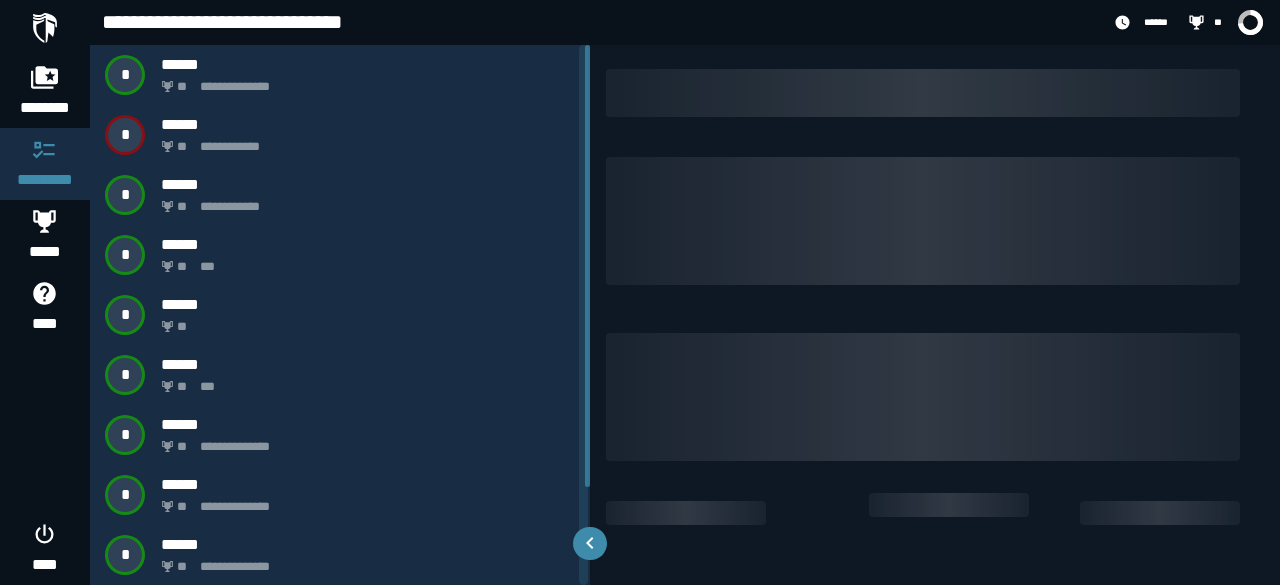 scroll, scrollTop: 0, scrollLeft: 0, axis: both 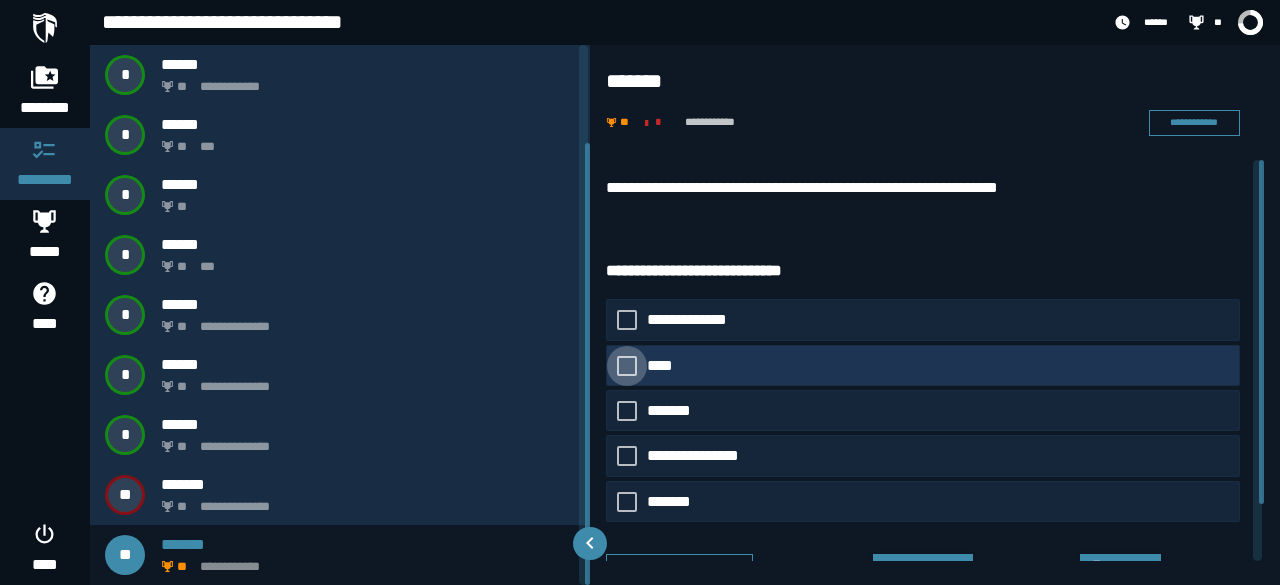 click on "****" 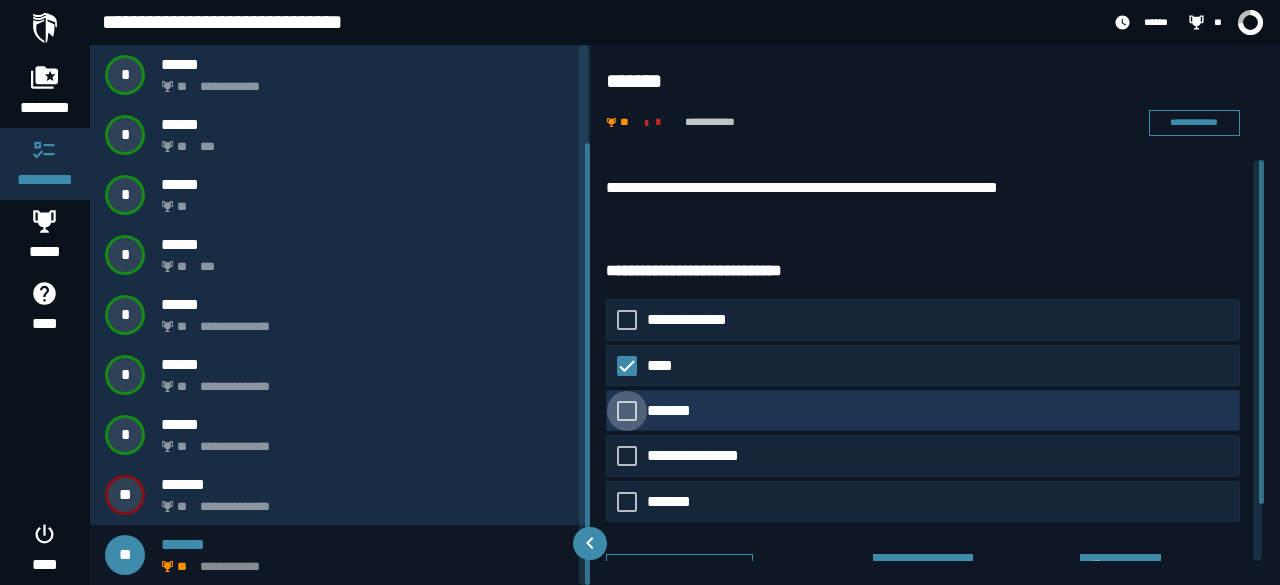 click on "*******" 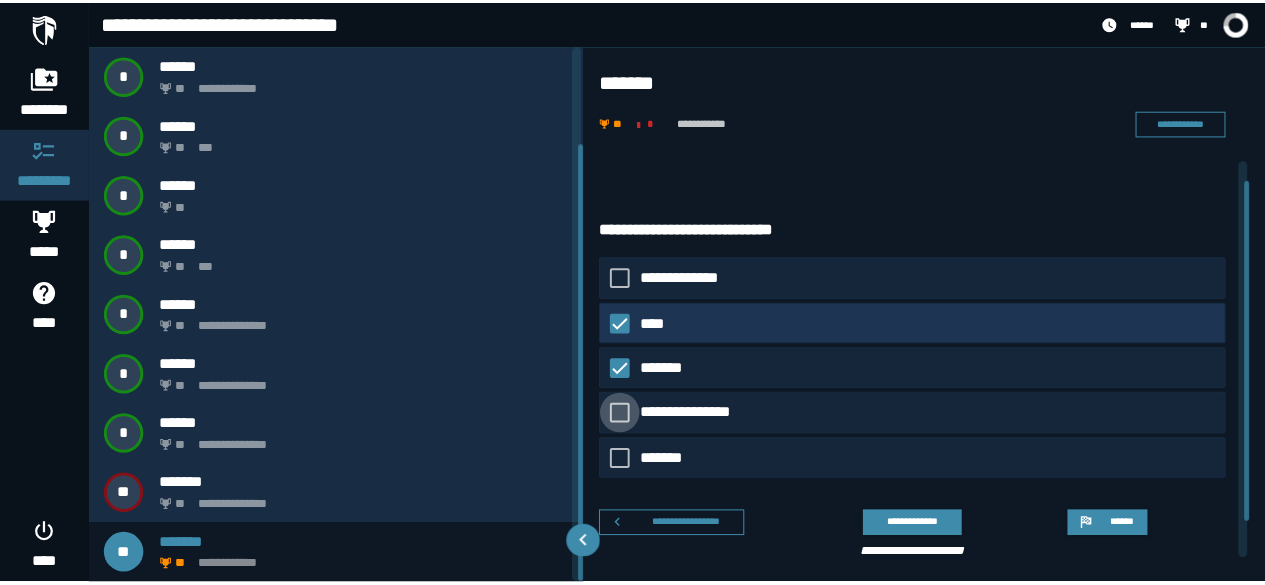 scroll, scrollTop: 66, scrollLeft: 0, axis: vertical 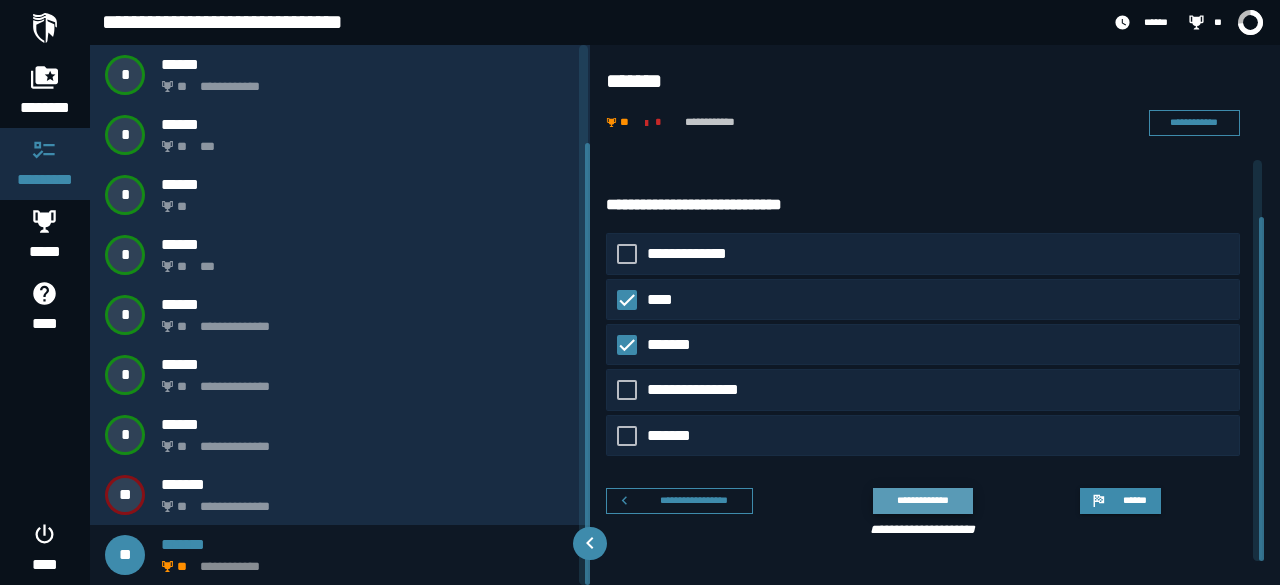 click on "**********" at bounding box center [922, 500] 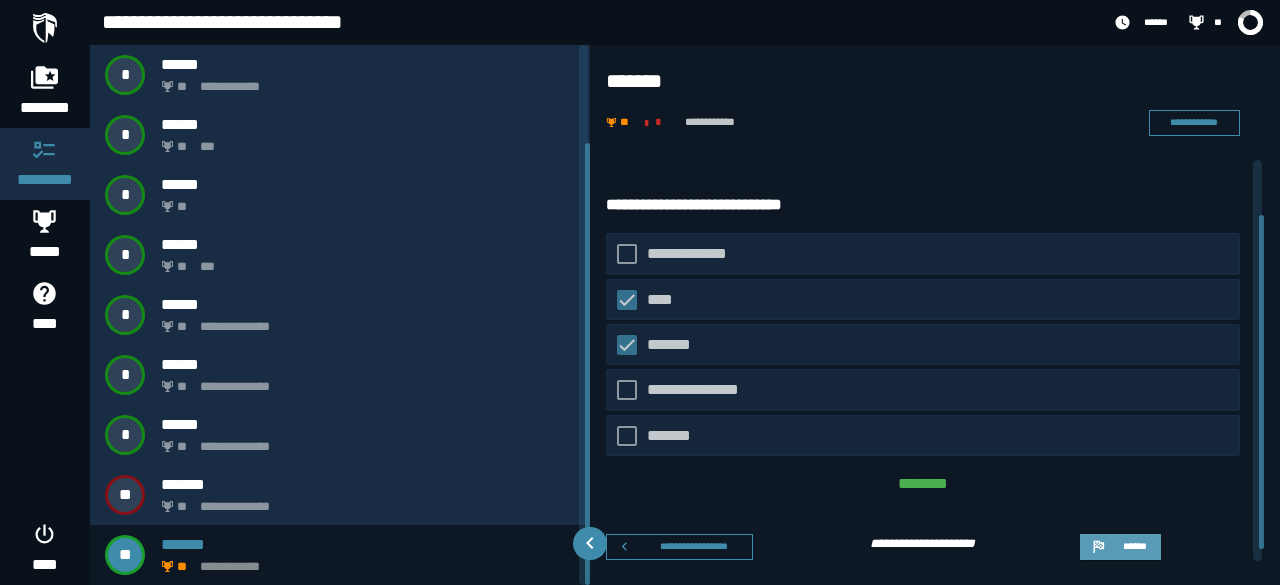 click on "******" at bounding box center [1120, 547] 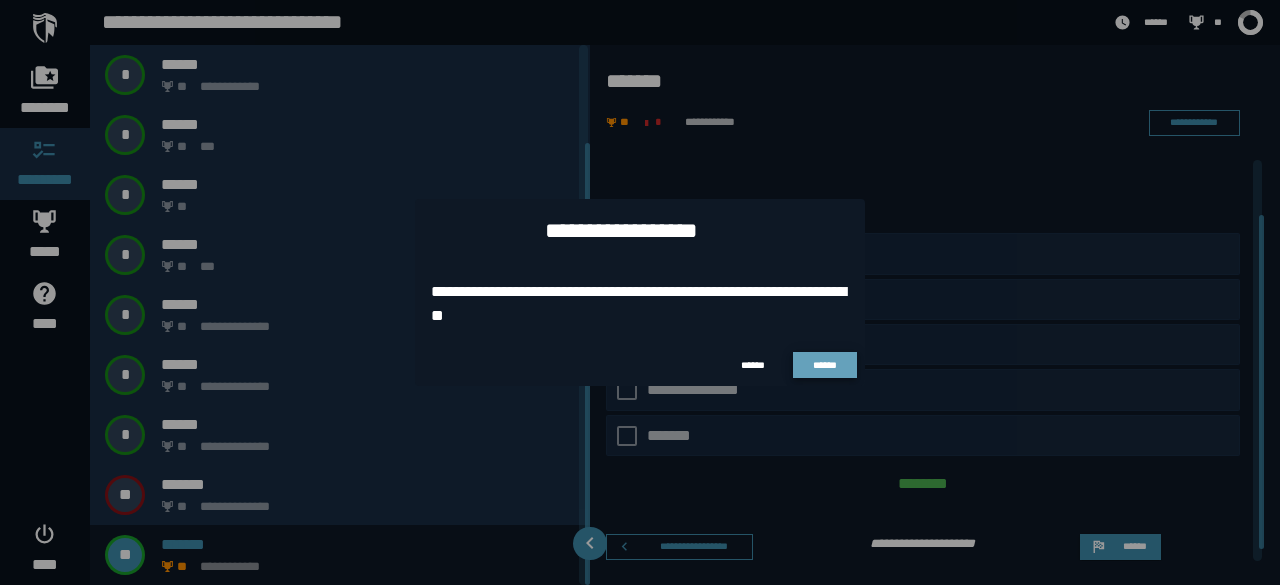 click on "******" at bounding box center (825, 365) 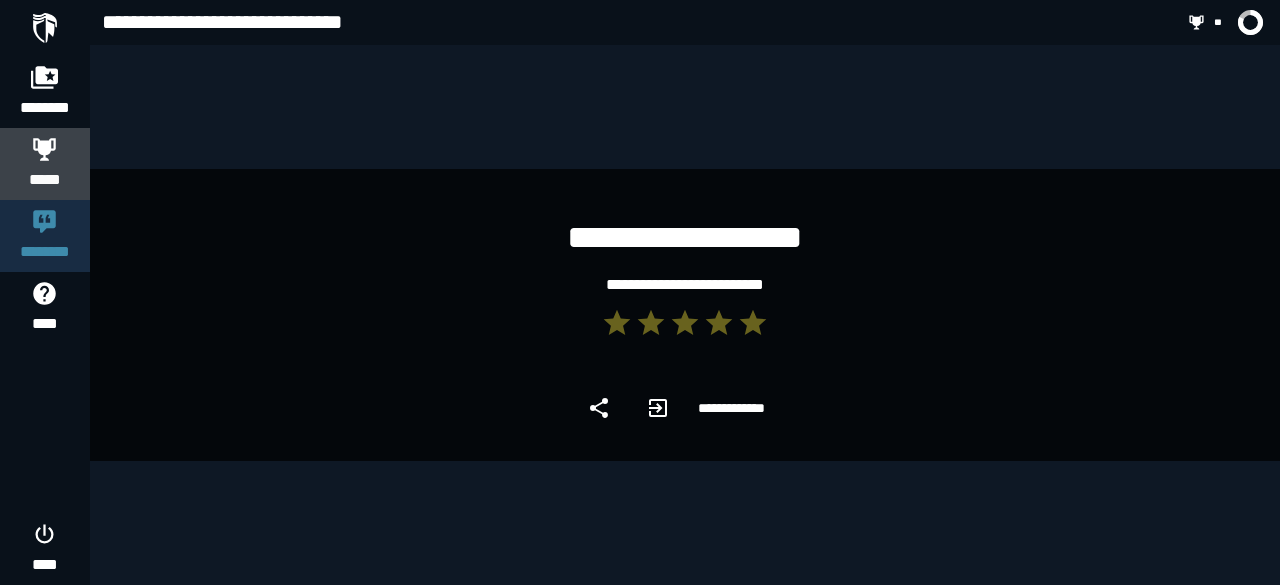 click 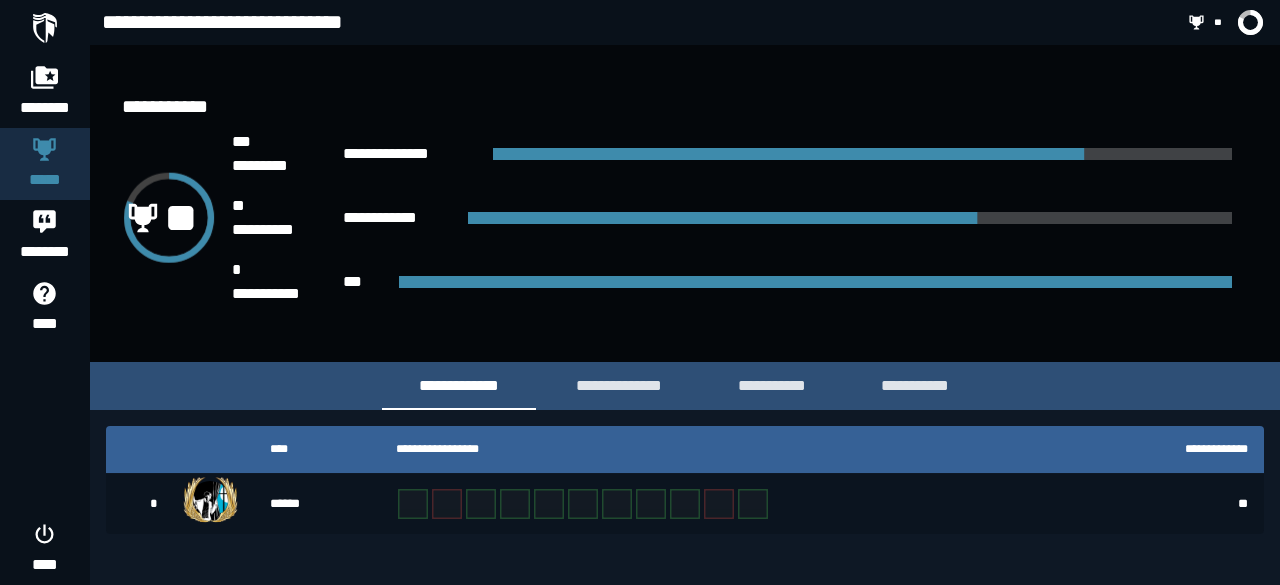 click at bounding box center (45, 28) 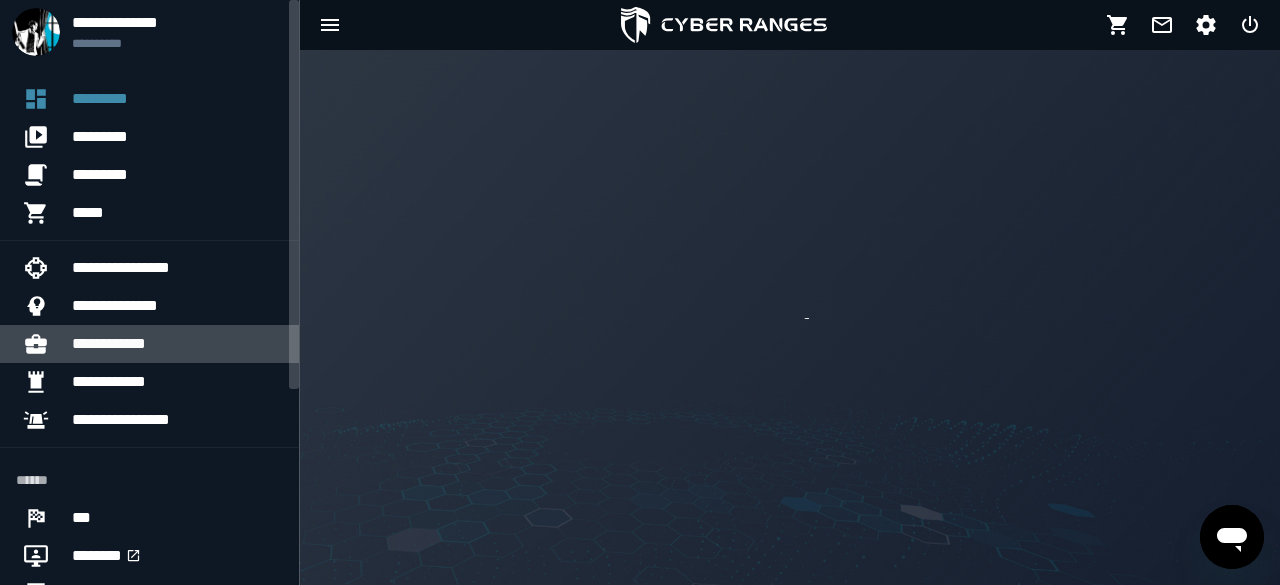 click on "**********" at bounding box center [177, 344] 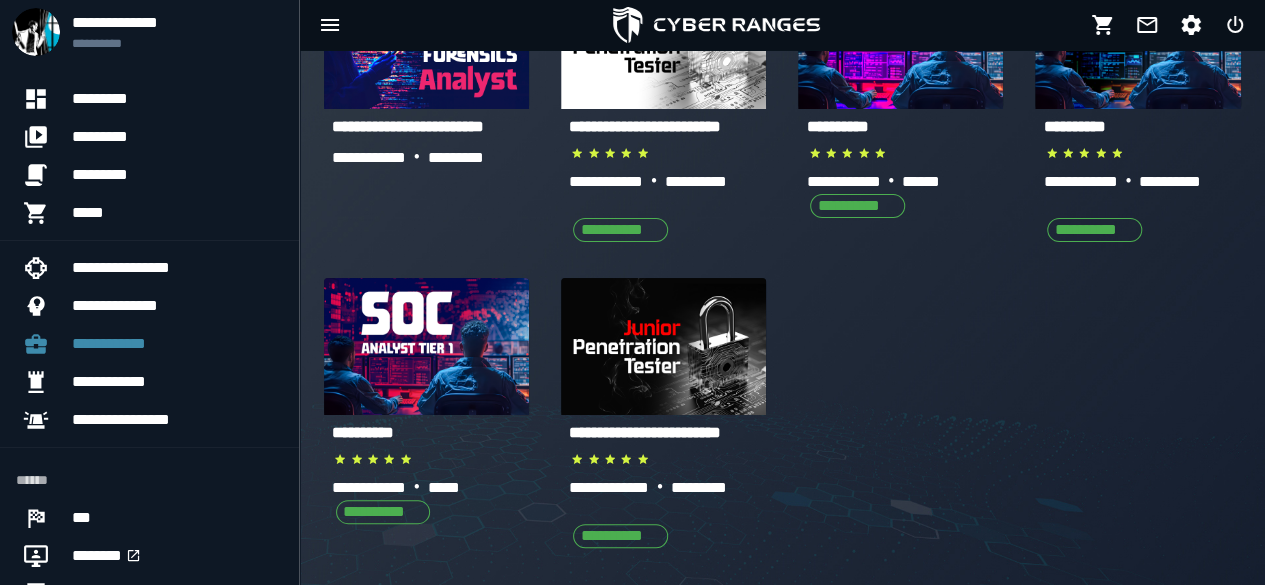 scroll, scrollTop: 200, scrollLeft: 0, axis: vertical 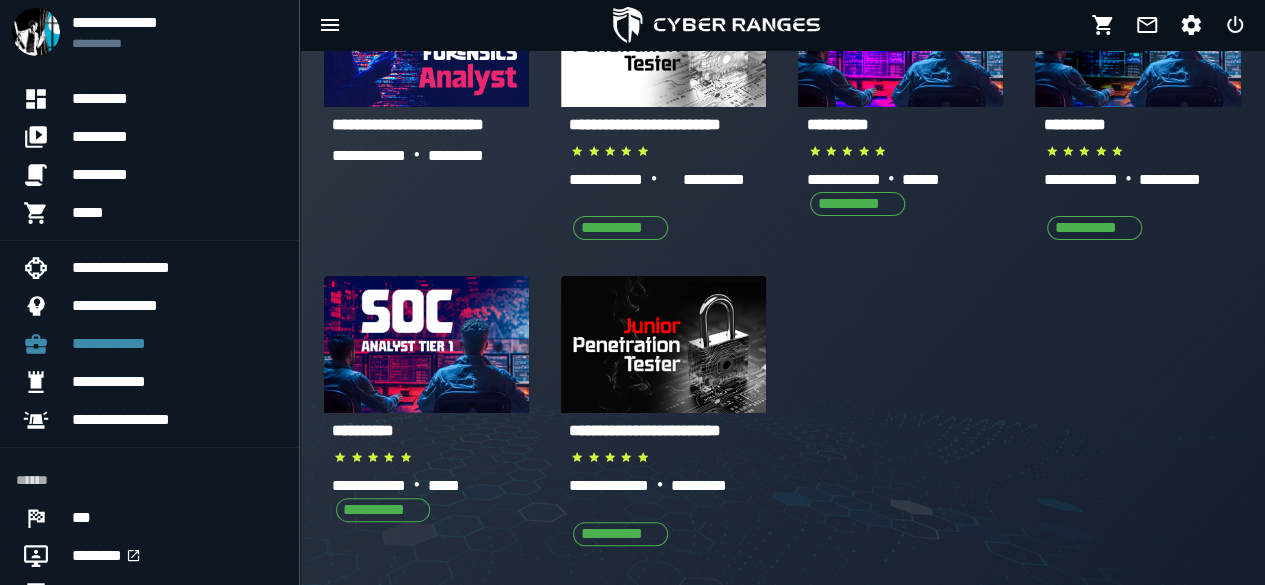 click on "**********" at bounding box center [363, 430] 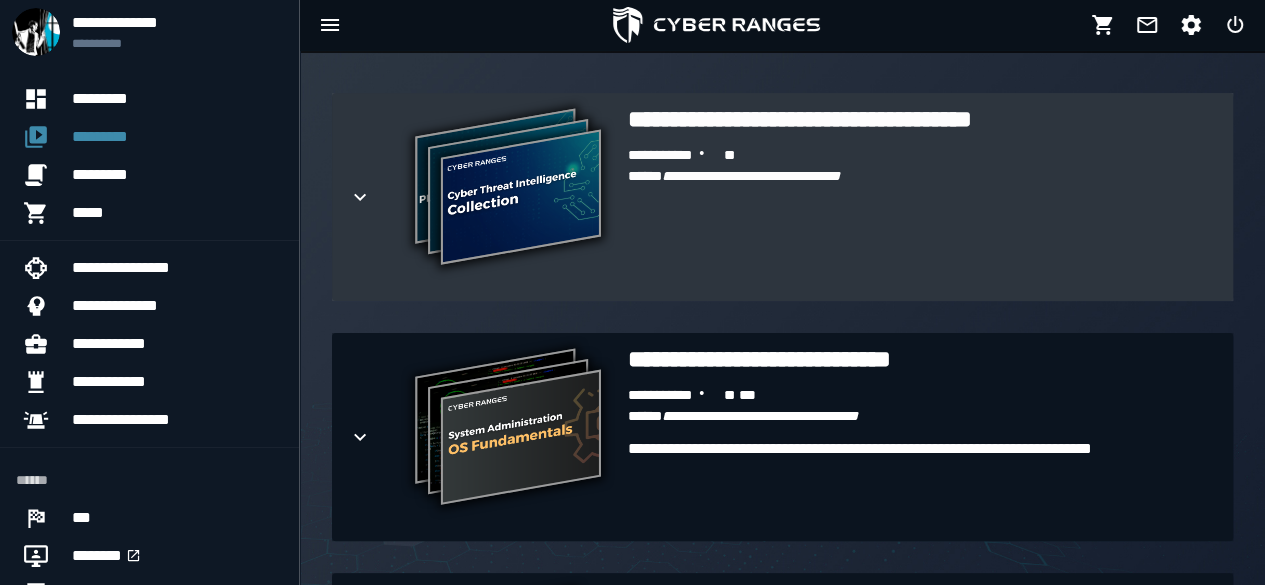 scroll, scrollTop: 500, scrollLeft: 0, axis: vertical 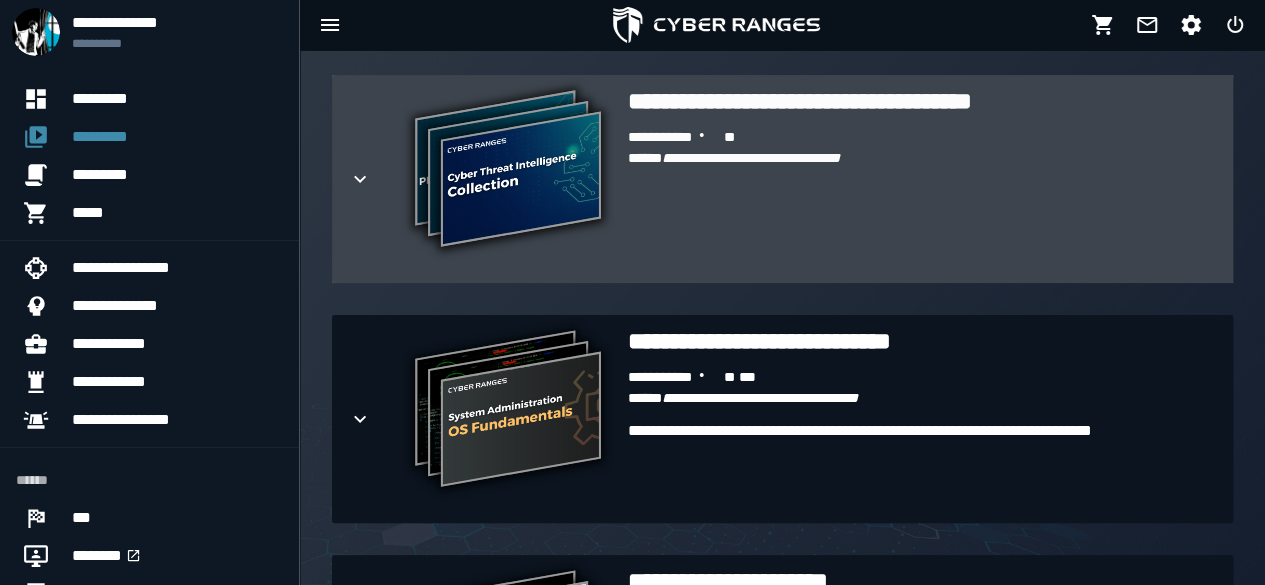 click on "**********" at bounding box center (922, 197) 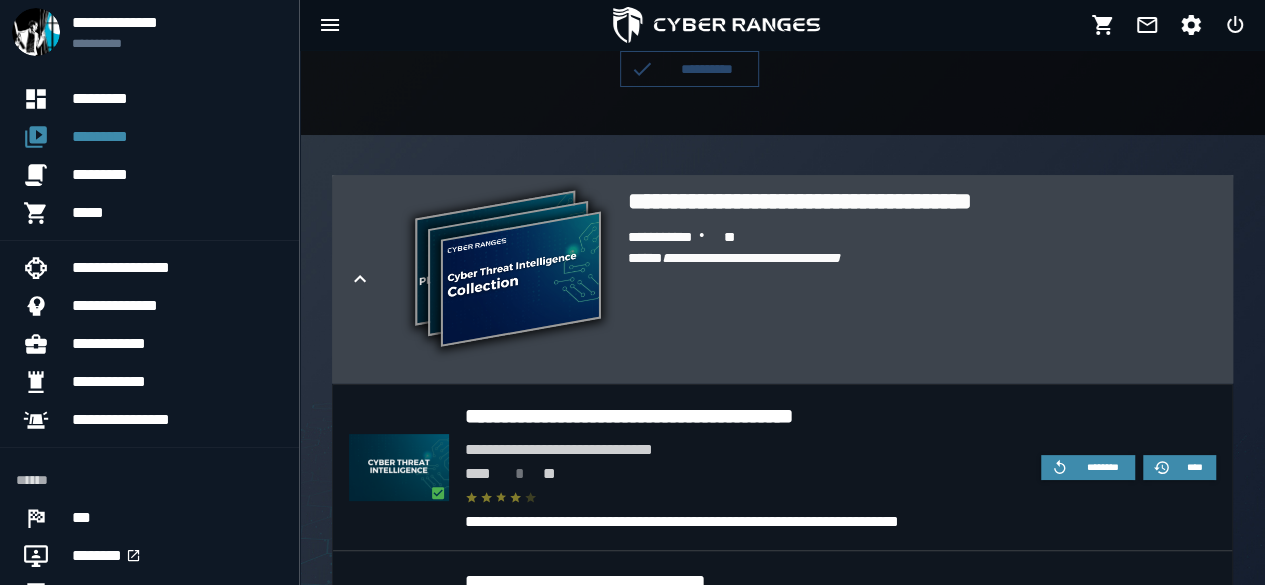 click on "**********" at bounding box center (740, 259) 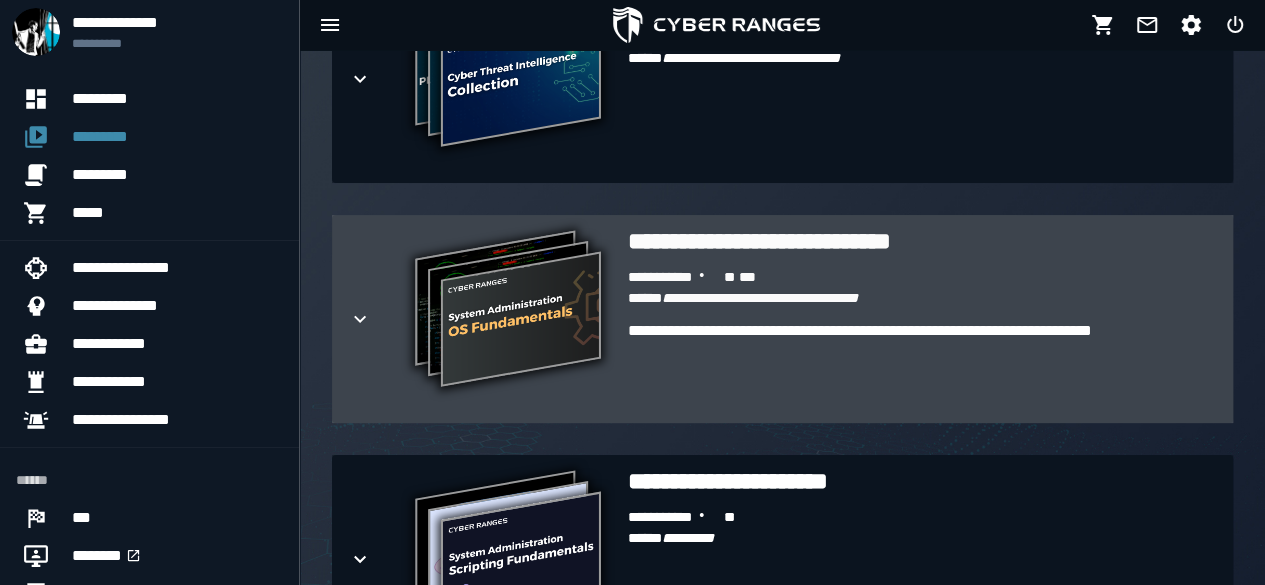 click on "**********" at bounding box center [760, 298] 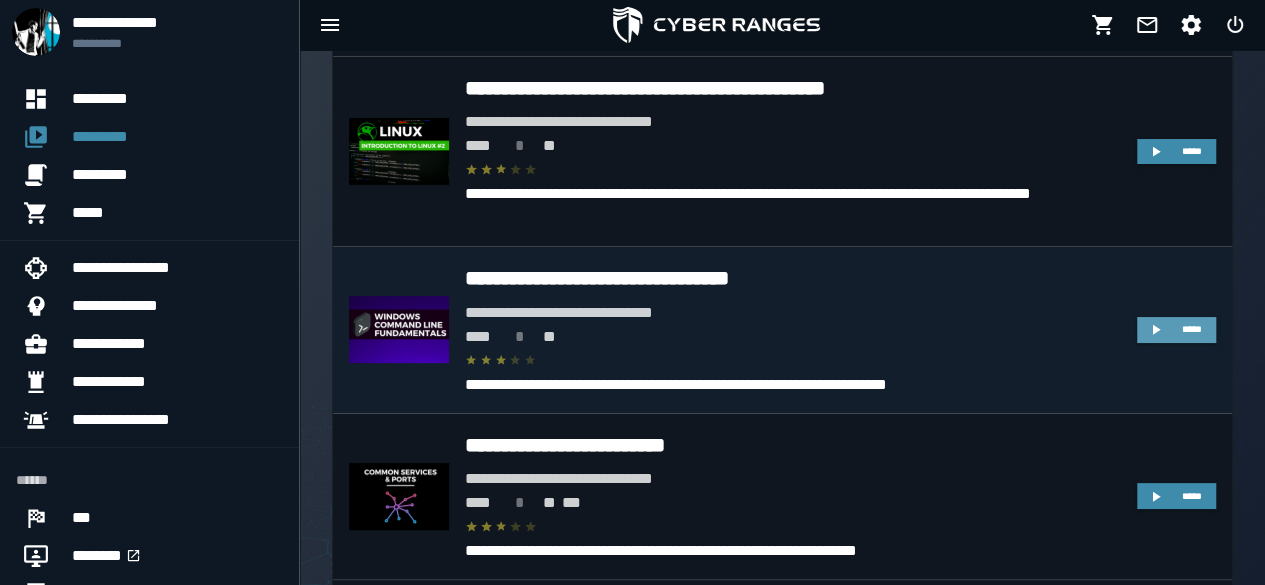 scroll, scrollTop: 1100, scrollLeft: 0, axis: vertical 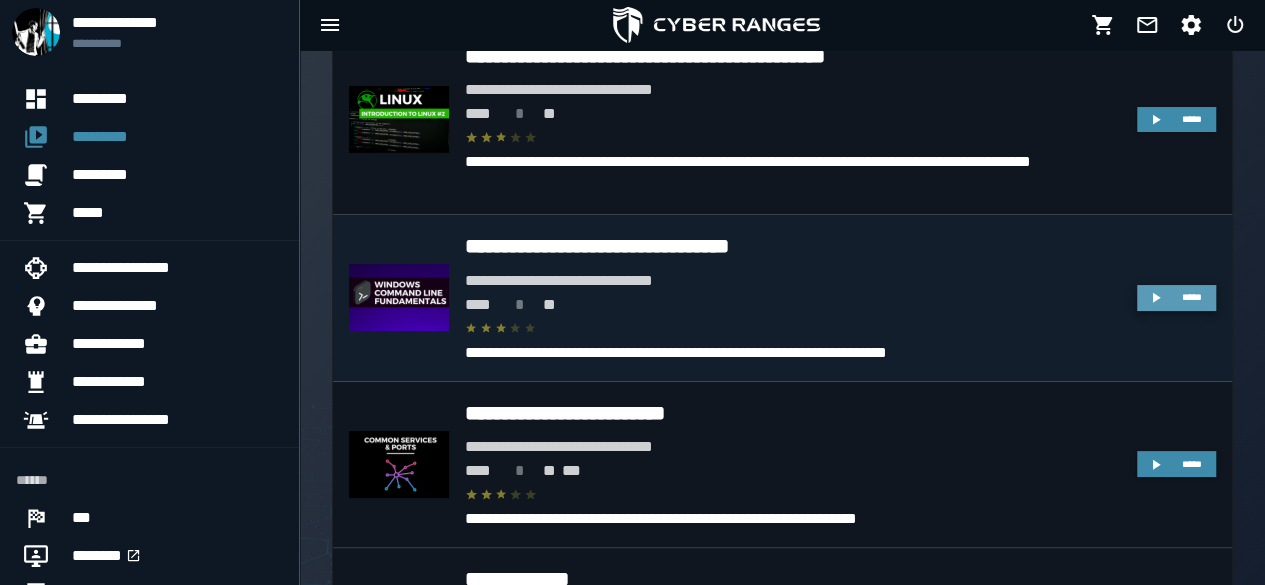 click on "*****" at bounding box center (1176, 298) 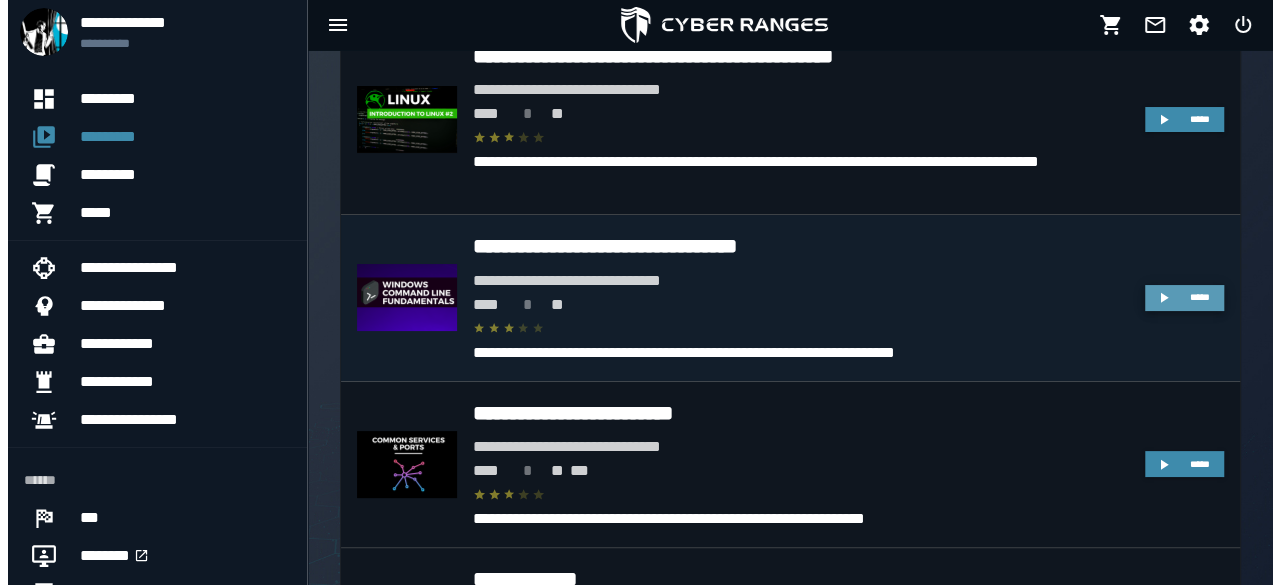 scroll, scrollTop: 0, scrollLeft: 0, axis: both 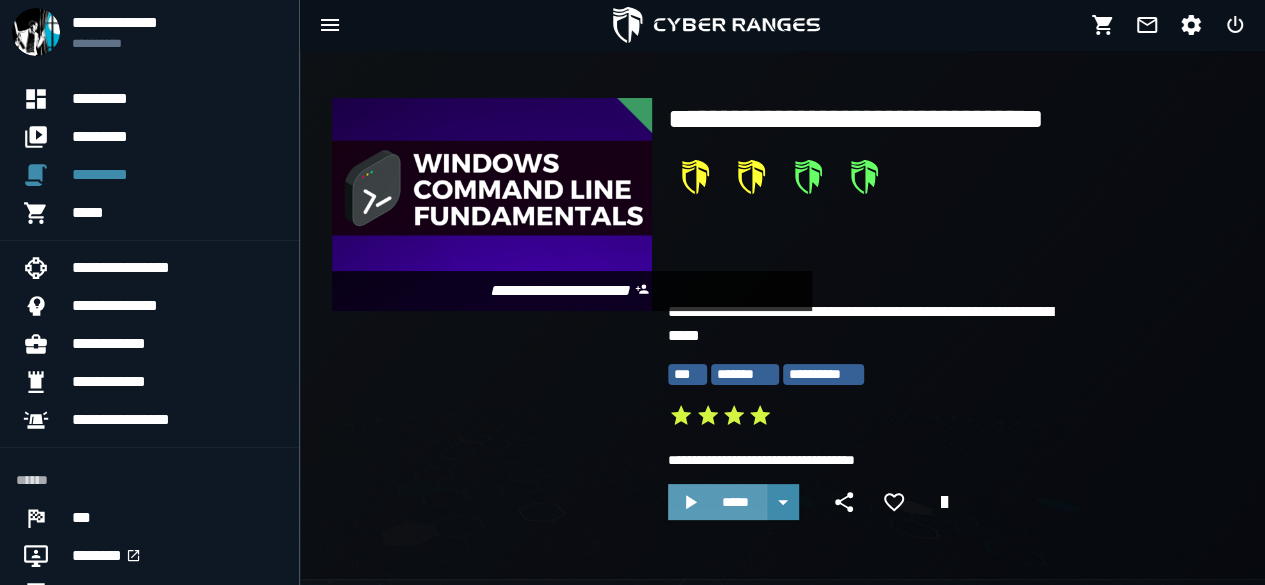 click on "*****" at bounding box center [735, 502] 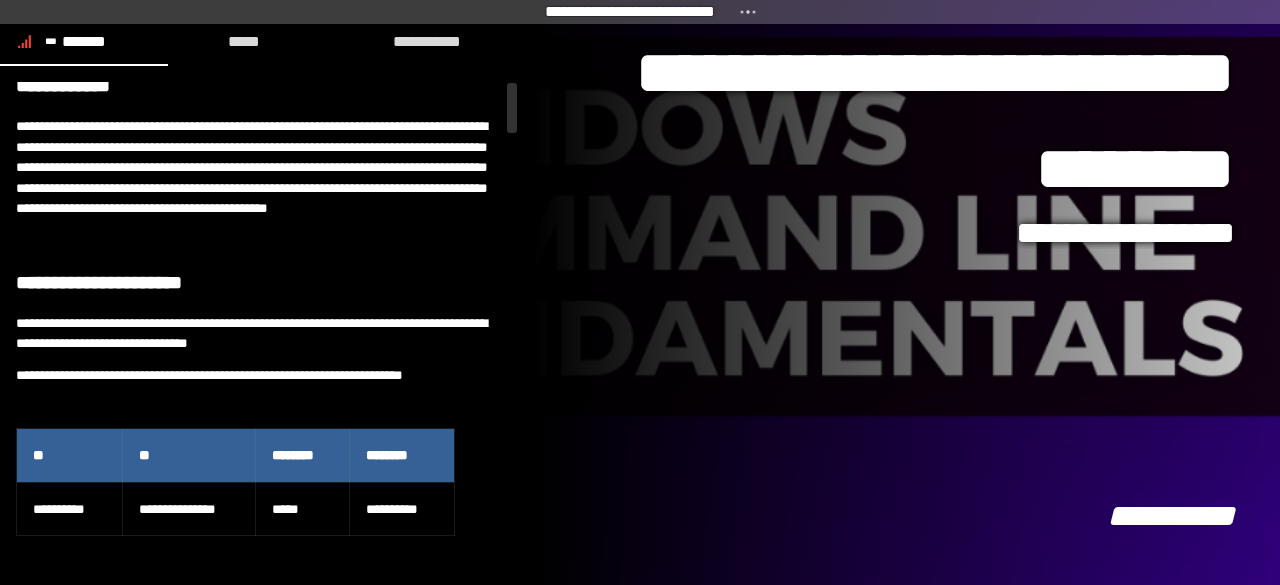 scroll, scrollTop: 0, scrollLeft: 0, axis: both 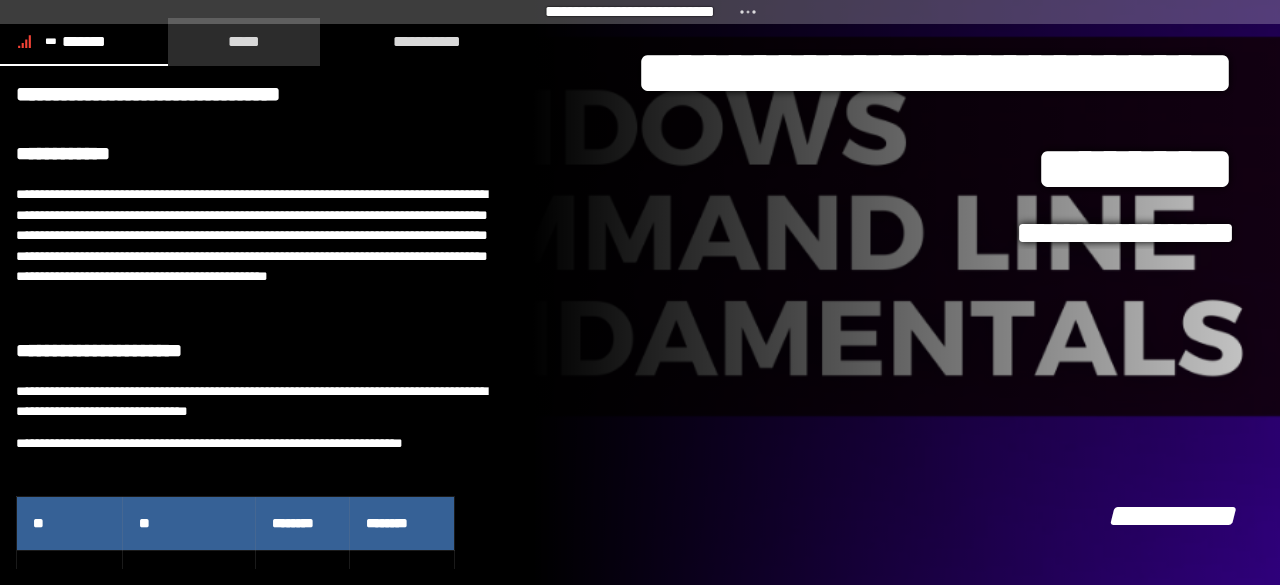 click on "*****" at bounding box center [244, 41] 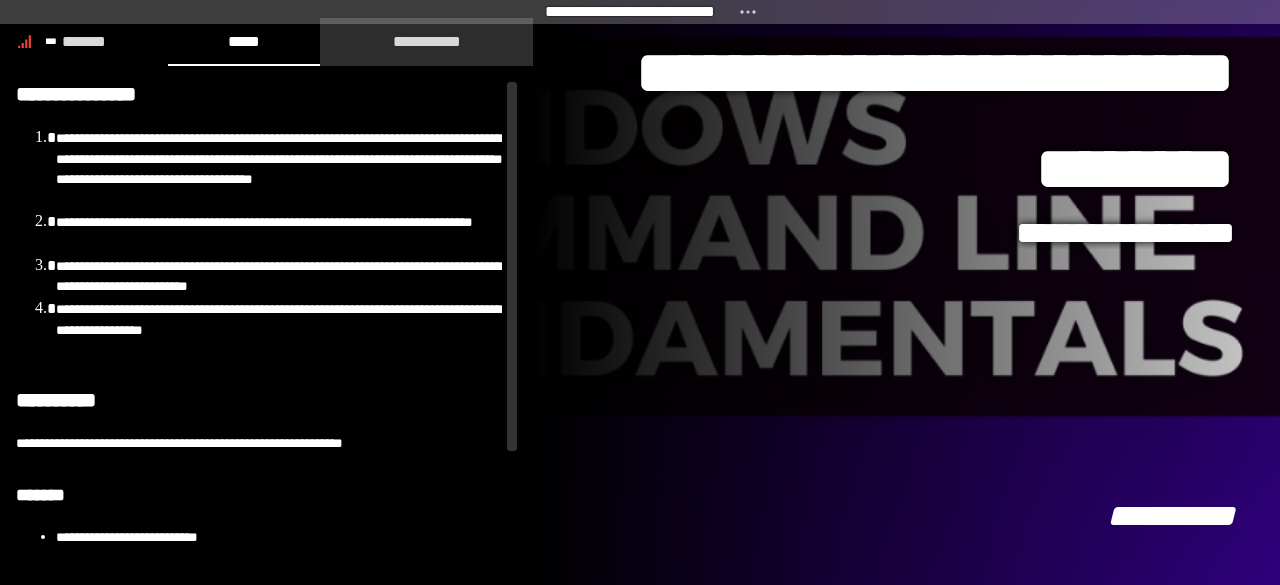 click on "**********" at bounding box center [427, 41] 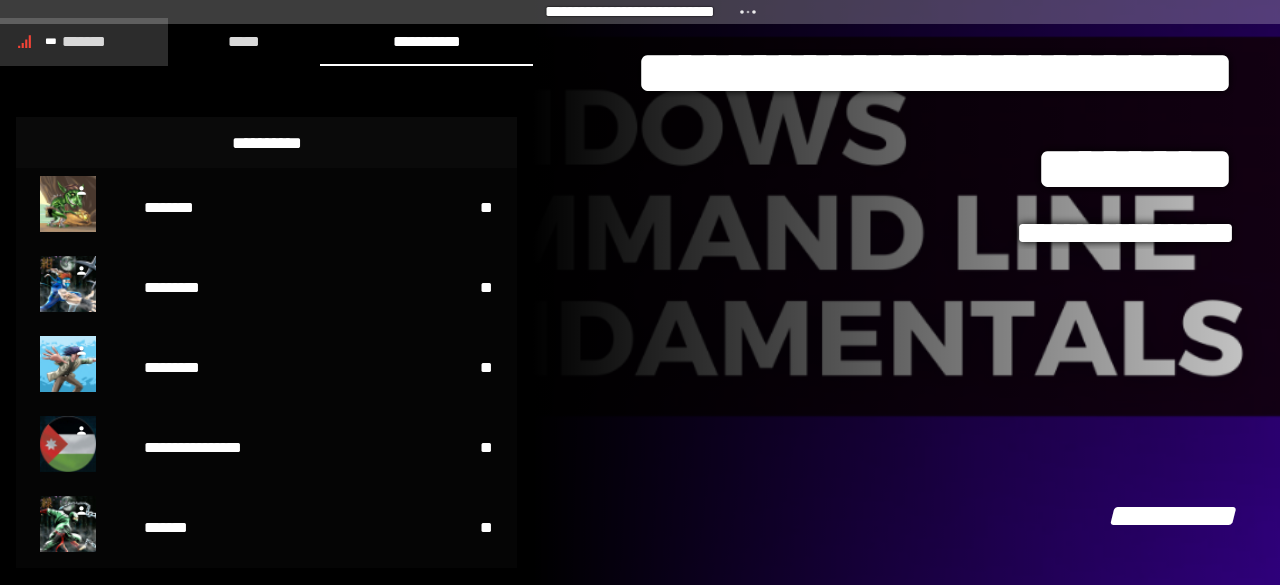 click on "*******" 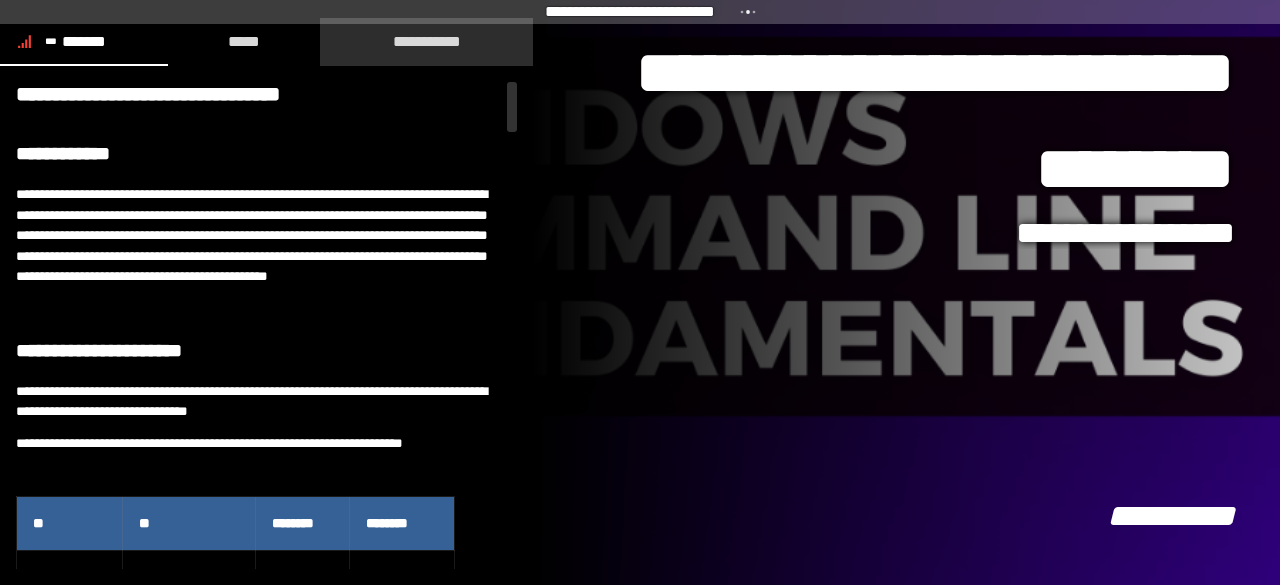click on "**********" at bounding box center (427, 41) 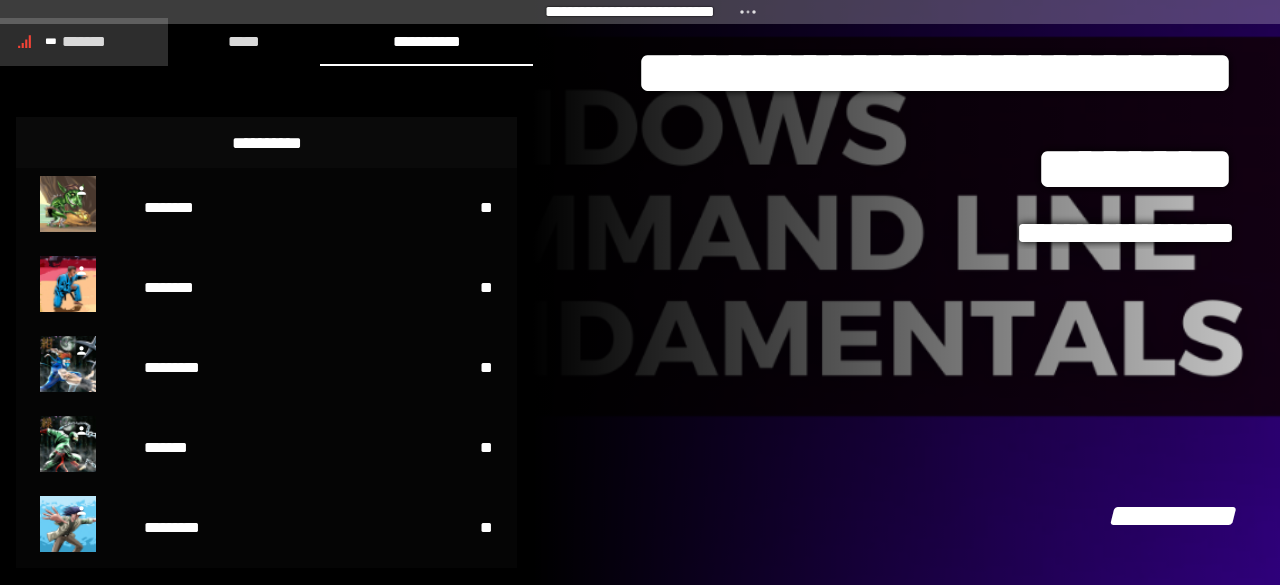 click on "*******" 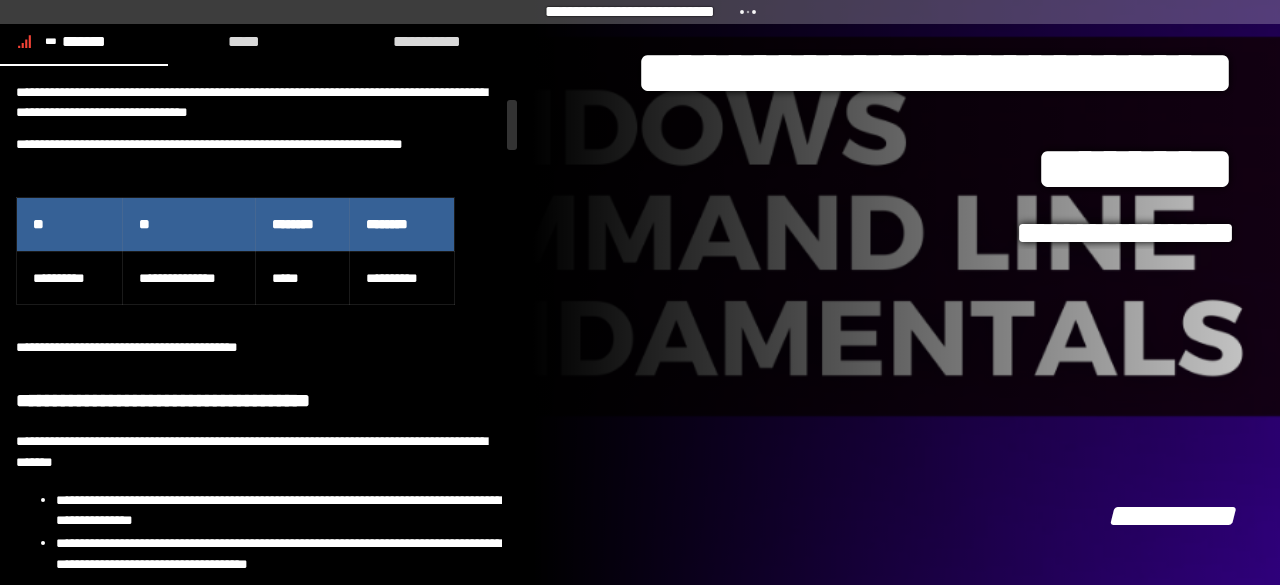 scroll, scrollTop: 300, scrollLeft: 0, axis: vertical 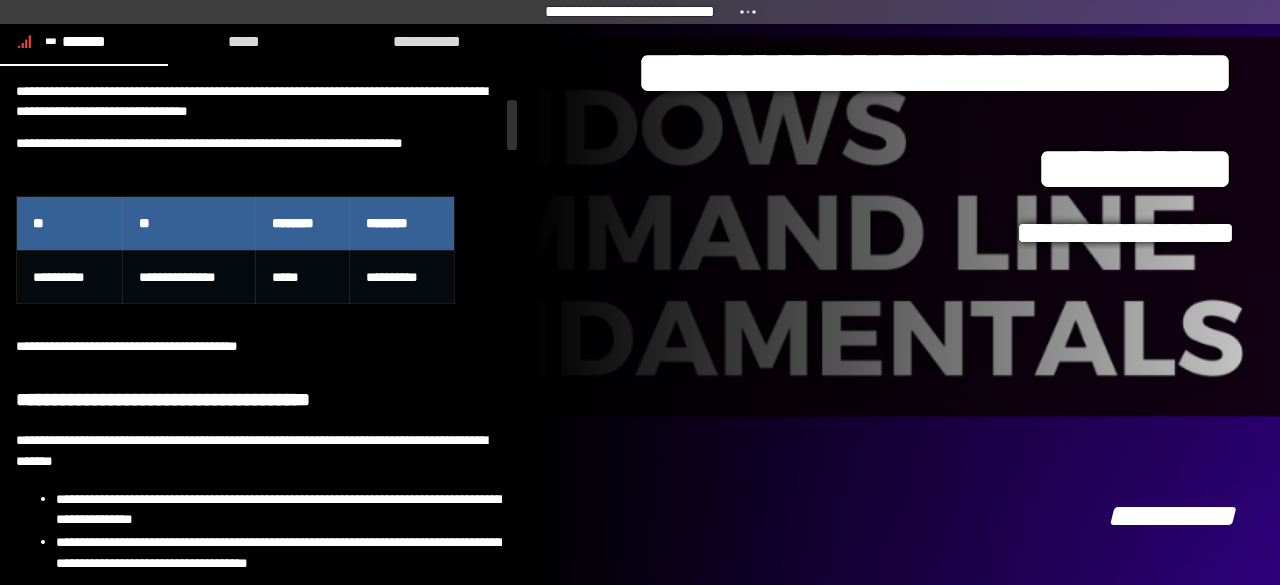 click on "**********" at bounding box center [402, 277] 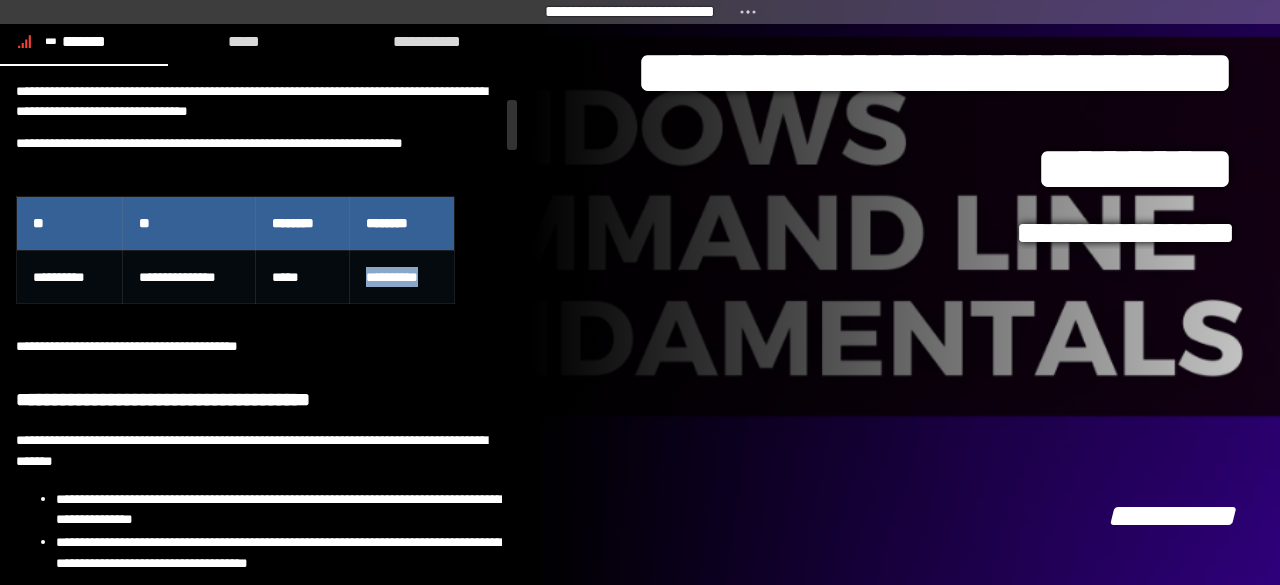 click on "**********" at bounding box center (402, 277) 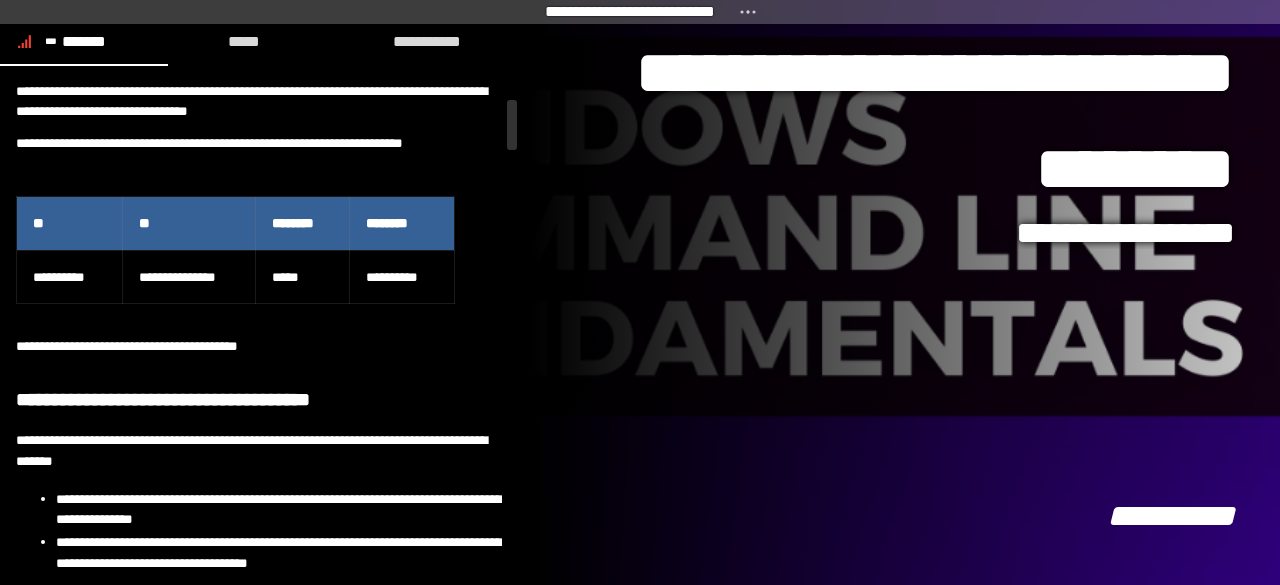 click at bounding box center (259, 314) 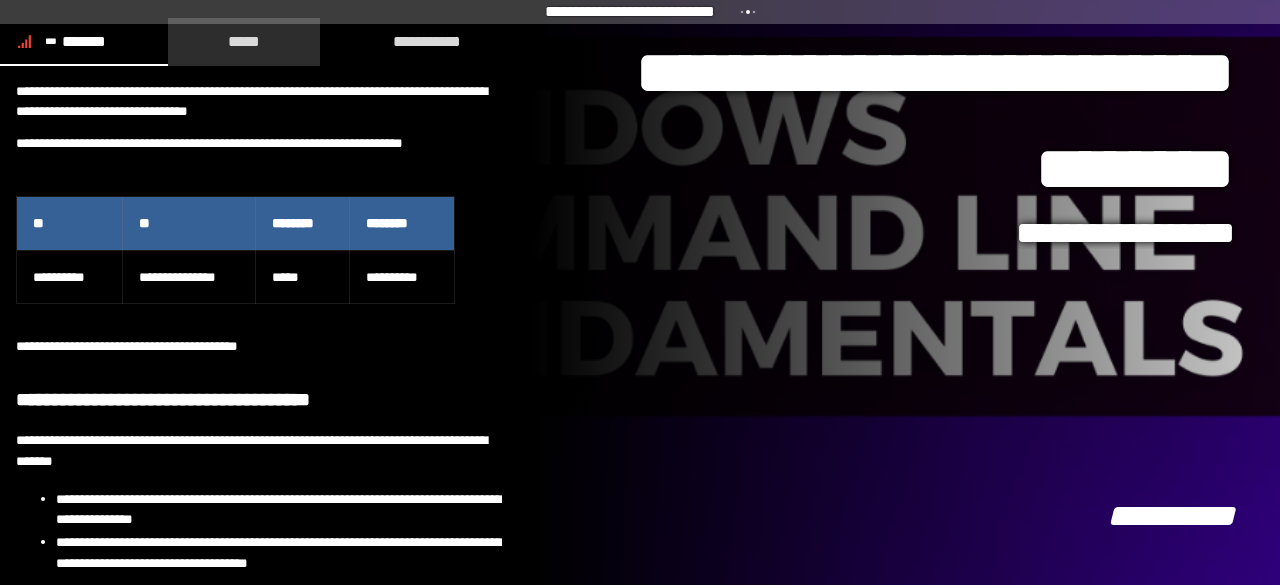 click on "*****" at bounding box center [244, 41] 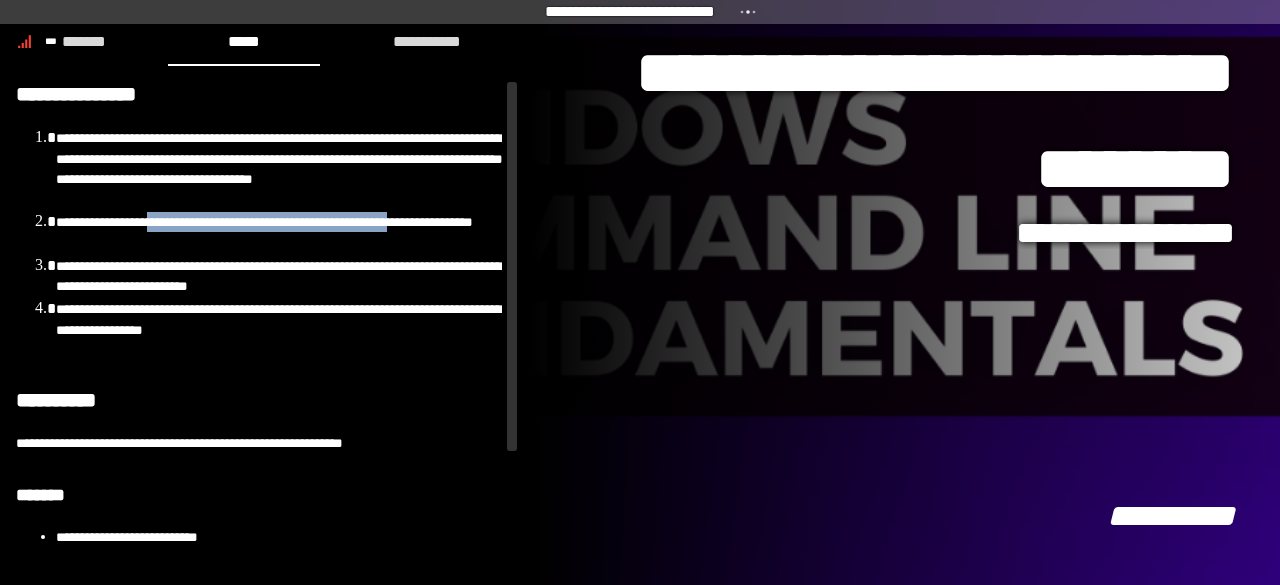 drag, startPoint x: 162, startPoint y: 235, endPoint x: 427, endPoint y: 227, distance: 265.12073 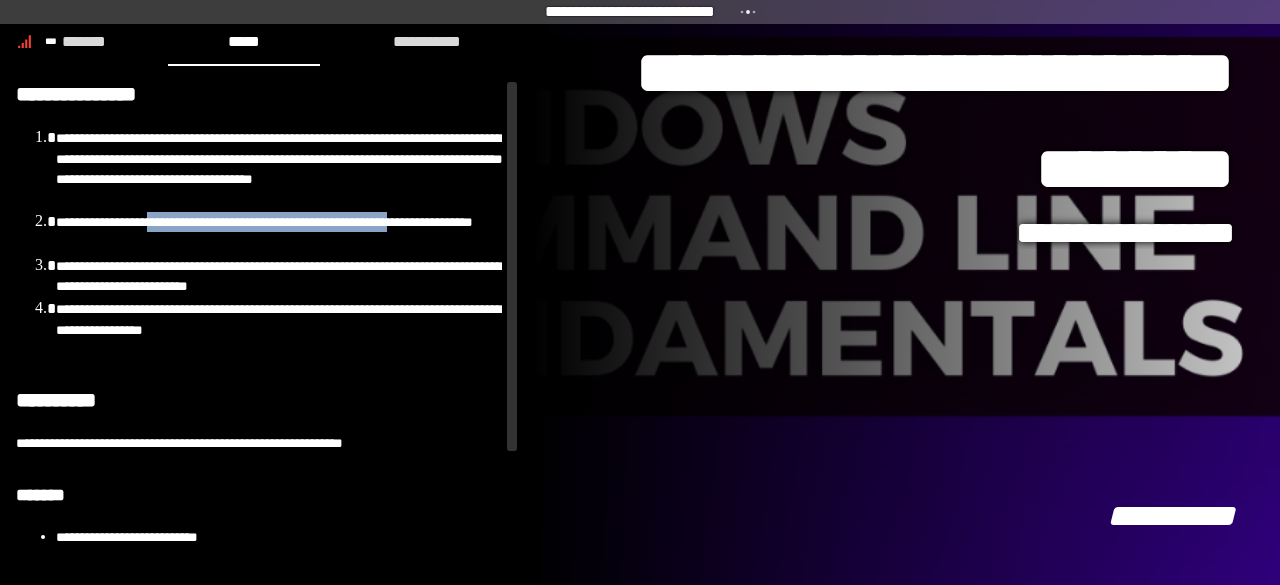 click on "**********" at bounding box center (279, 232) 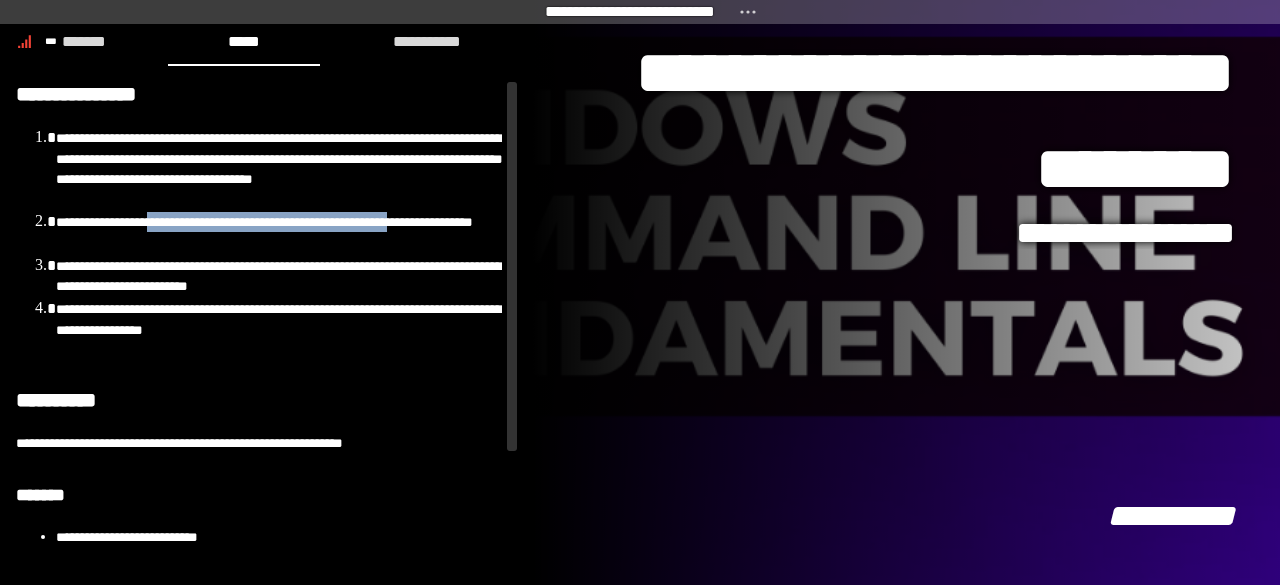 click on "**********" at bounding box center [279, 232] 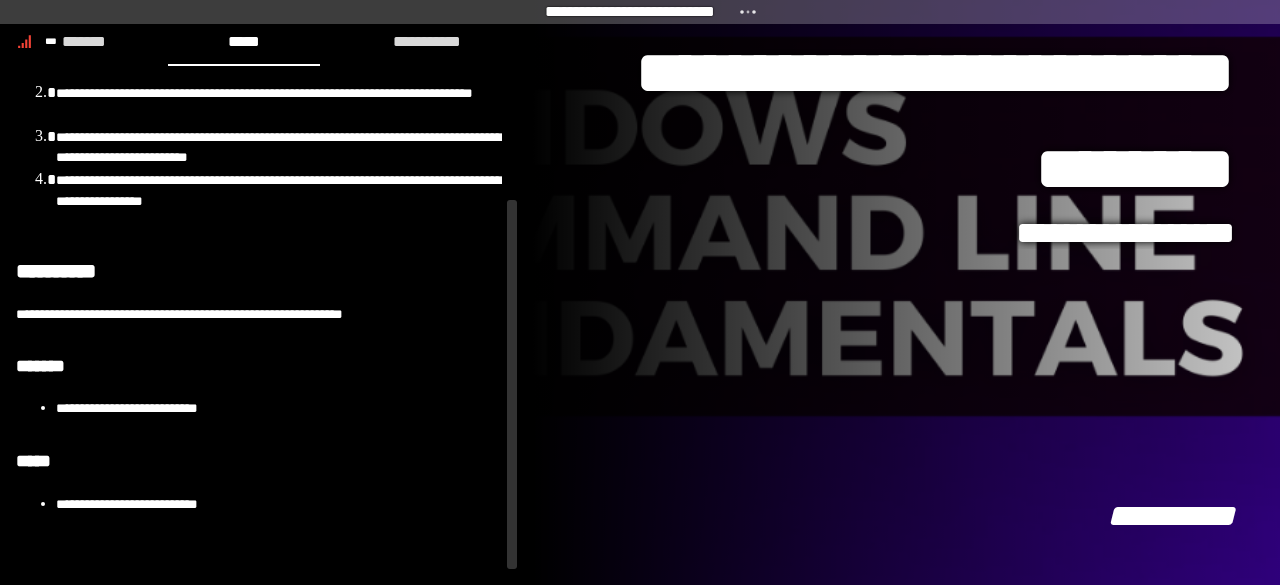 scroll, scrollTop: 156, scrollLeft: 0, axis: vertical 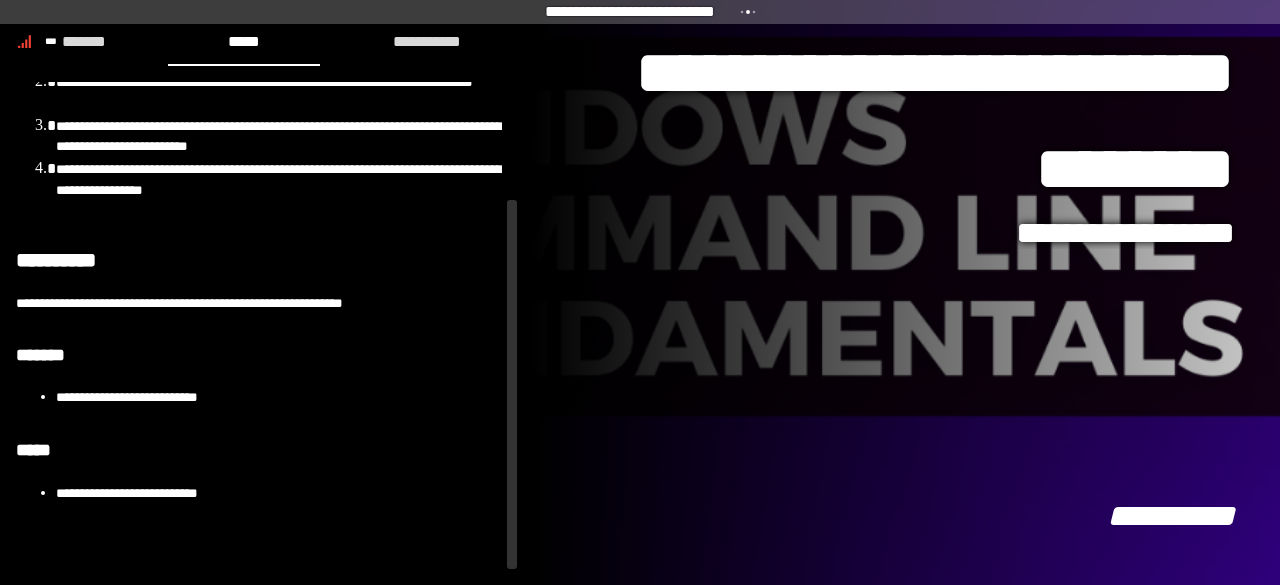click on "**********" at bounding box center [279, 397] 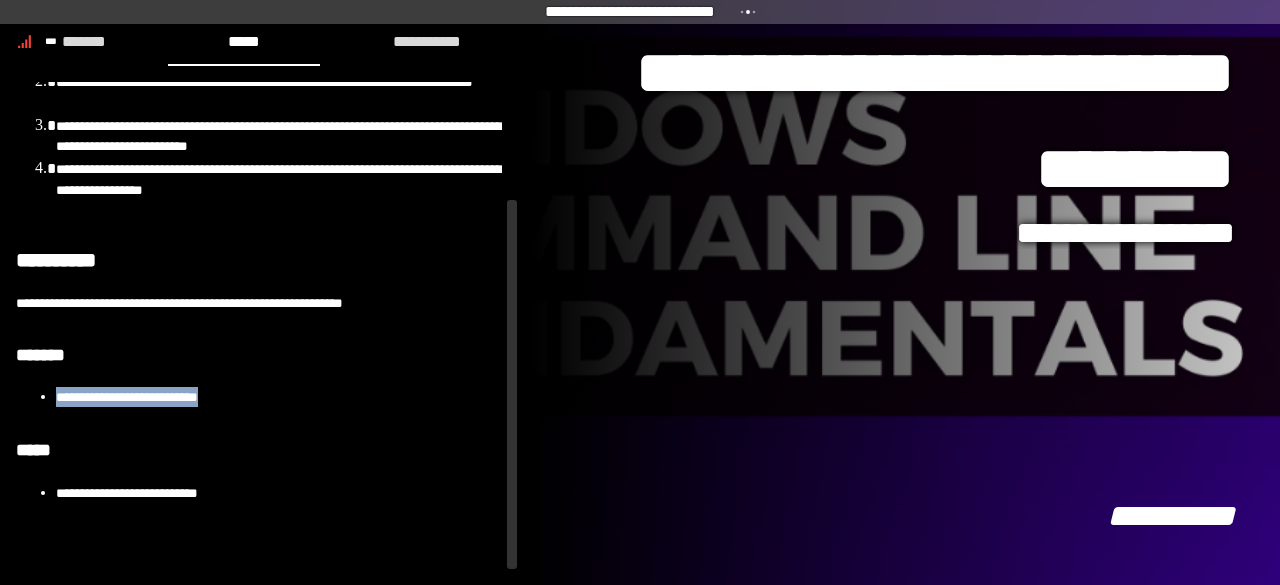 drag, startPoint x: 263, startPoint y: 413, endPoint x: 52, endPoint y: 422, distance: 211.19185 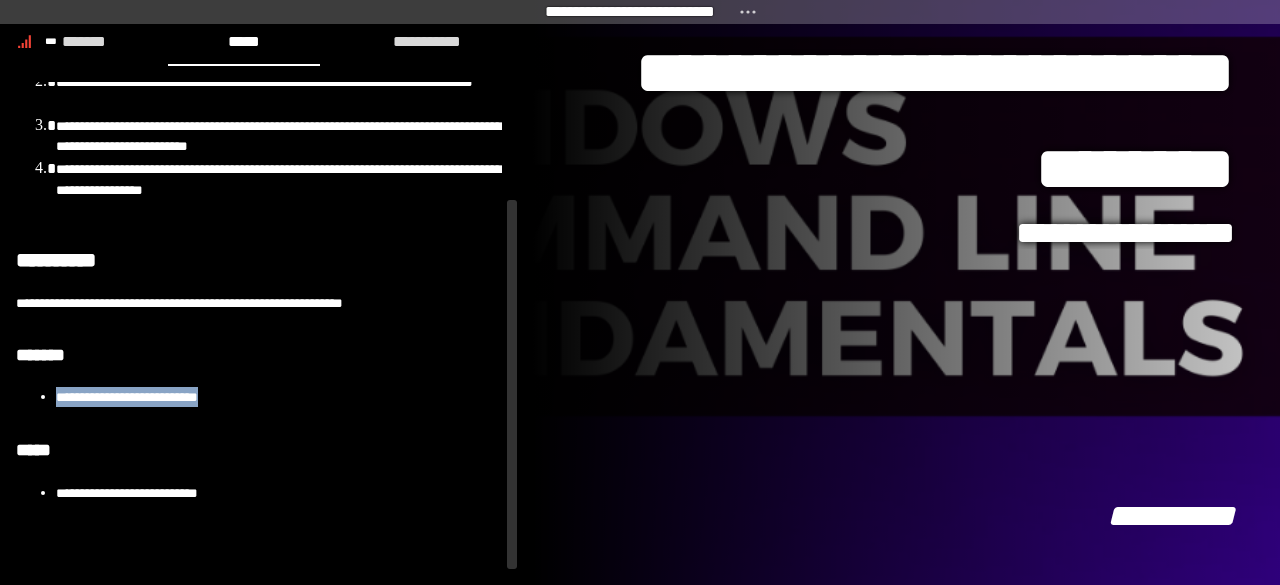 click on "**********" at bounding box center [259, 396] 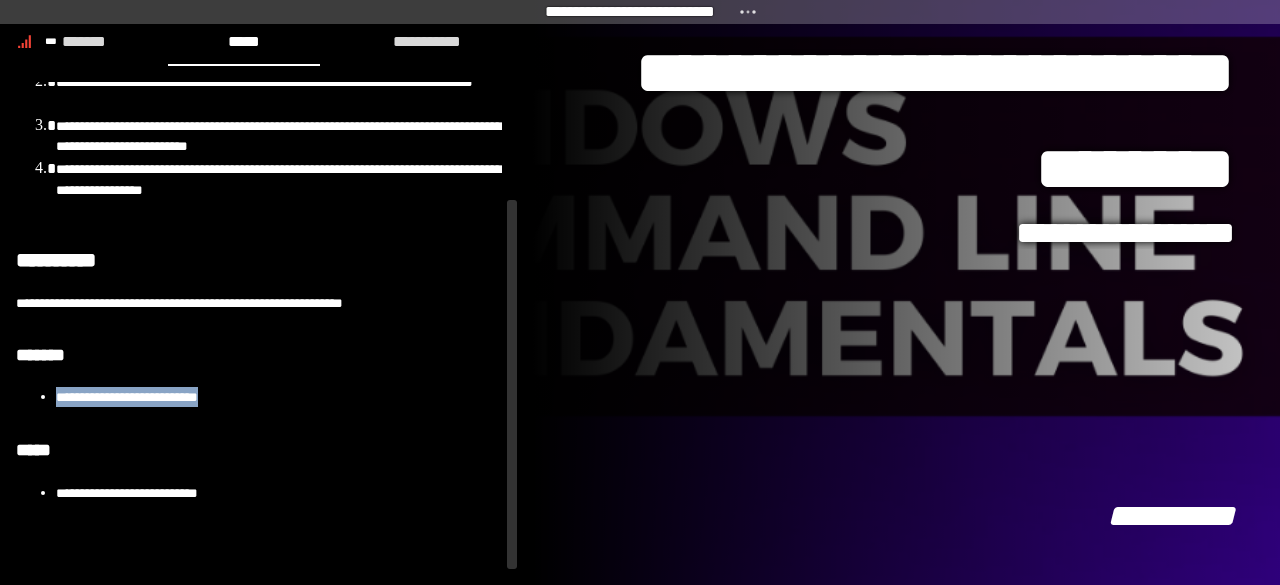 copy on "**********" 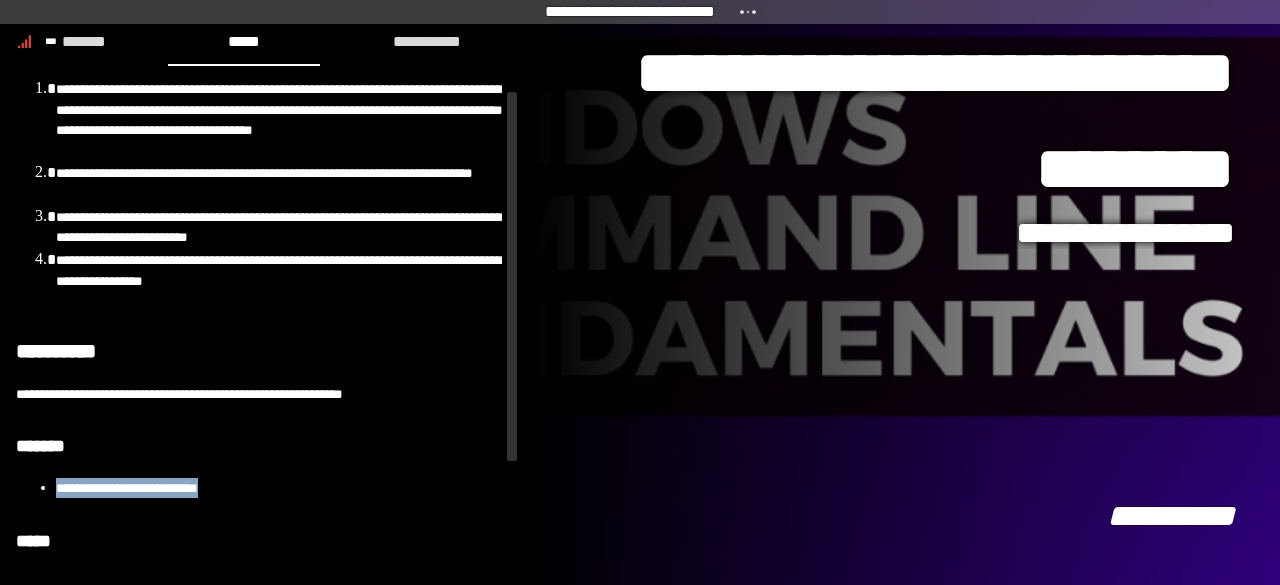 scroll, scrollTop: 0, scrollLeft: 0, axis: both 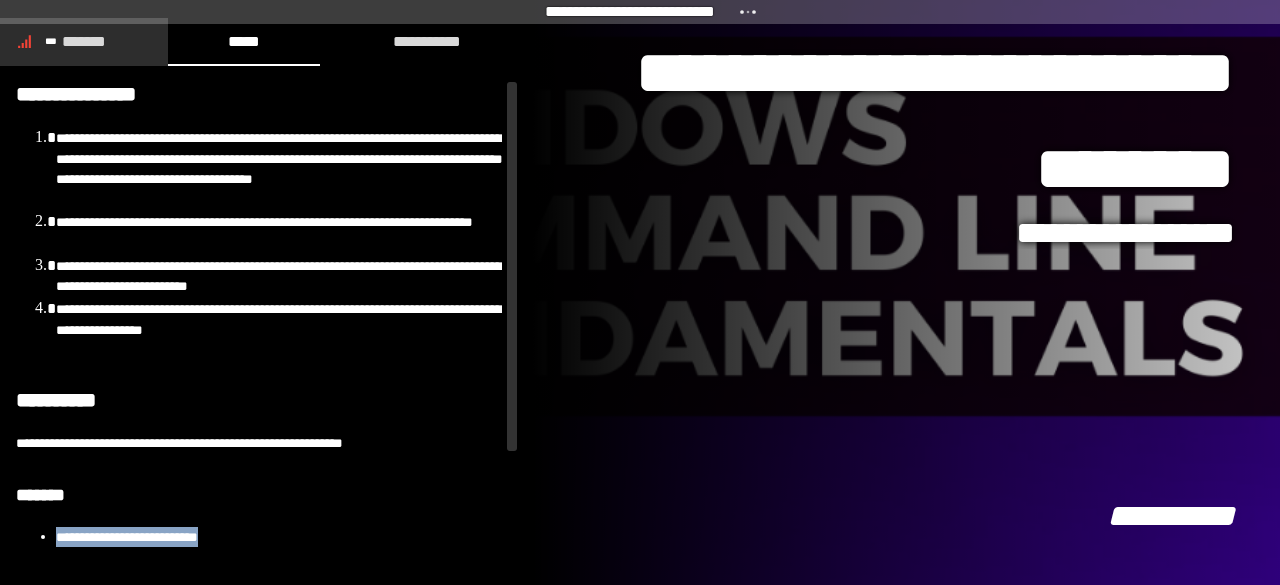 click on "*******" at bounding box center [84, 41] 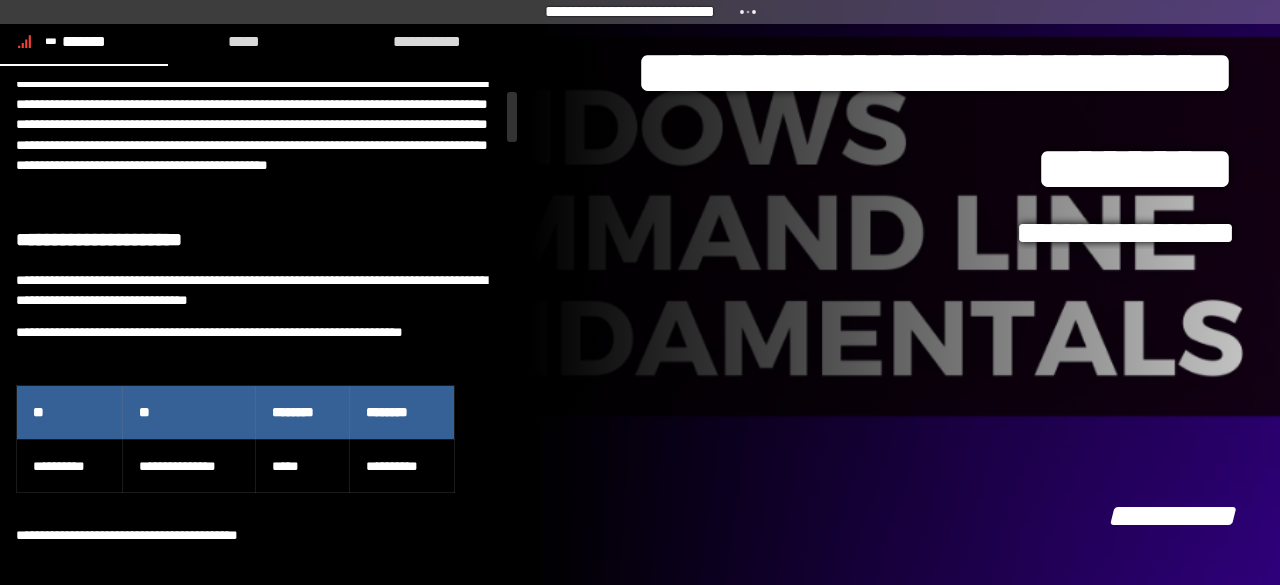scroll, scrollTop: 200, scrollLeft: 0, axis: vertical 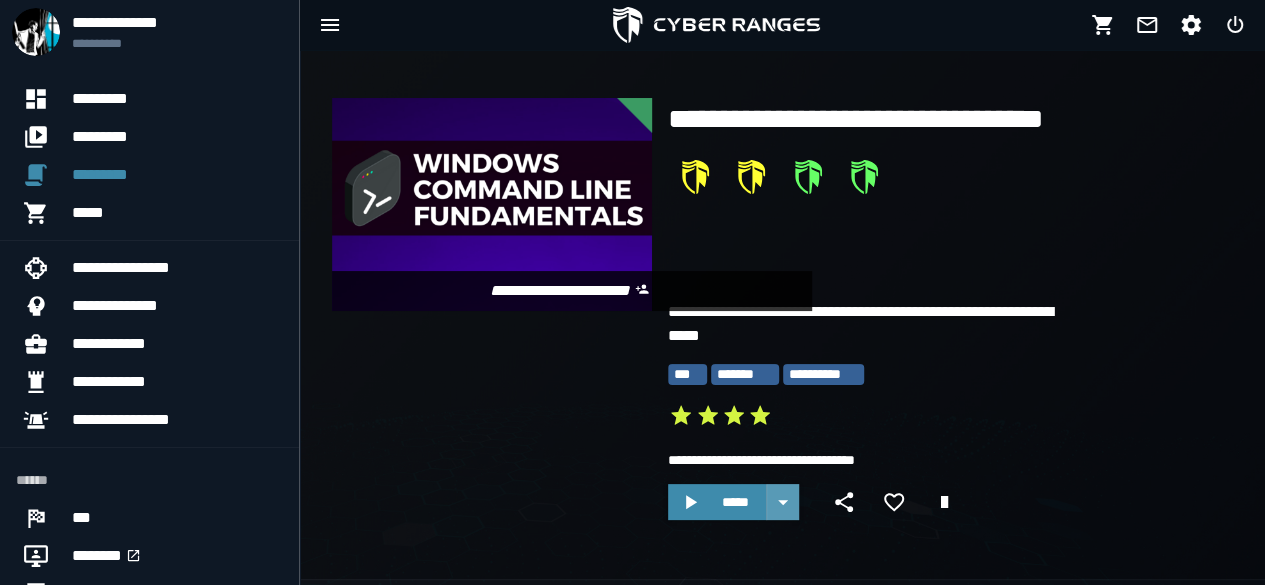 click 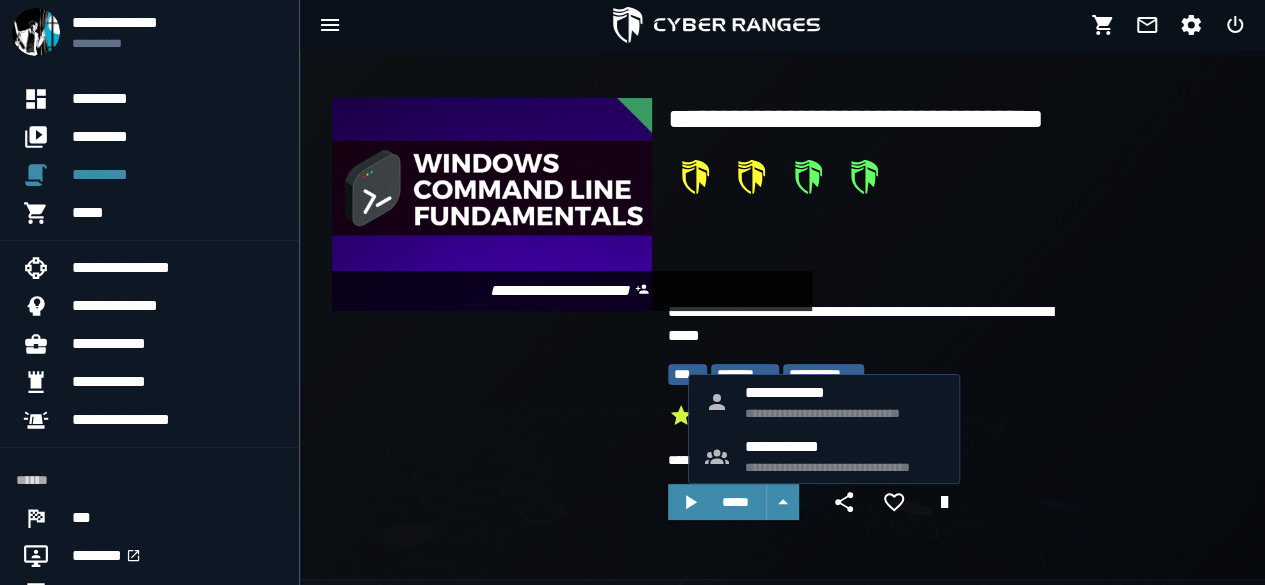 scroll, scrollTop: 0, scrollLeft: 0, axis: both 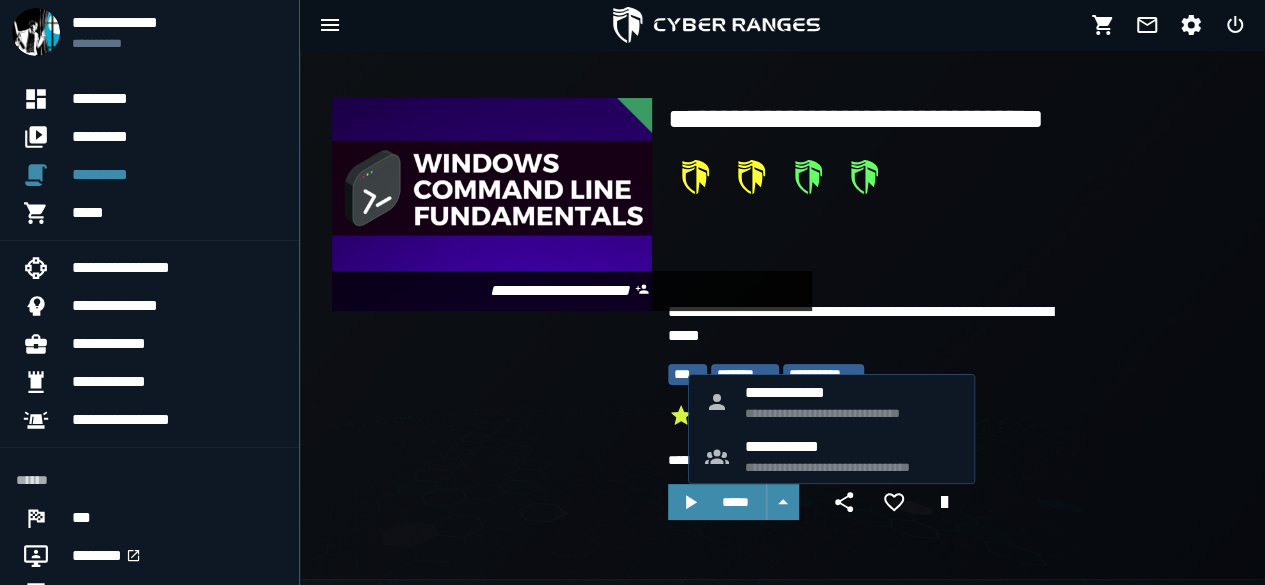click on "**********" at bounding box center [484, 306] 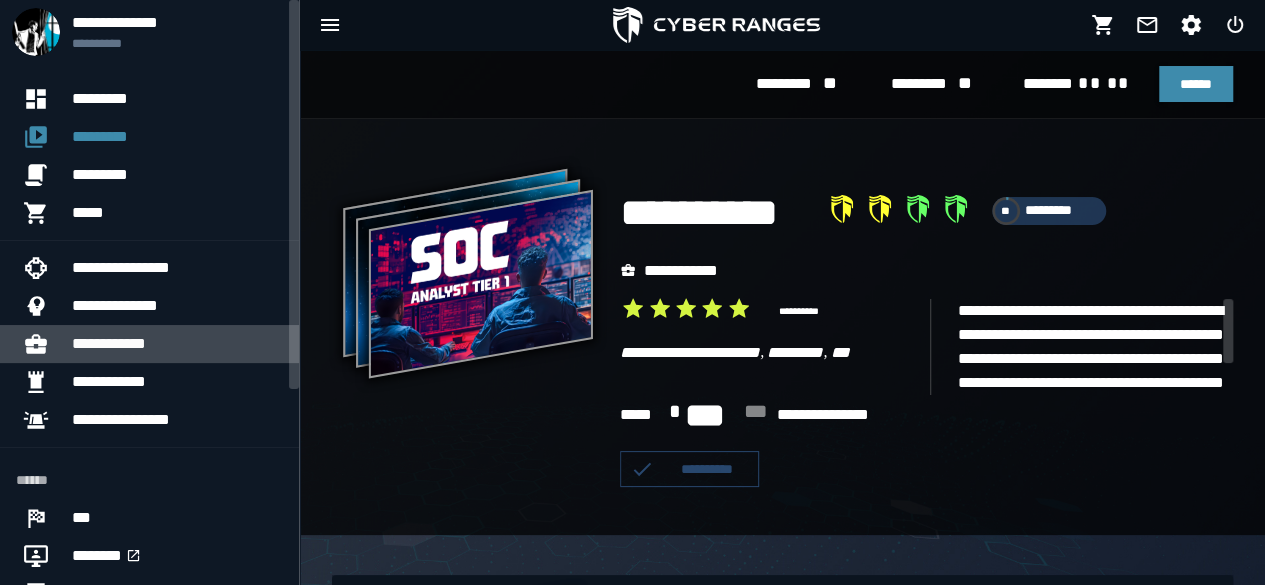 click on "**********" at bounding box center [177, 344] 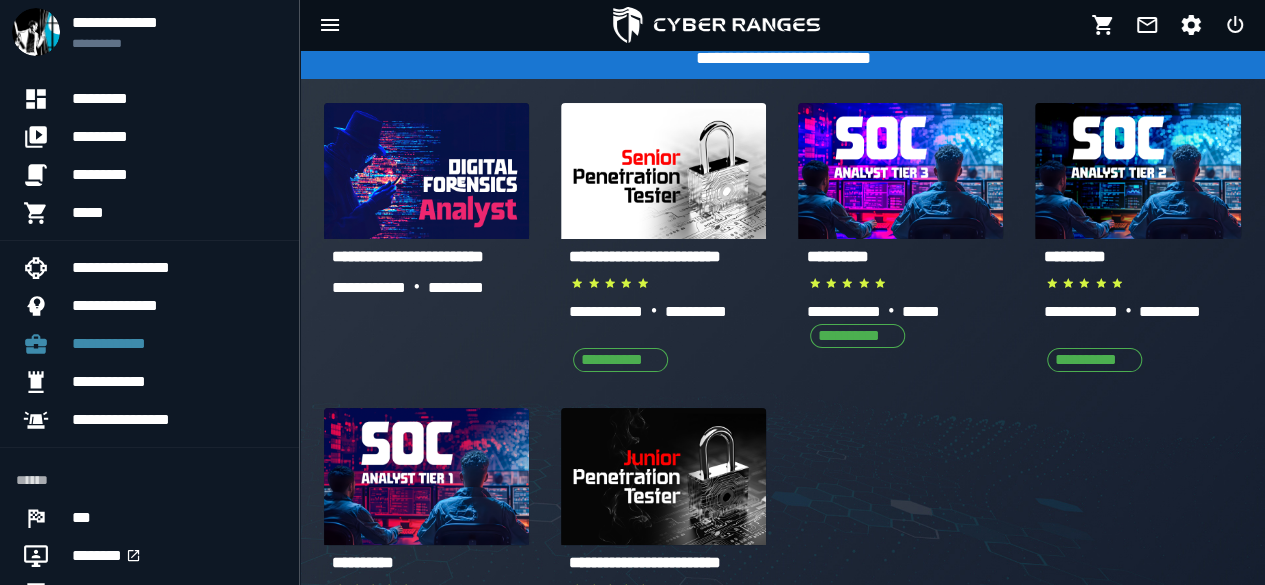 scroll, scrollTop: 100, scrollLeft: 0, axis: vertical 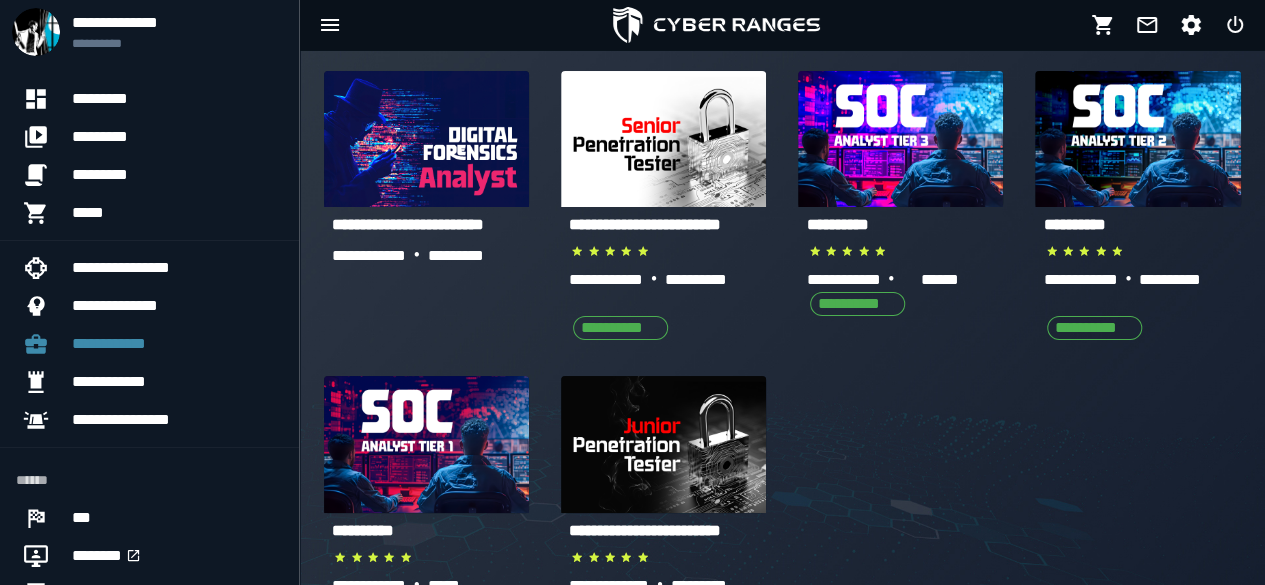 click on "**********" at bounding box center (1074, 224) 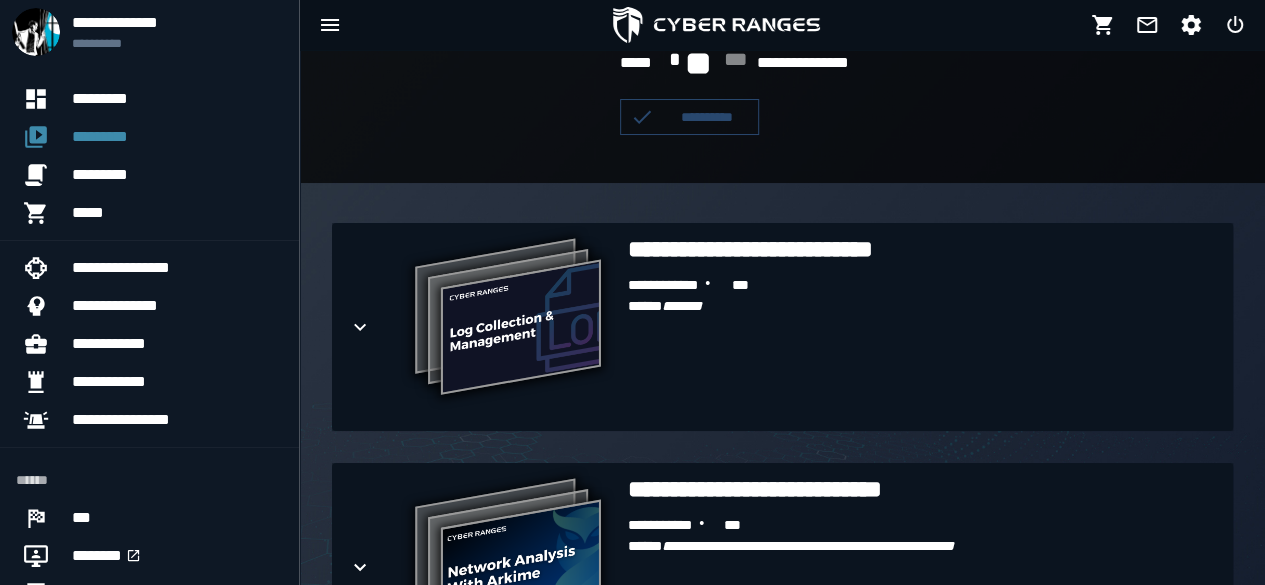 scroll, scrollTop: 400, scrollLeft: 0, axis: vertical 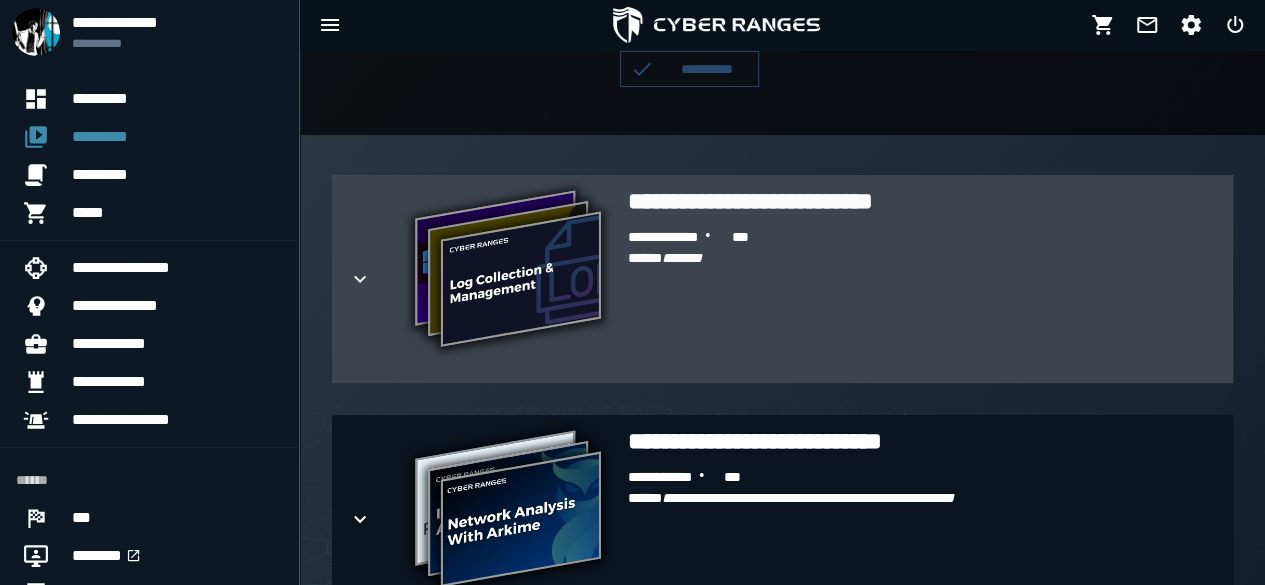 click on "**********" at bounding box center [508, 271] 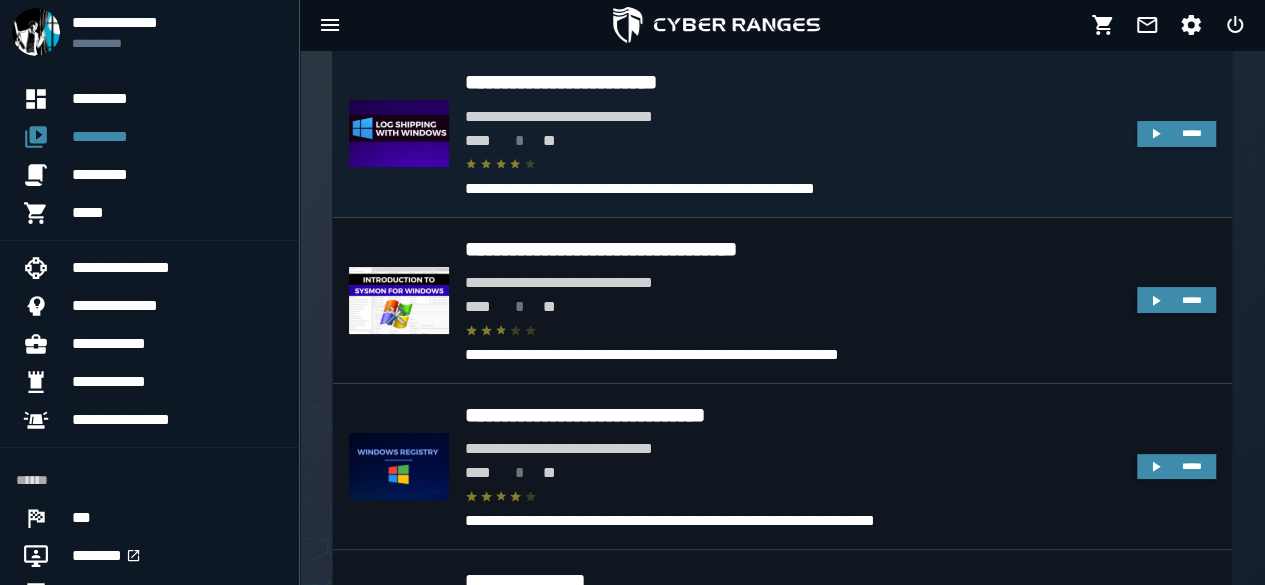 scroll, scrollTop: 1000, scrollLeft: 0, axis: vertical 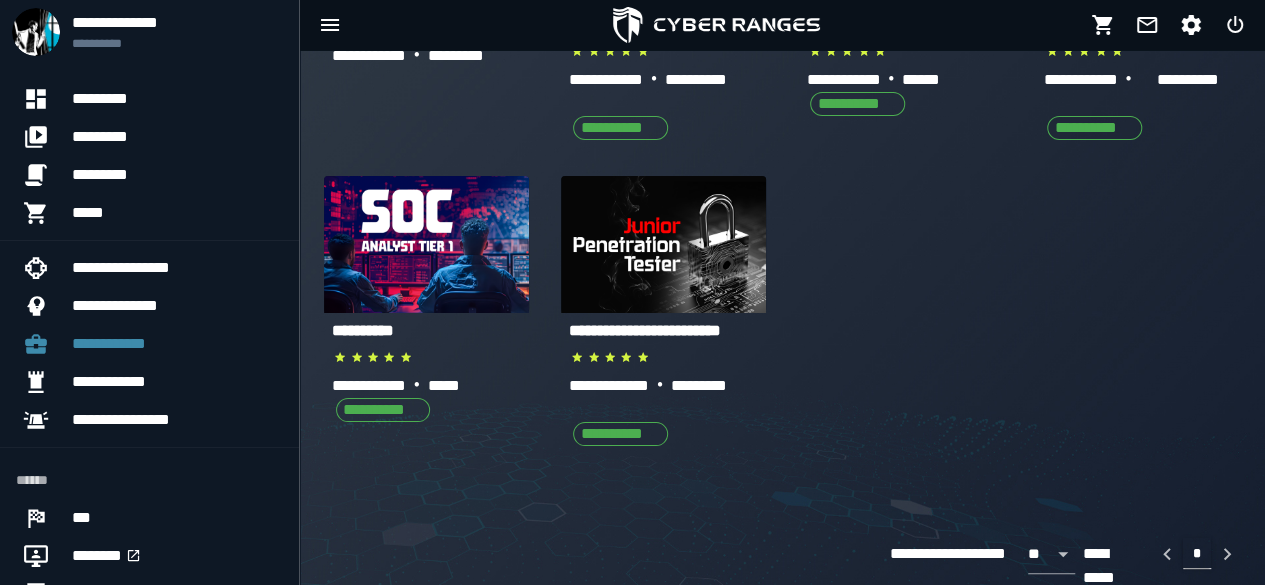 click on "**********" at bounding box center [430, 333] 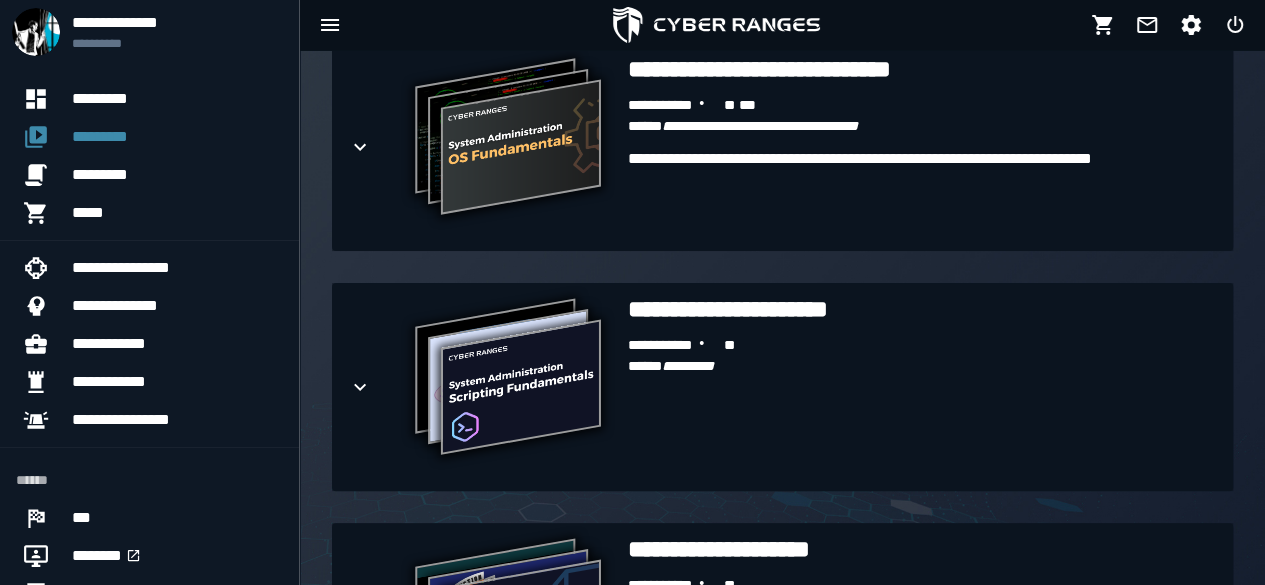 scroll, scrollTop: 800, scrollLeft: 0, axis: vertical 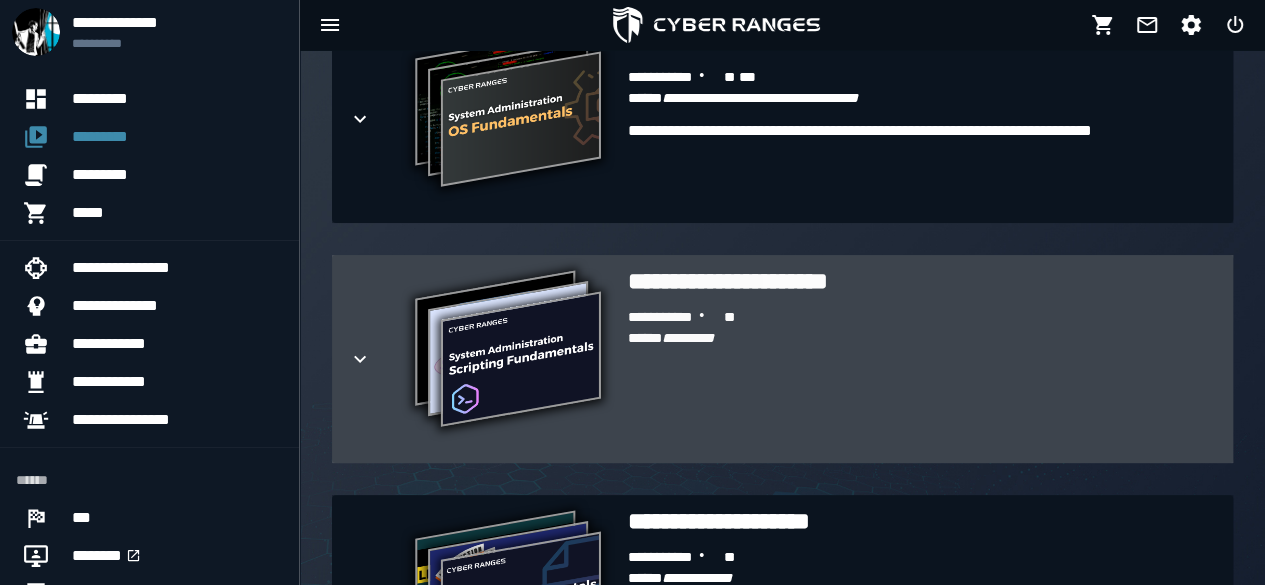 click on "***** *********" at bounding box center [922, 339] 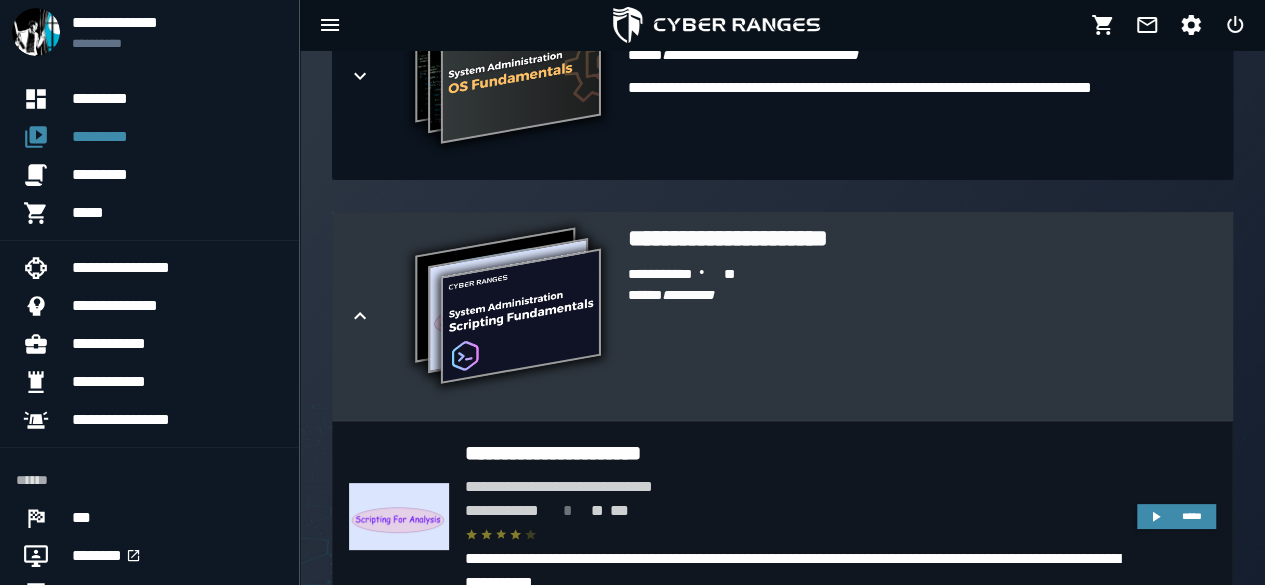 scroll, scrollTop: 900, scrollLeft: 0, axis: vertical 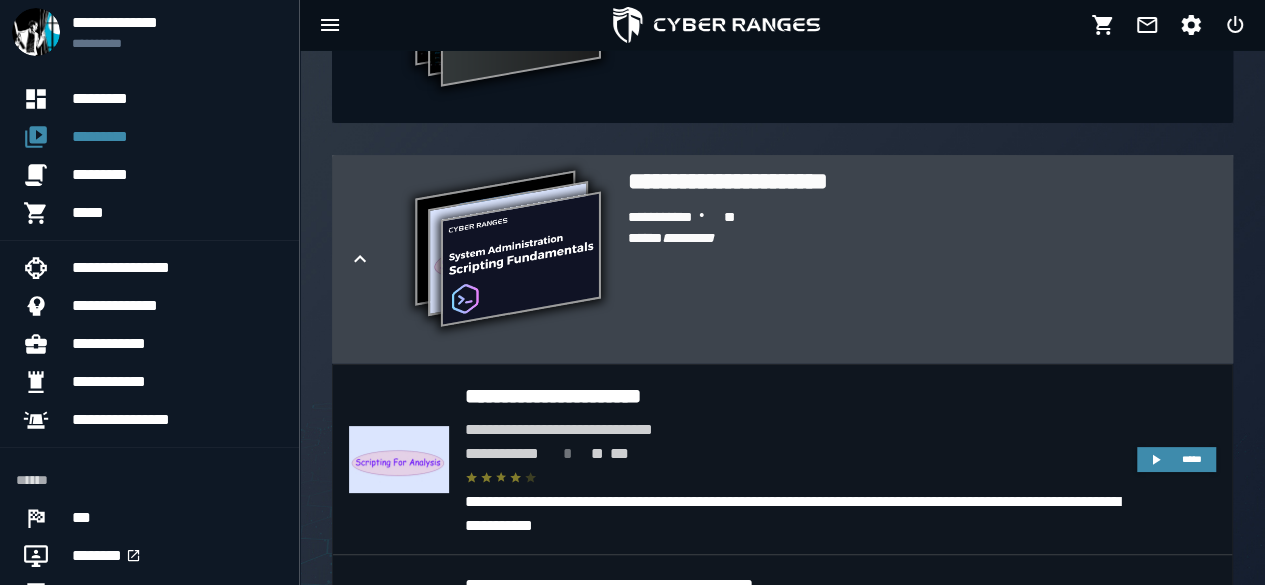 click on "***** *********" at bounding box center [922, 239] 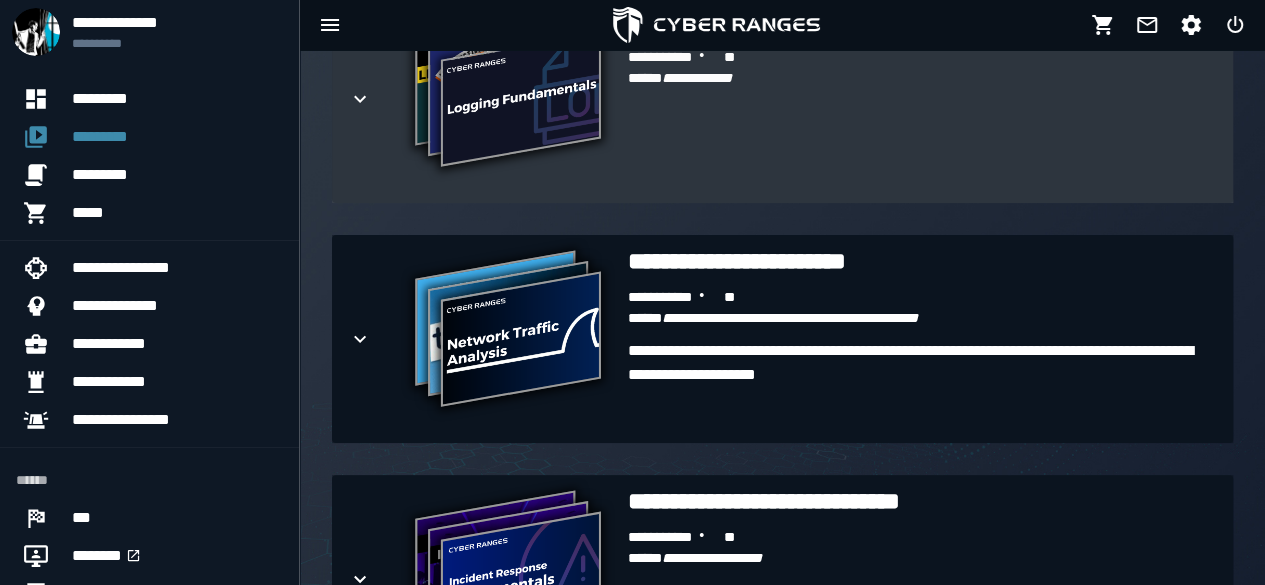 scroll, scrollTop: 1400, scrollLeft: 0, axis: vertical 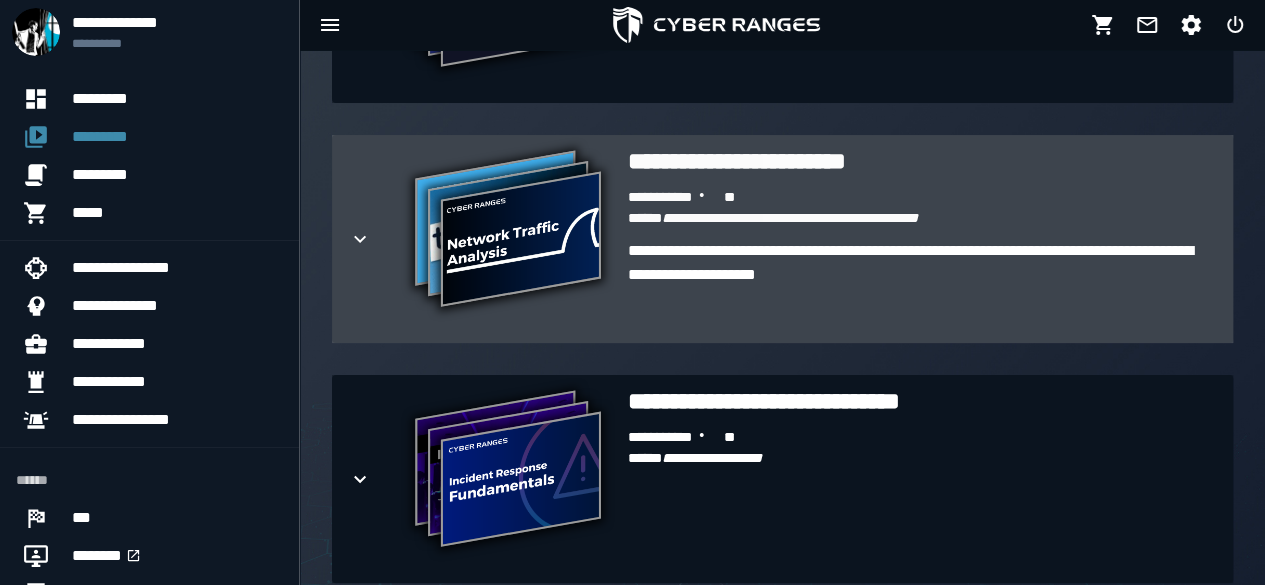 click on "**********" at bounding box center [922, 287] 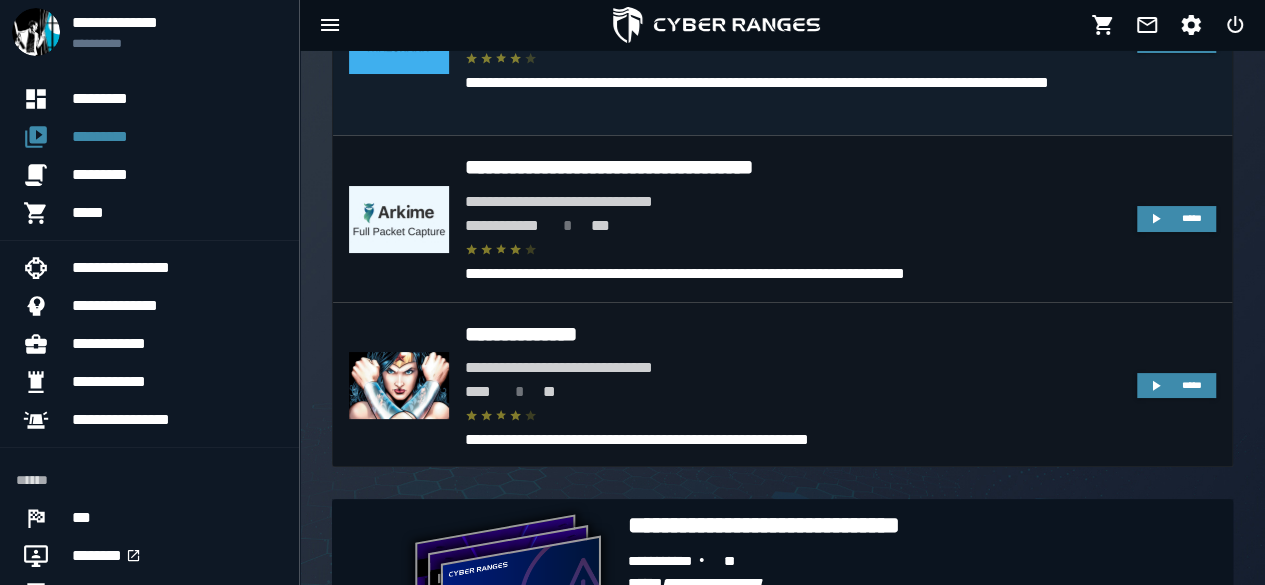 scroll, scrollTop: 2300, scrollLeft: 0, axis: vertical 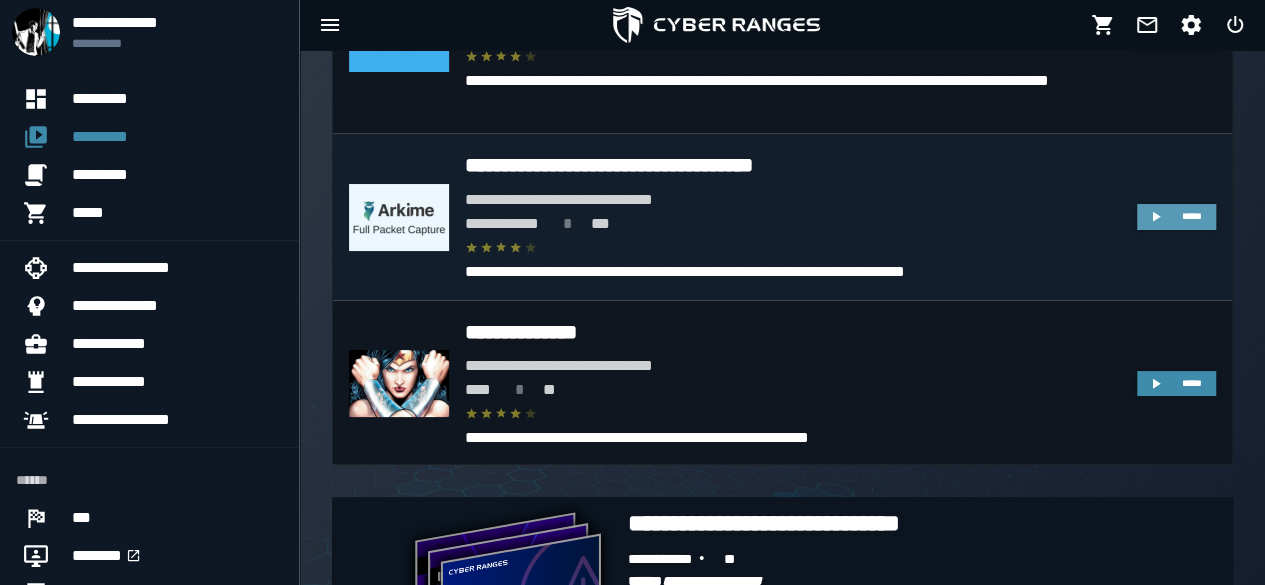 click on "*****" at bounding box center (1176, 217) 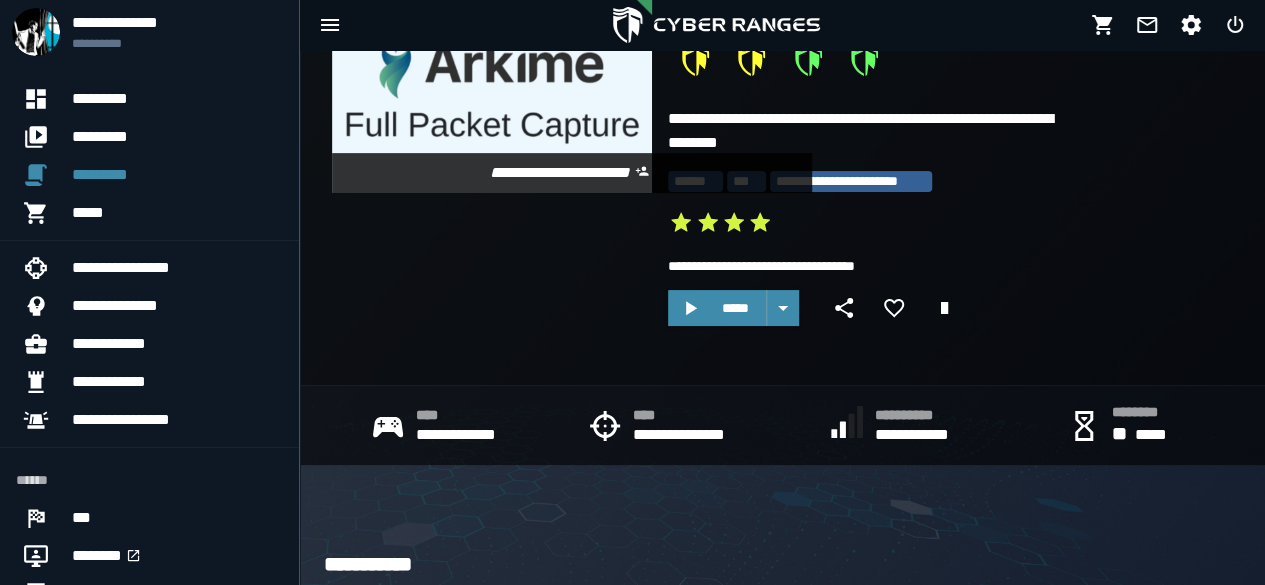 scroll, scrollTop: 100, scrollLeft: 0, axis: vertical 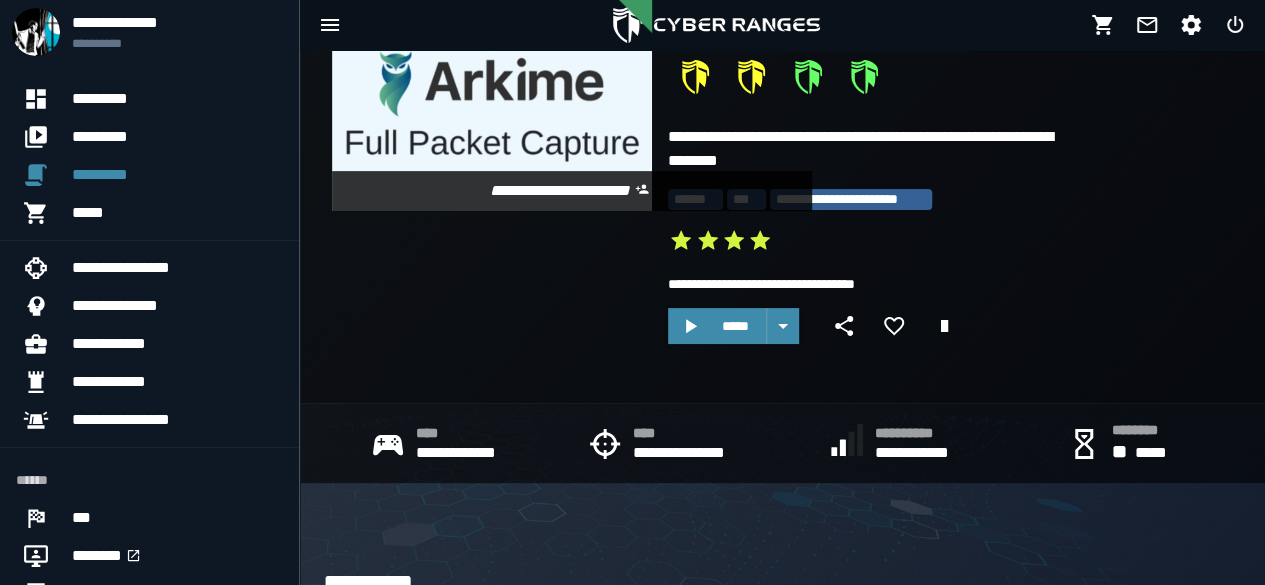 click on "**" at bounding box center (1119, 451) 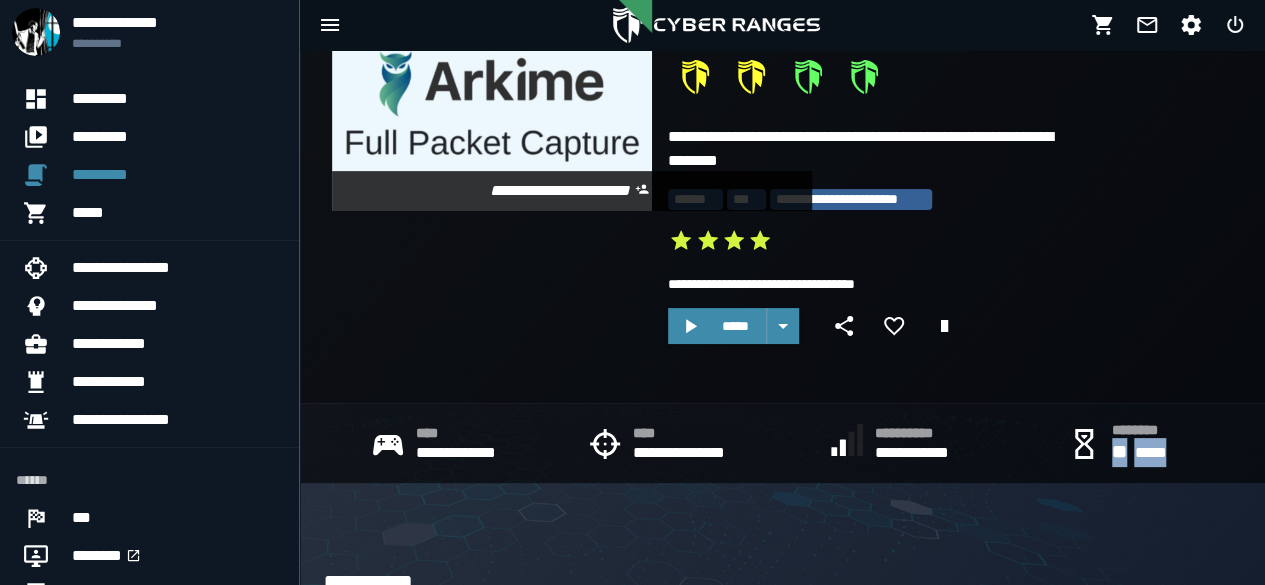 click on "**" at bounding box center [1119, 451] 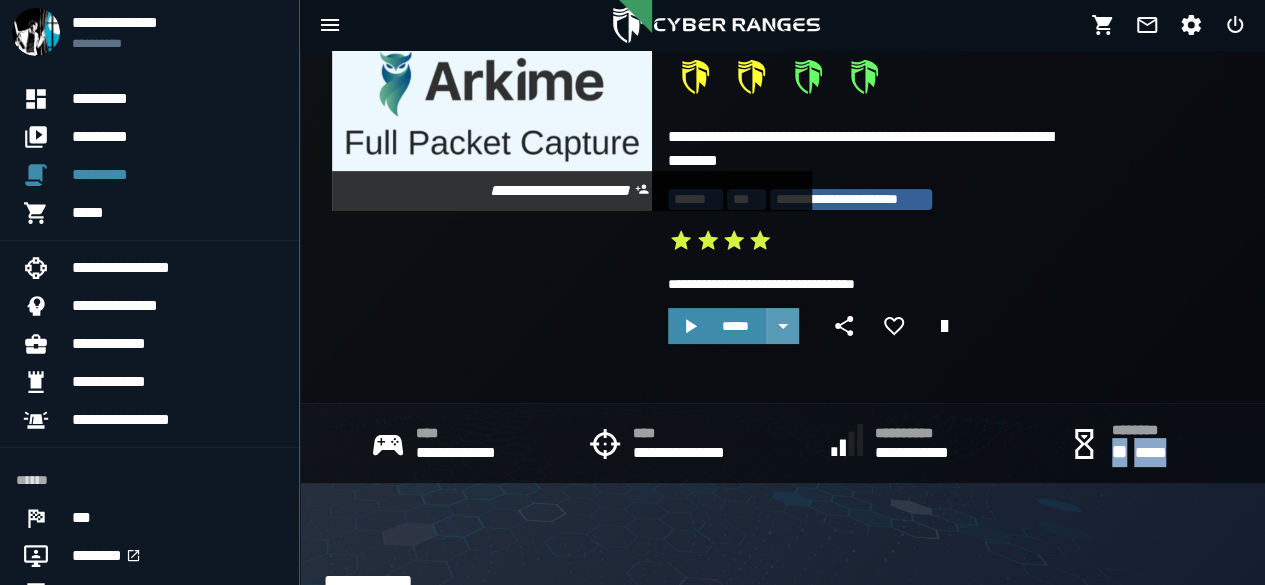 click 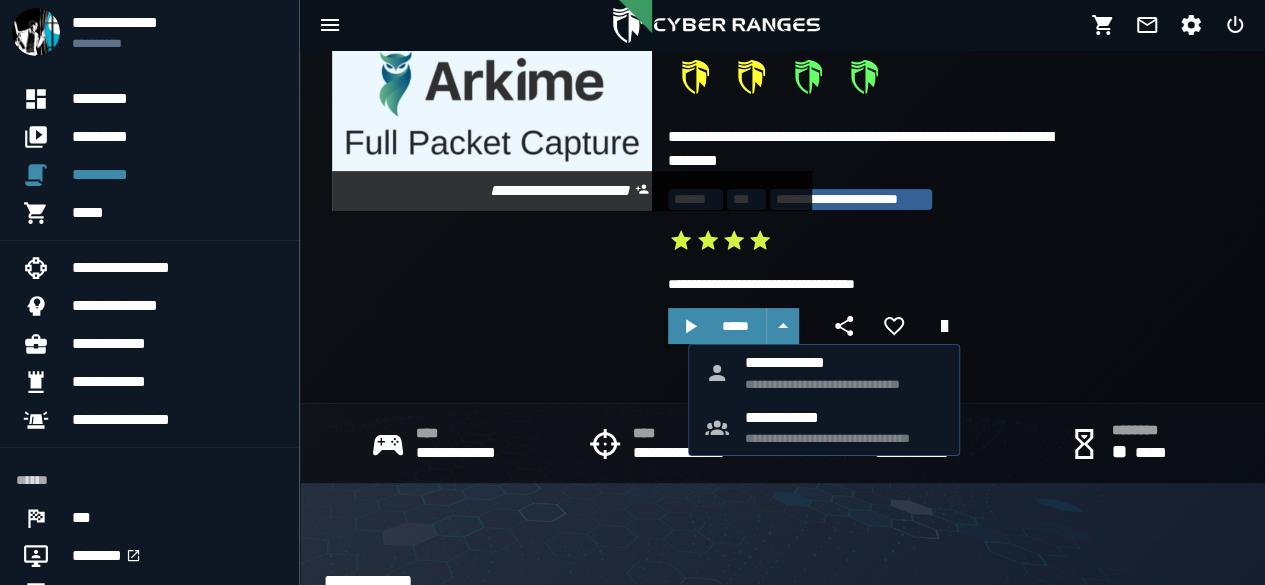 click on "**********" at bounding box center [782, 176] 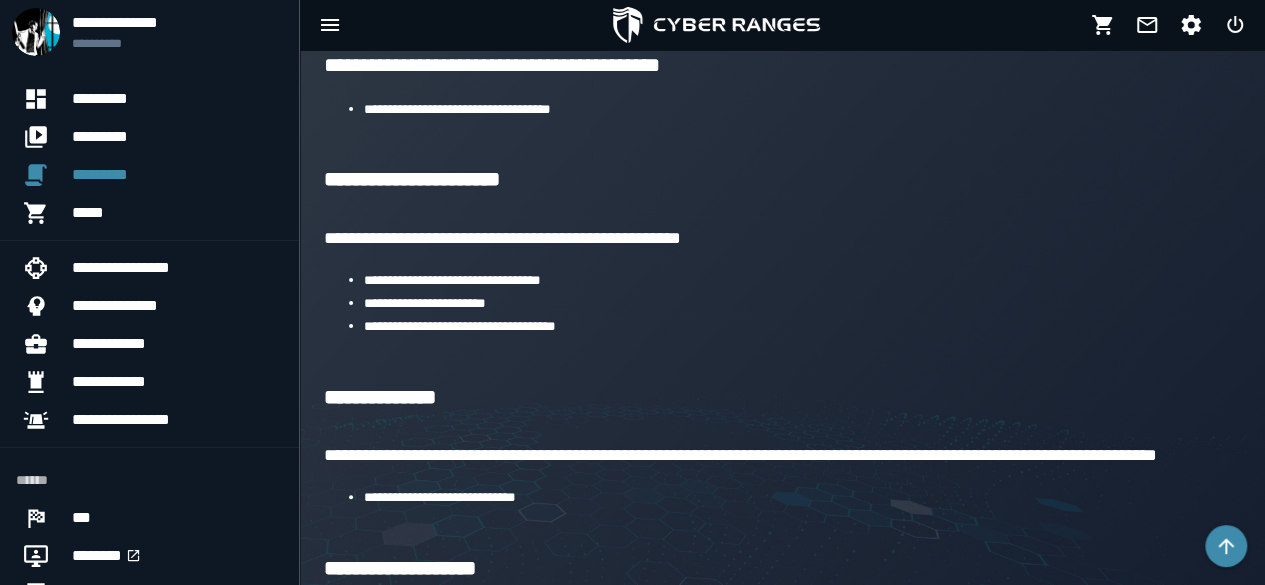 scroll, scrollTop: 0, scrollLeft: 0, axis: both 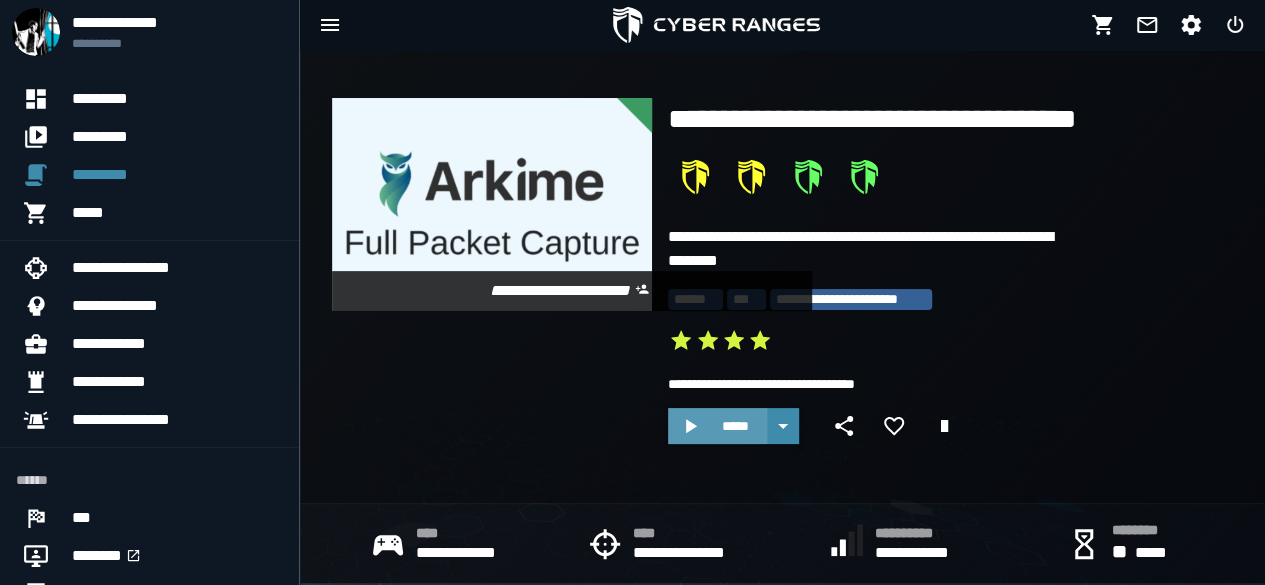 click on "*****" at bounding box center [735, 426] 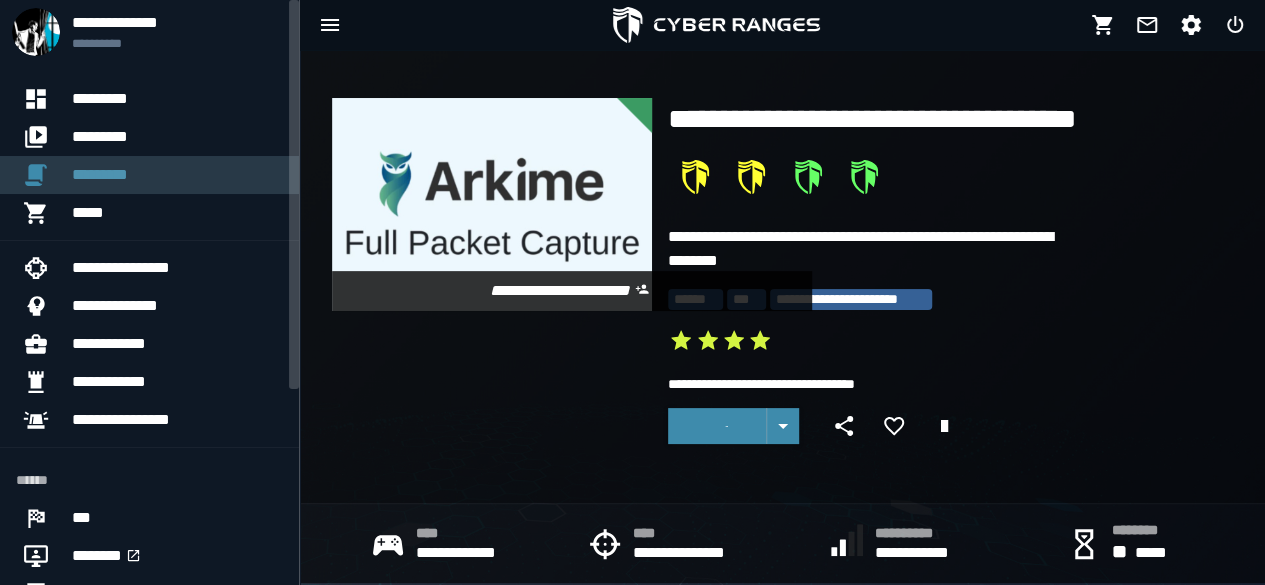click on "*********" at bounding box center [177, 175] 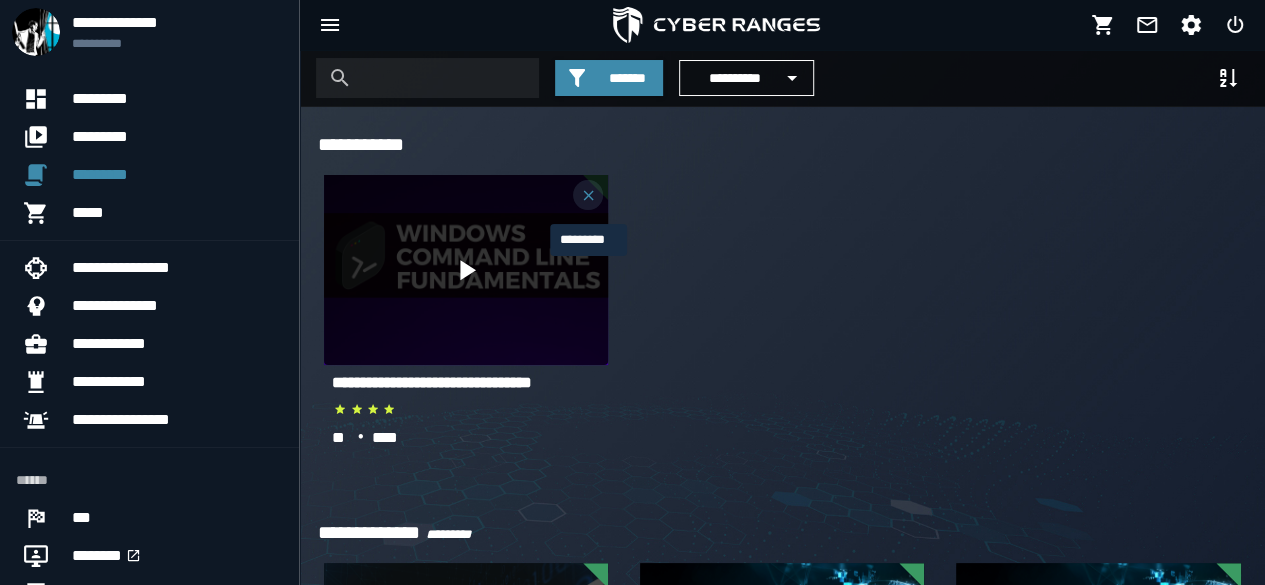 click 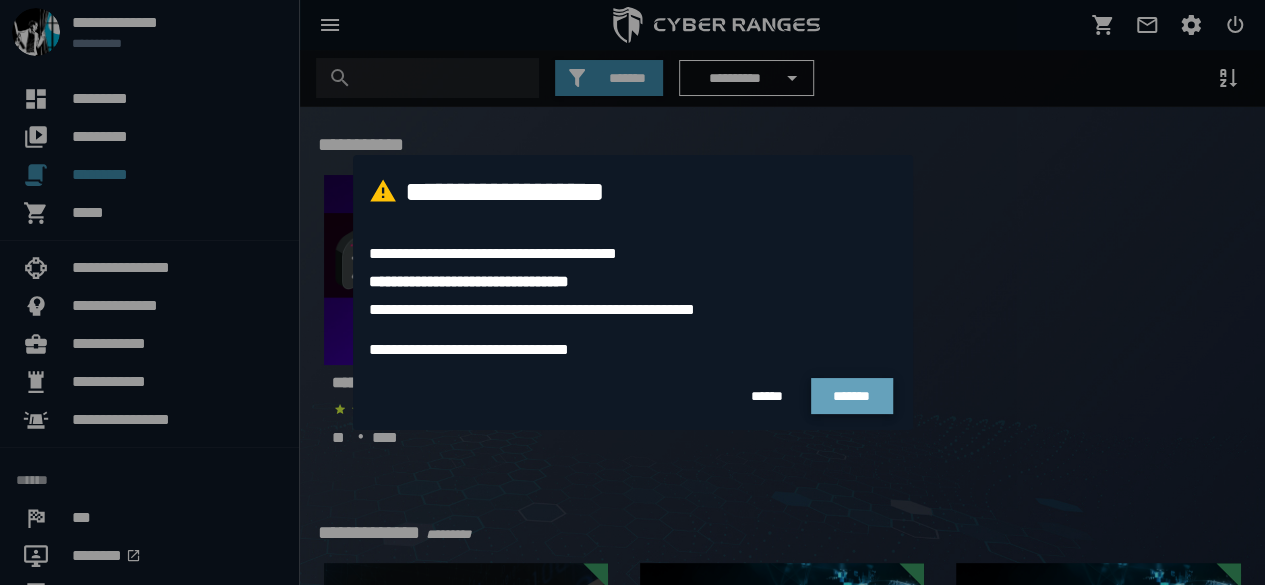 click on "*******" at bounding box center [851, 396] 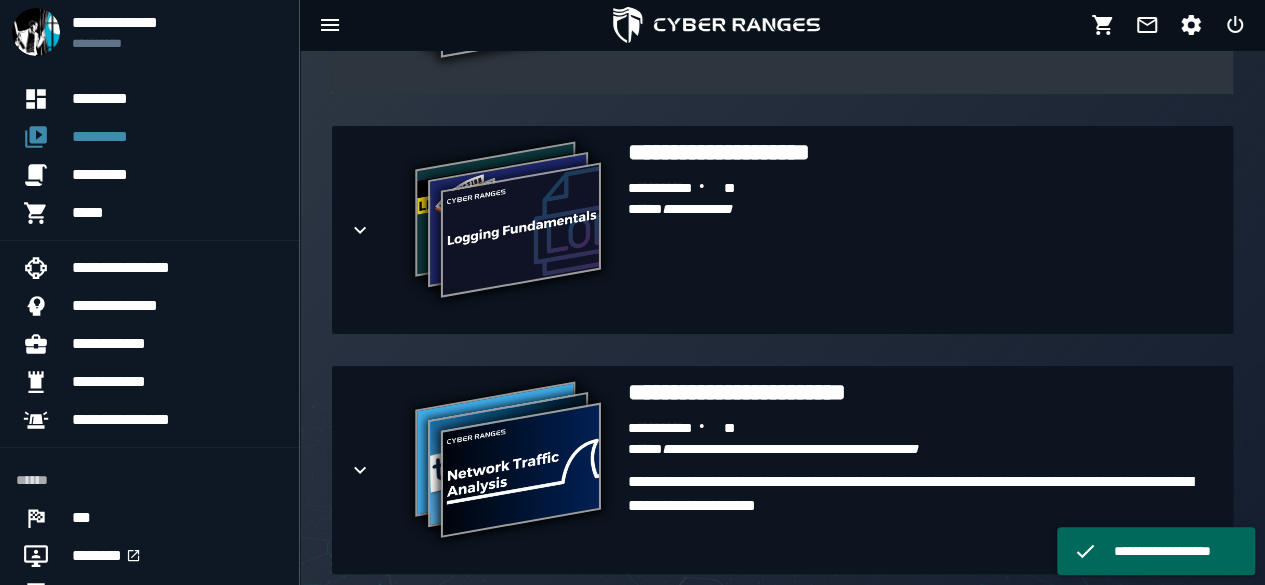 scroll, scrollTop: 1200, scrollLeft: 0, axis: vertical 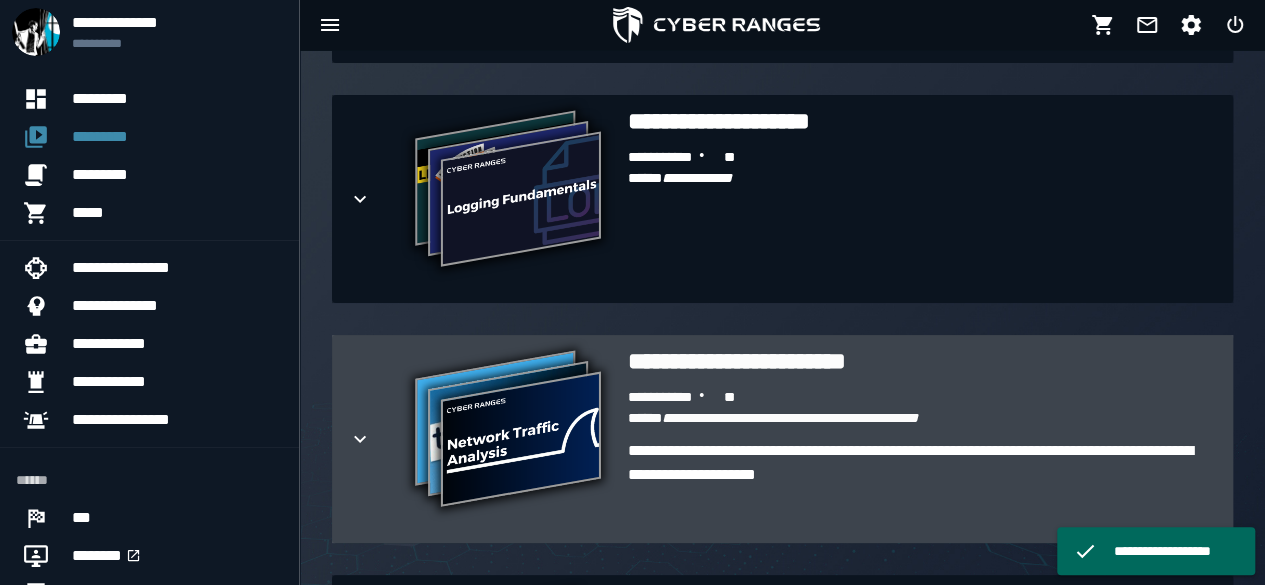 click on "**********" at bounding box center (922, 439) 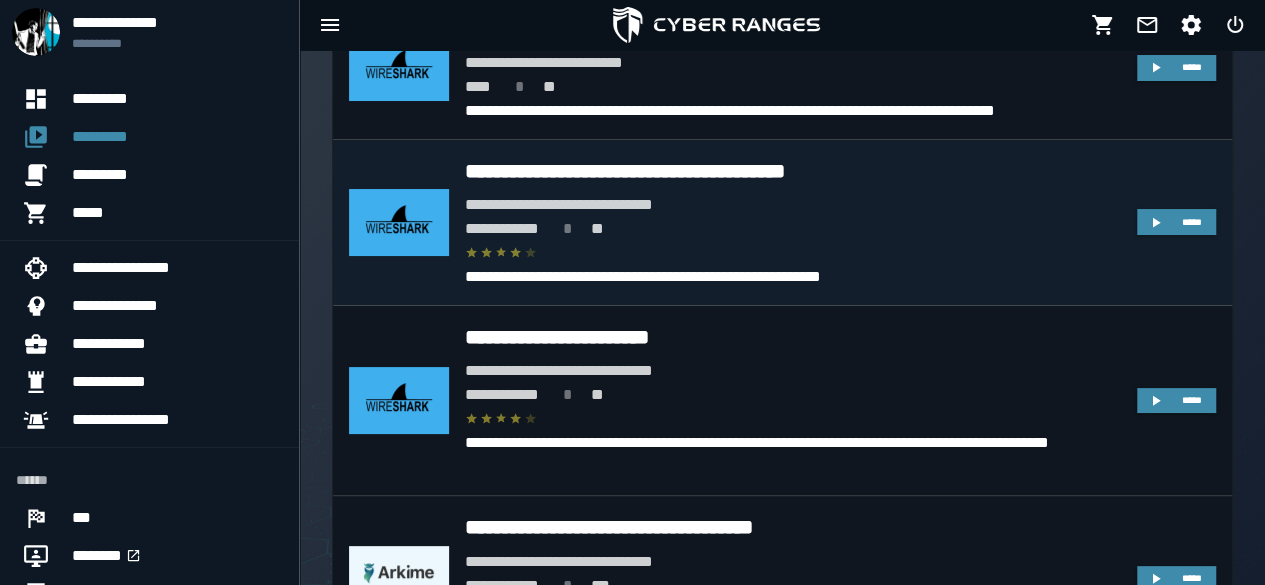 scroll, scrollTop: 2100, scrollLeft: 0, axis: vertical 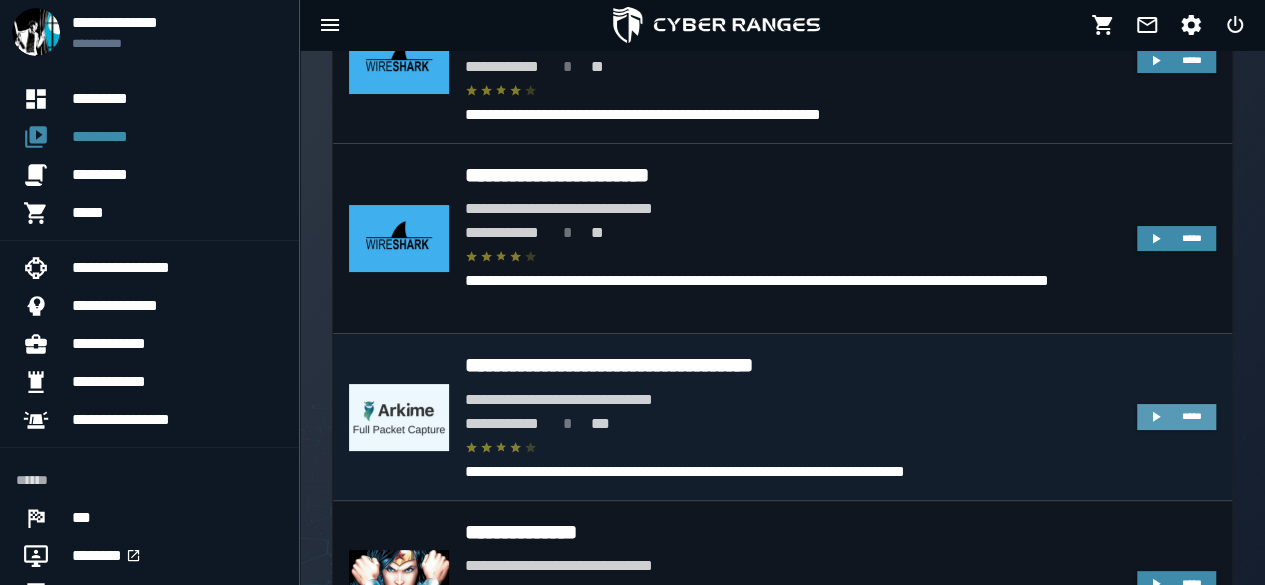 click 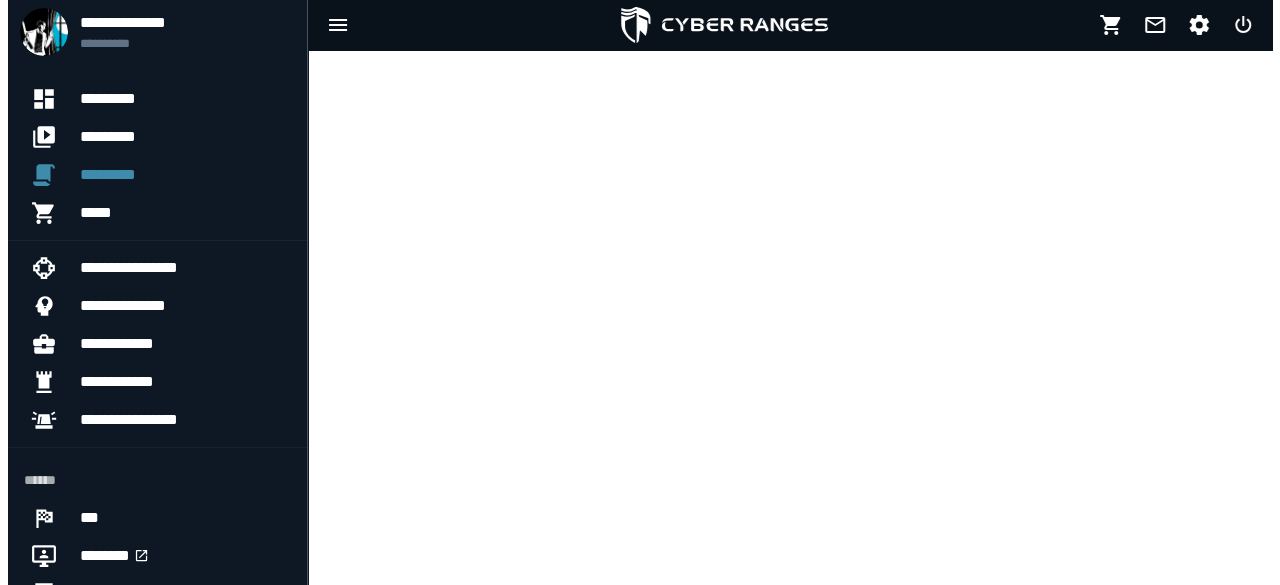scroll, scrollTop: 0, scrollLeft: 0, axis: both 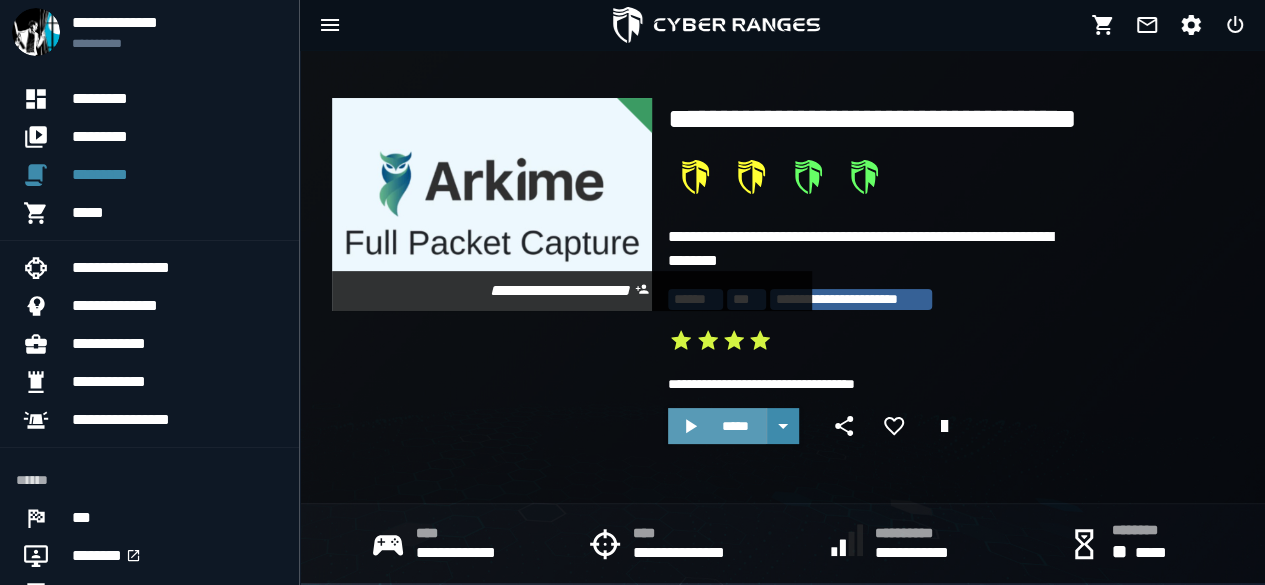 click 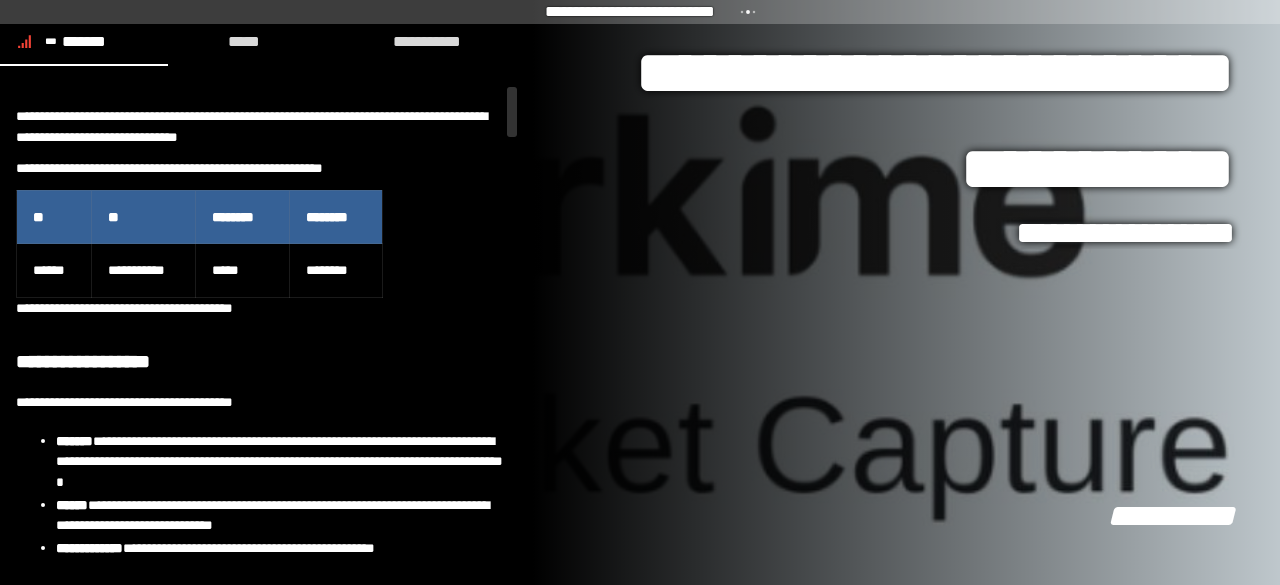 scroll, scrollTop: 200, scrollLeft: 0, axis: vertical 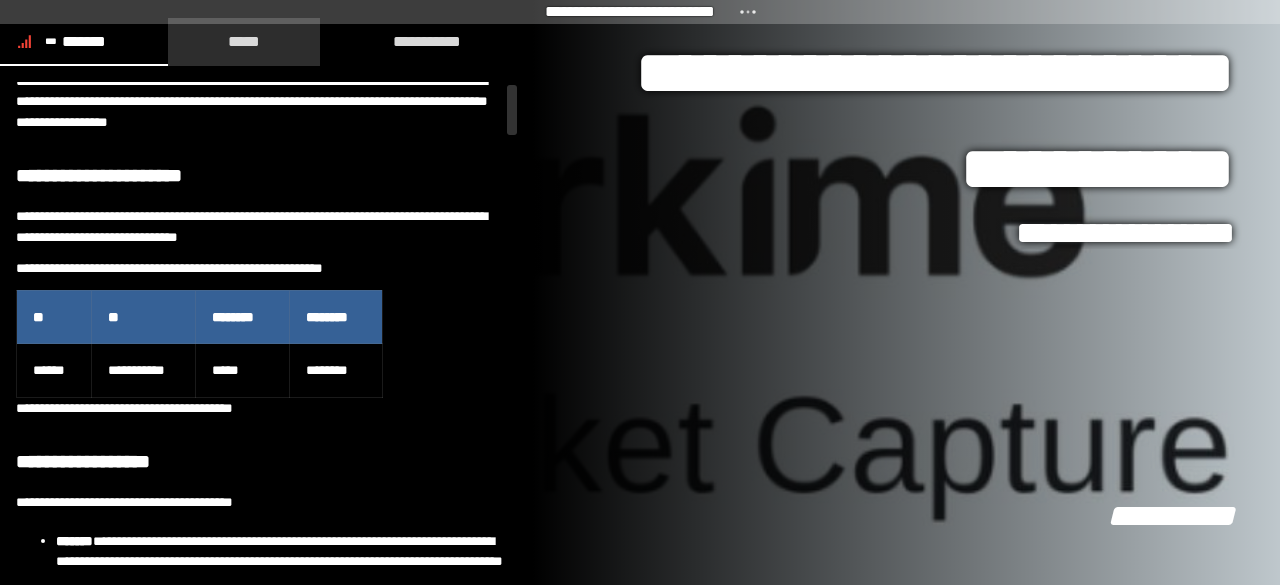 click on "*****" at bounding box center [244, 41] 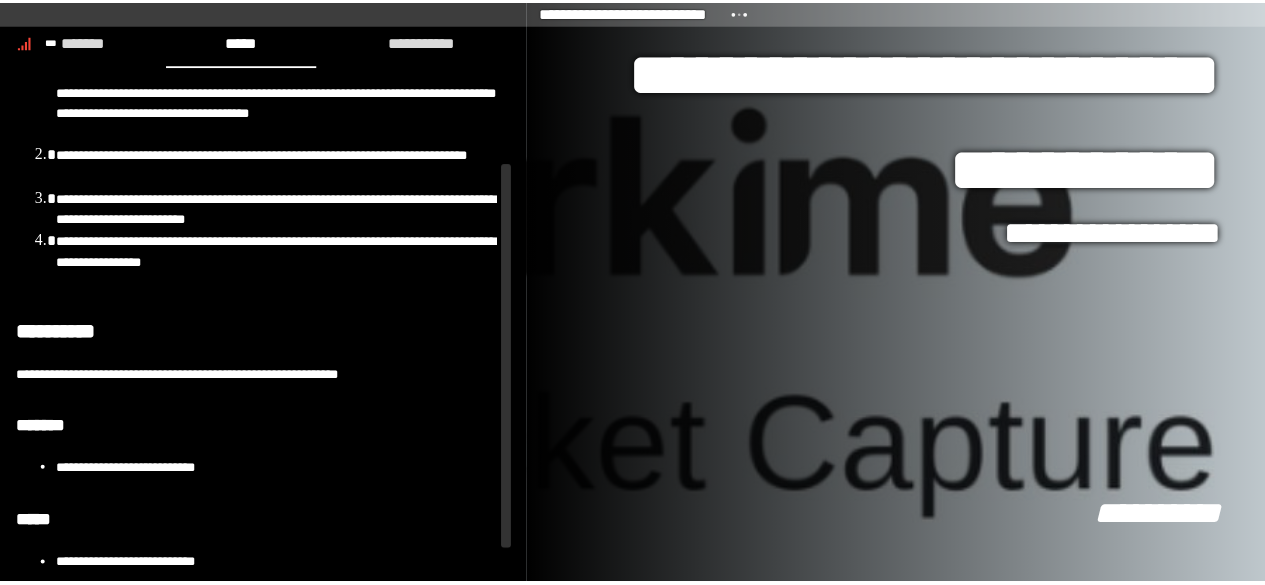 scroll, scrollTop: 124, scrollLeft: 0, axis: vertical 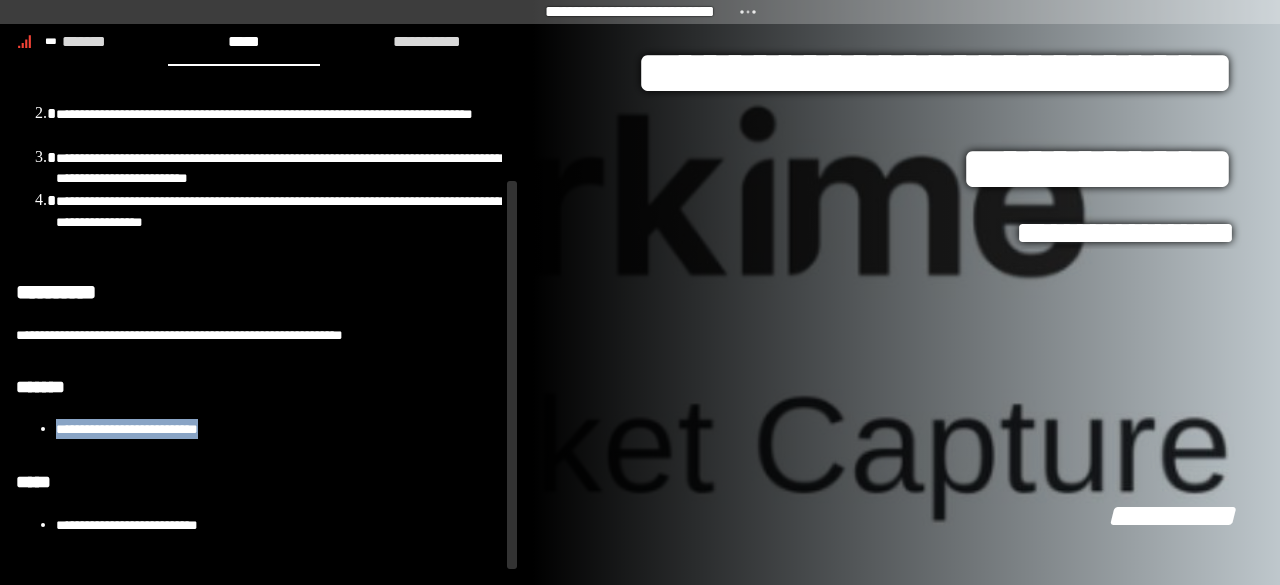 drag, startPoint x: 250, startPoint y: 449, endPoint x: 56, endPoint y: 453, distance: 194.04123 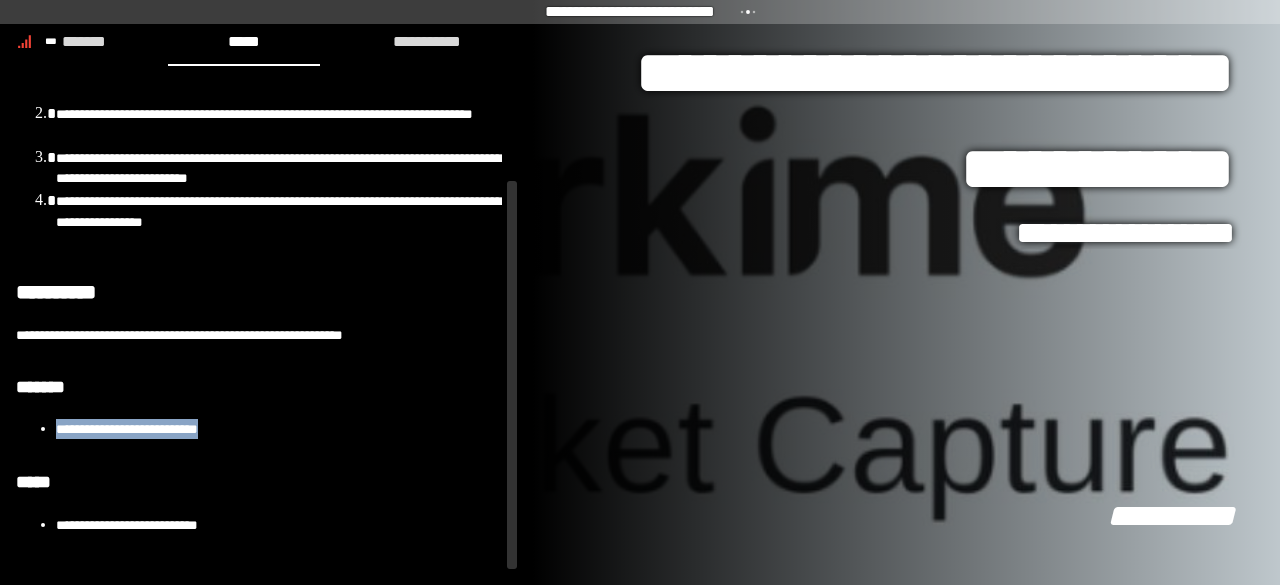 click on "**********" at bounding box center (279, 429) 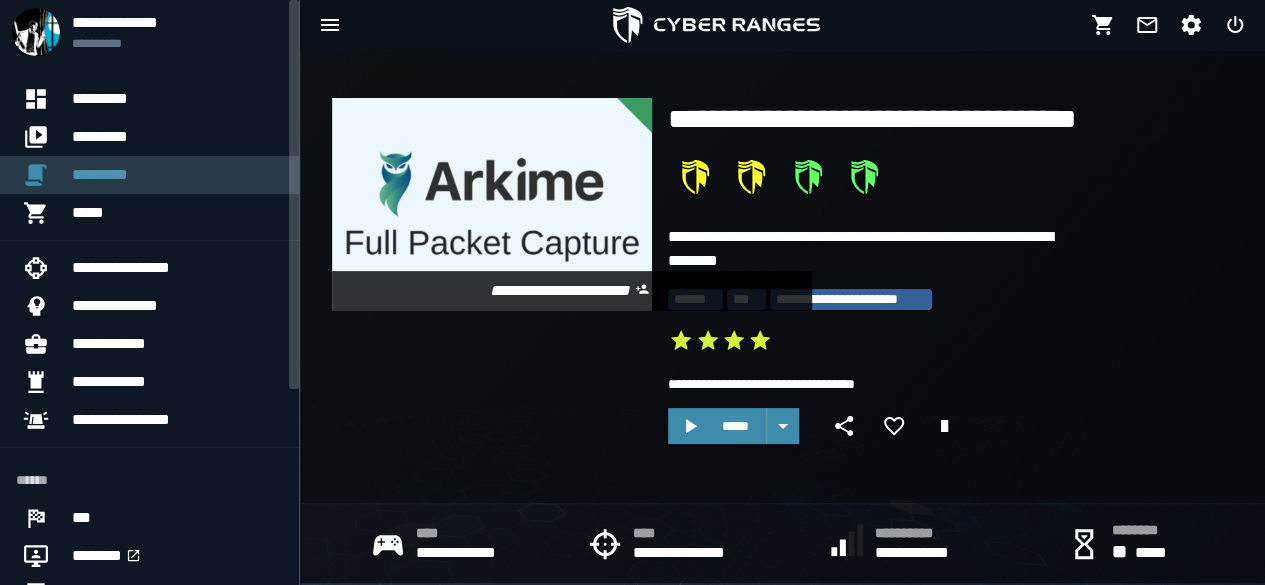 click on "*********" at bounding box center [177, 175] 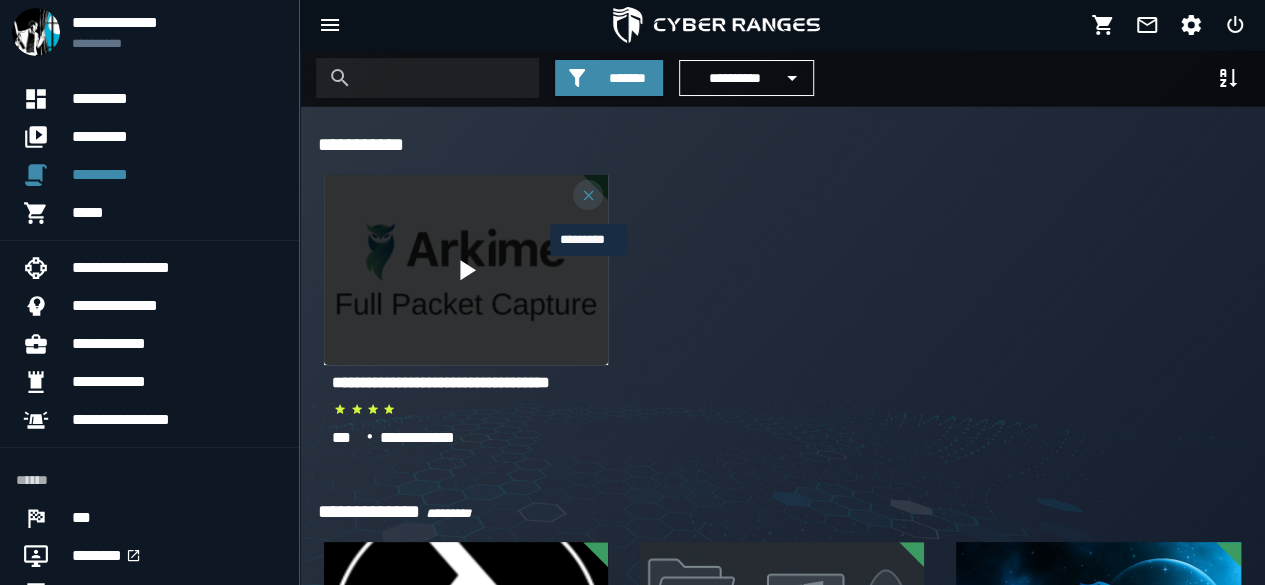 click 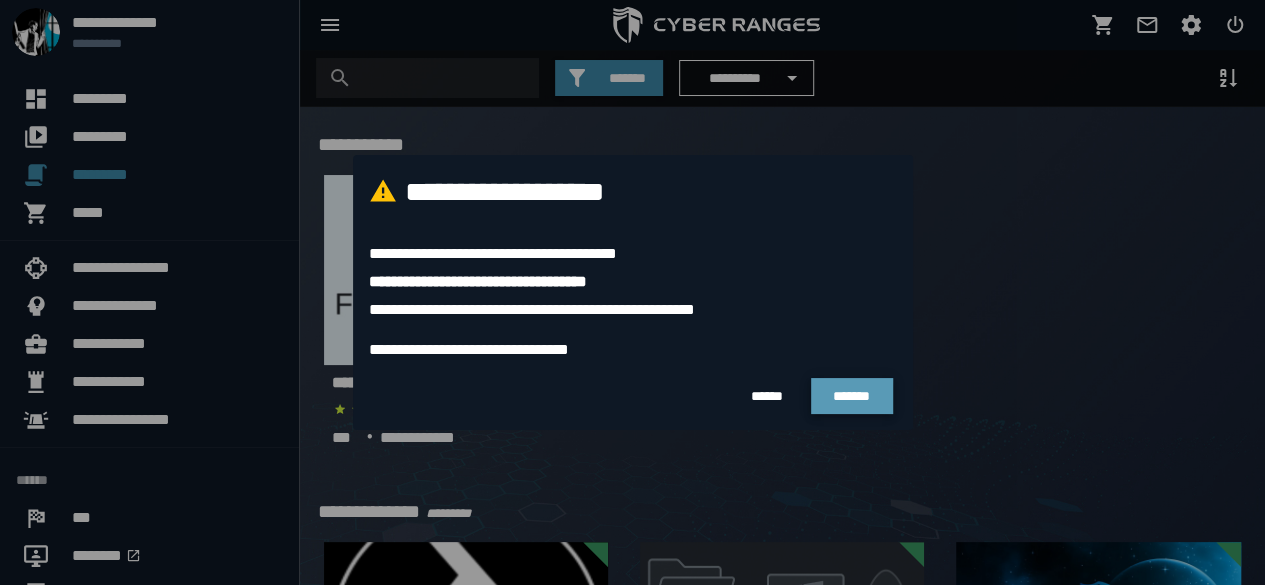 click on "*******" at bounding box center (851, 396) 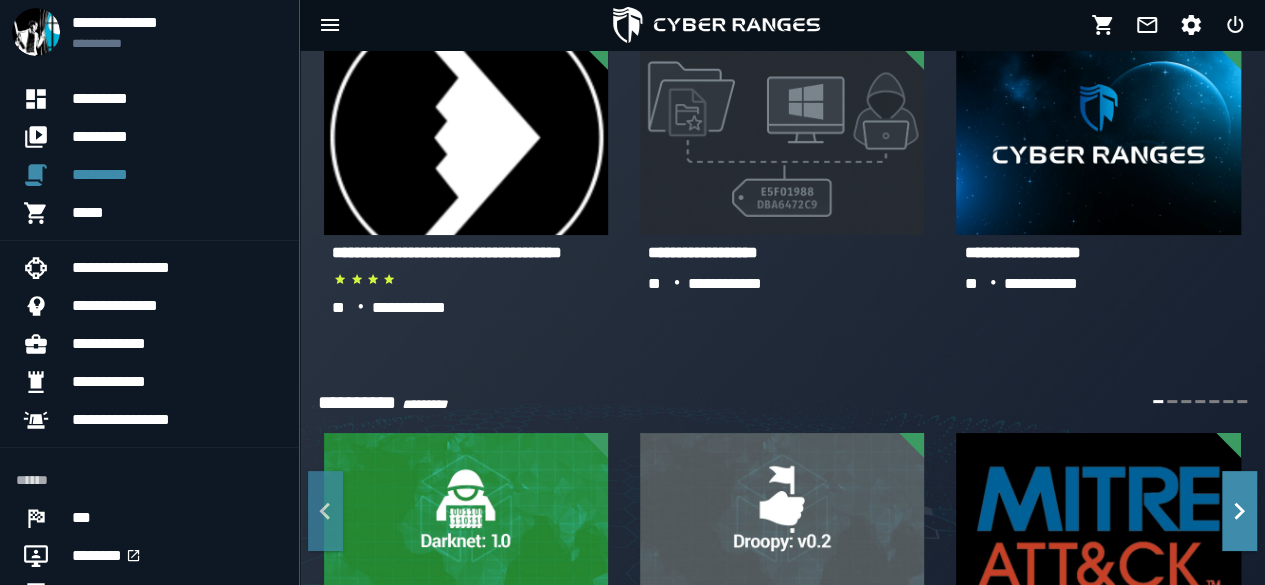 scroll, scrollTop: 0, scrollLeft: 0, axis: both 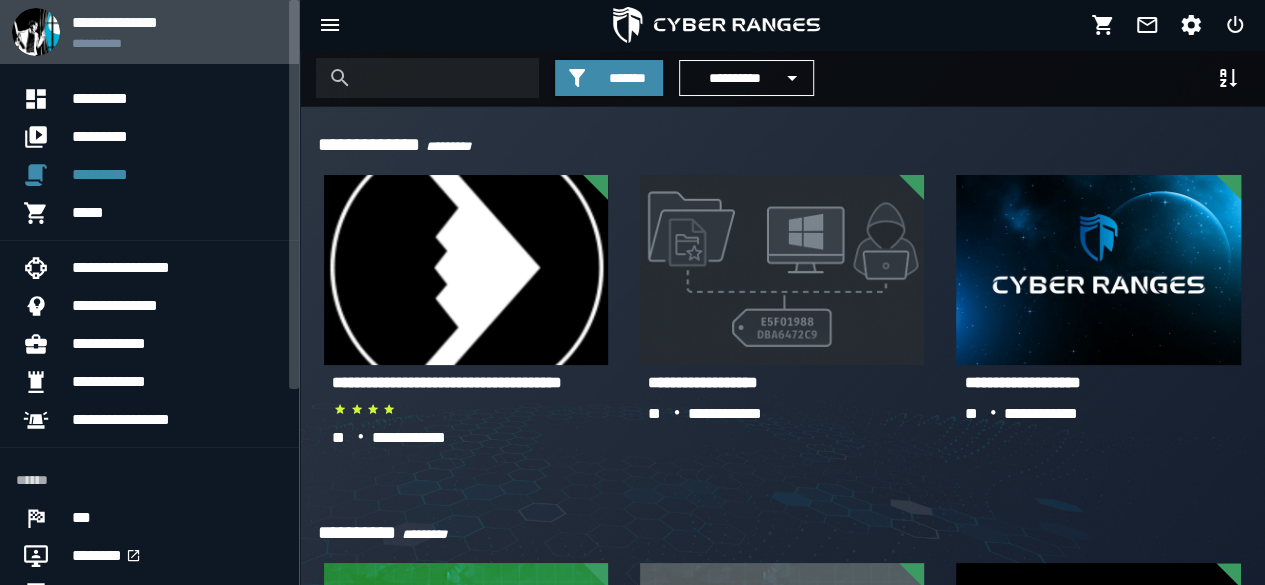 click on "**********" at bounding box center [177, 22] 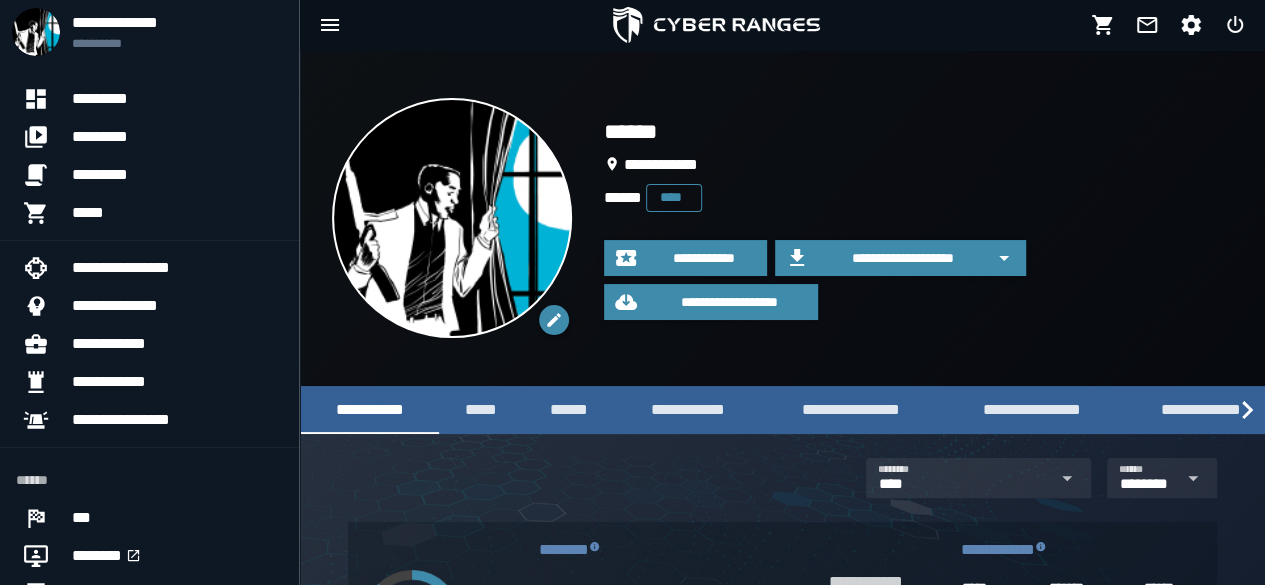 click on "****" at bounding box center (674, 197) 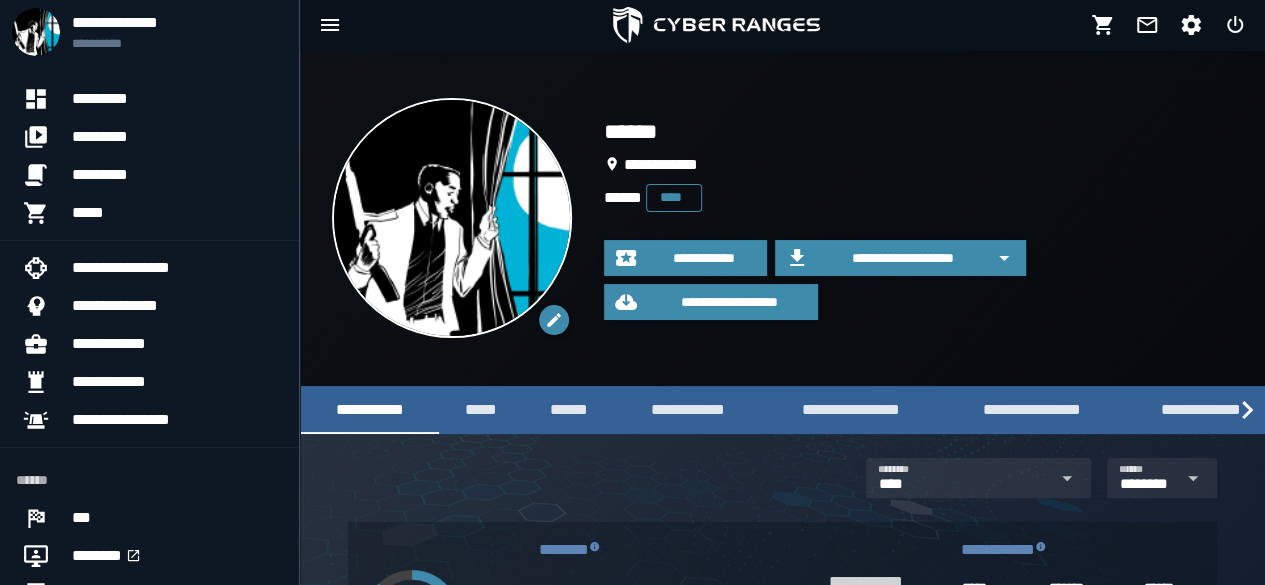 click on "****" at bounding box center [674, 197] 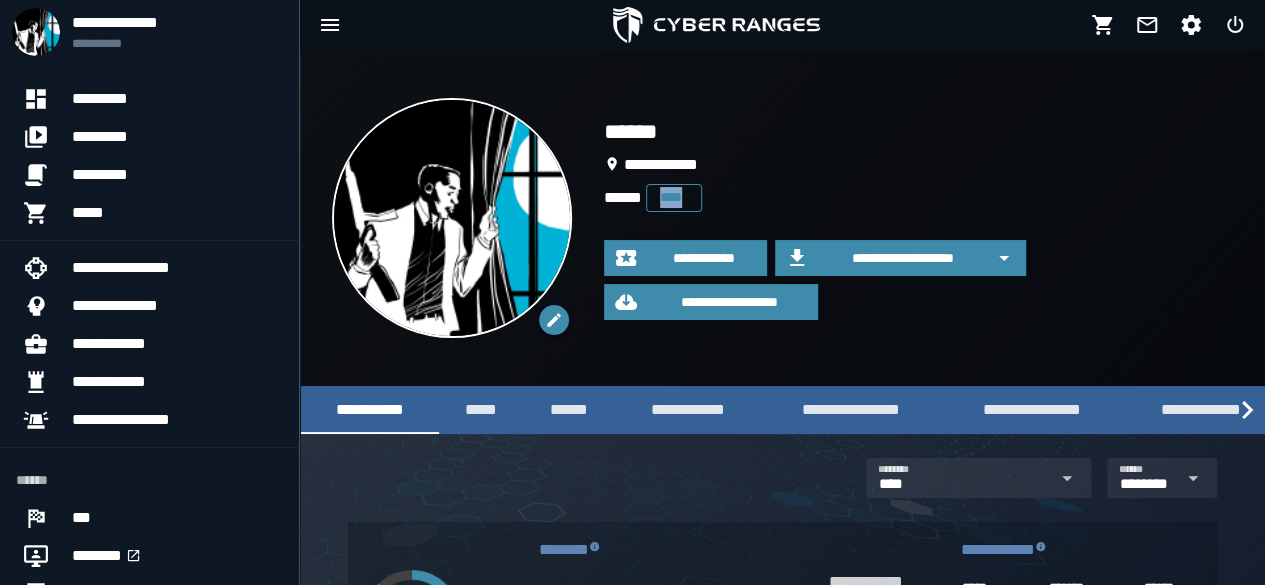 click on "****" at bounding box center [674, 197] 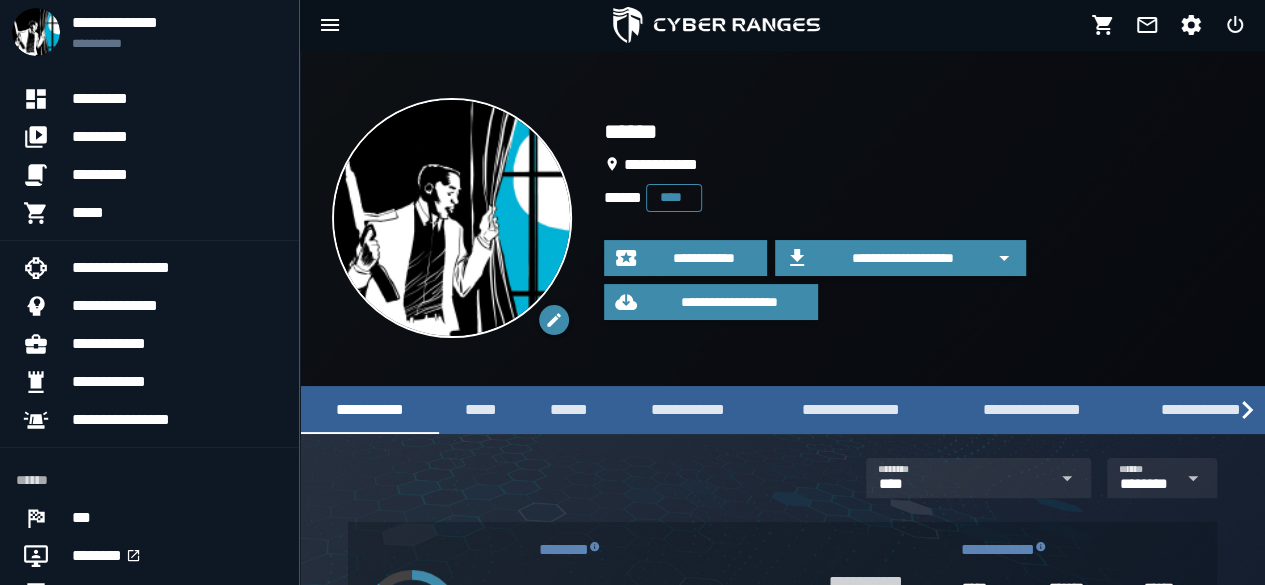 click on "****** ****" 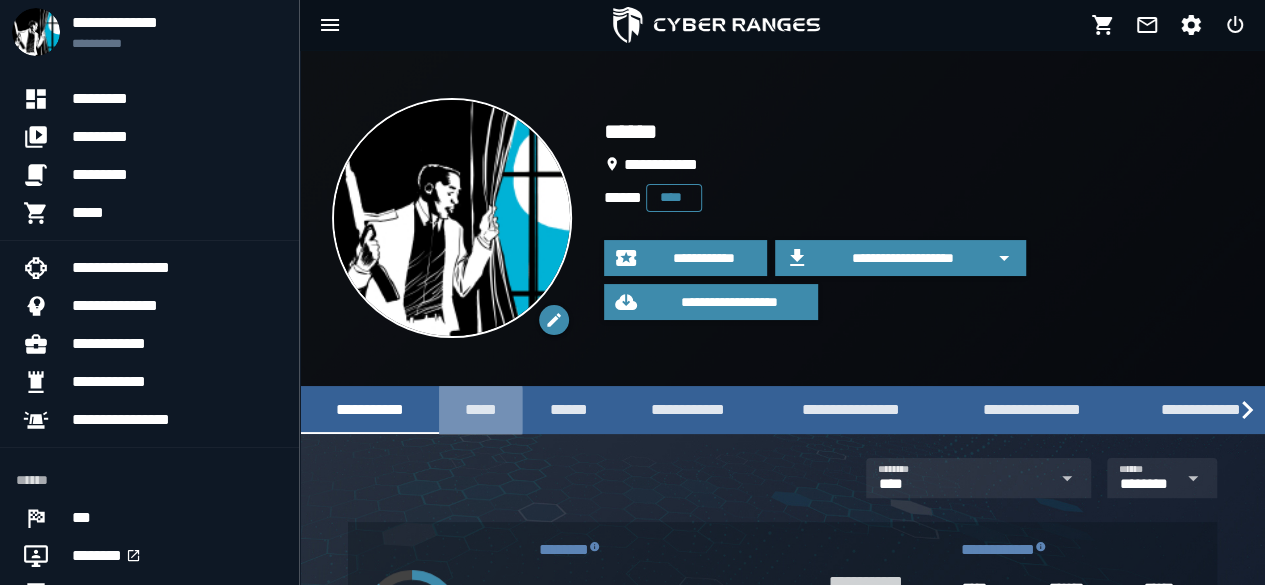 click on "*****" at bounding box center [480, 409] 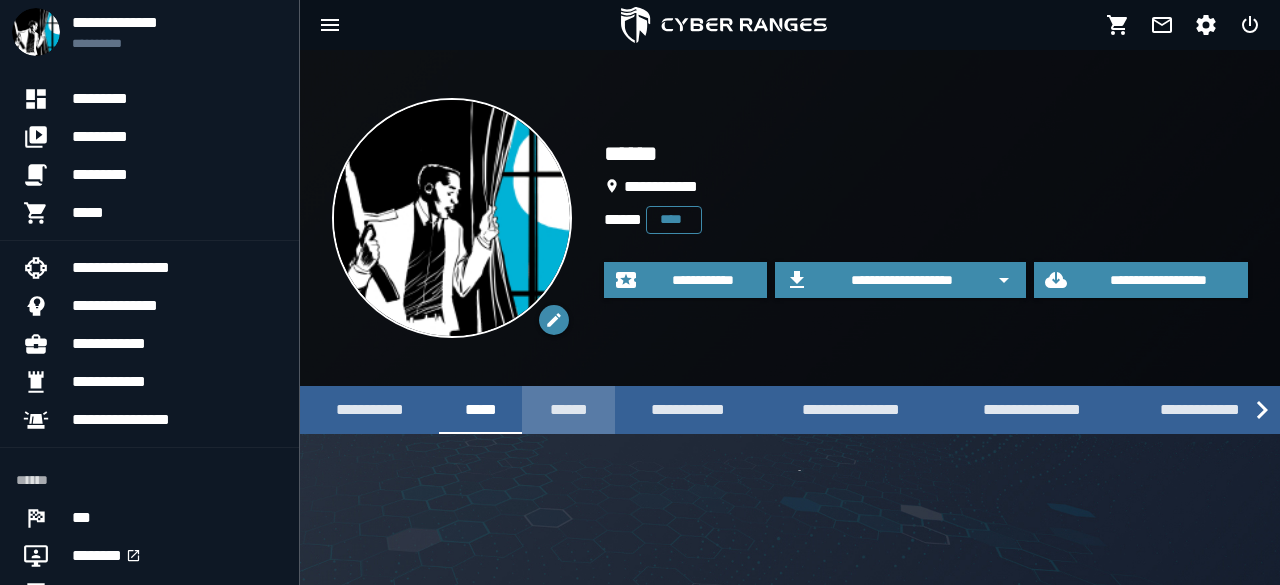 click on "******" at bounding box center (568, 409) 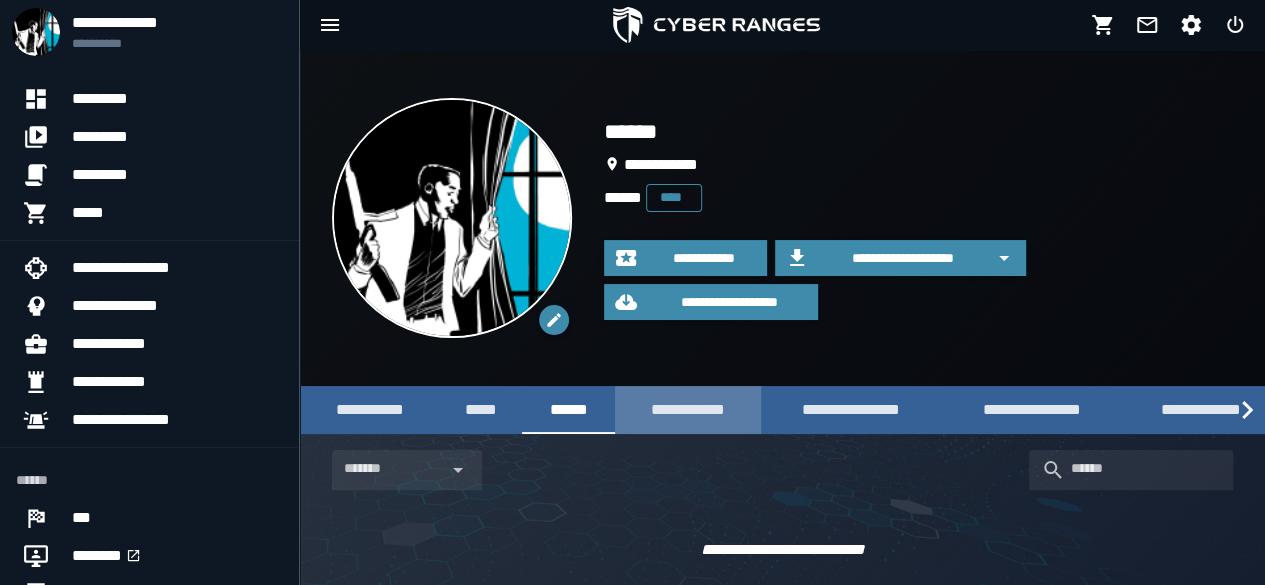 click on "**********" at bounding box center (688, 409) 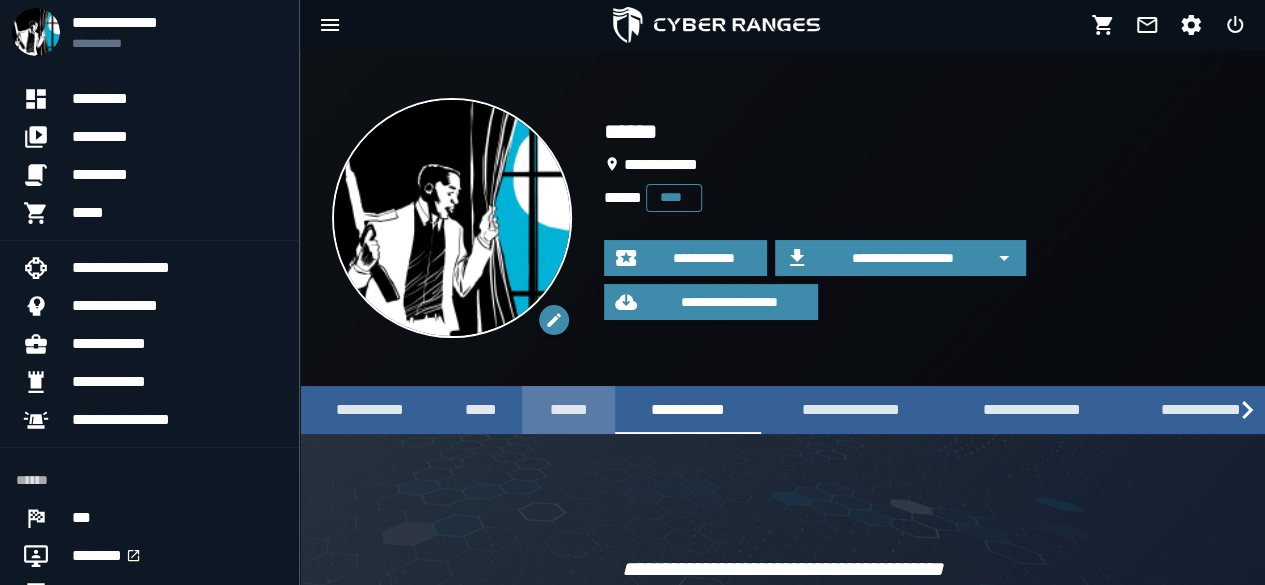 click on "******" at bounding box center [568, 409] 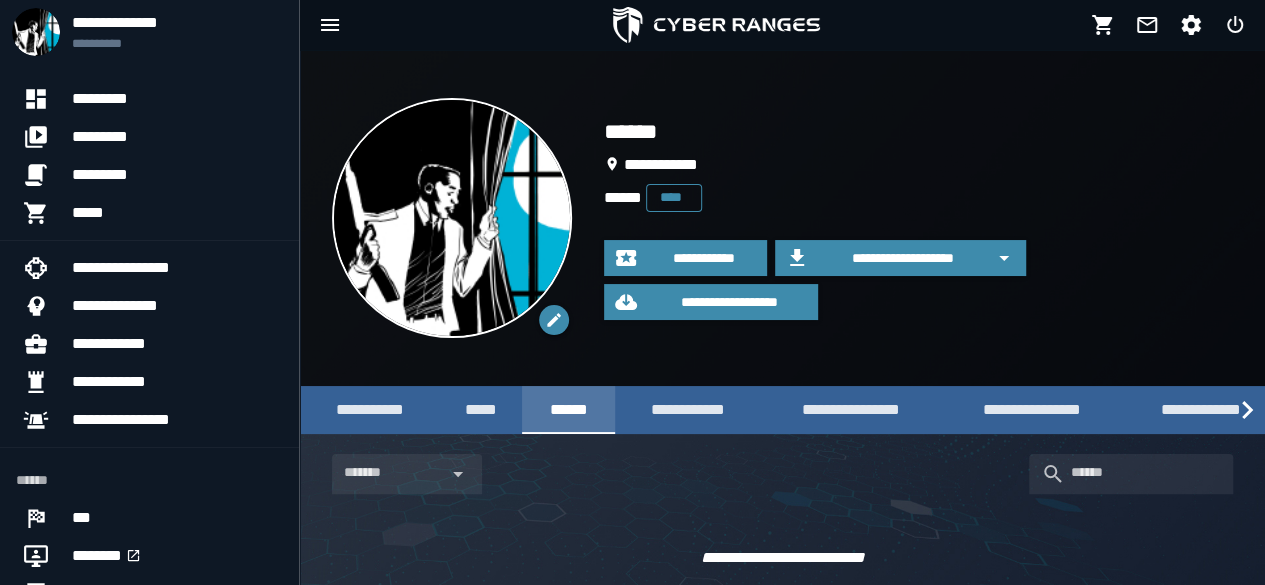 scroll, scrollTop: 40, scrollLeft: 0, axis: vertical 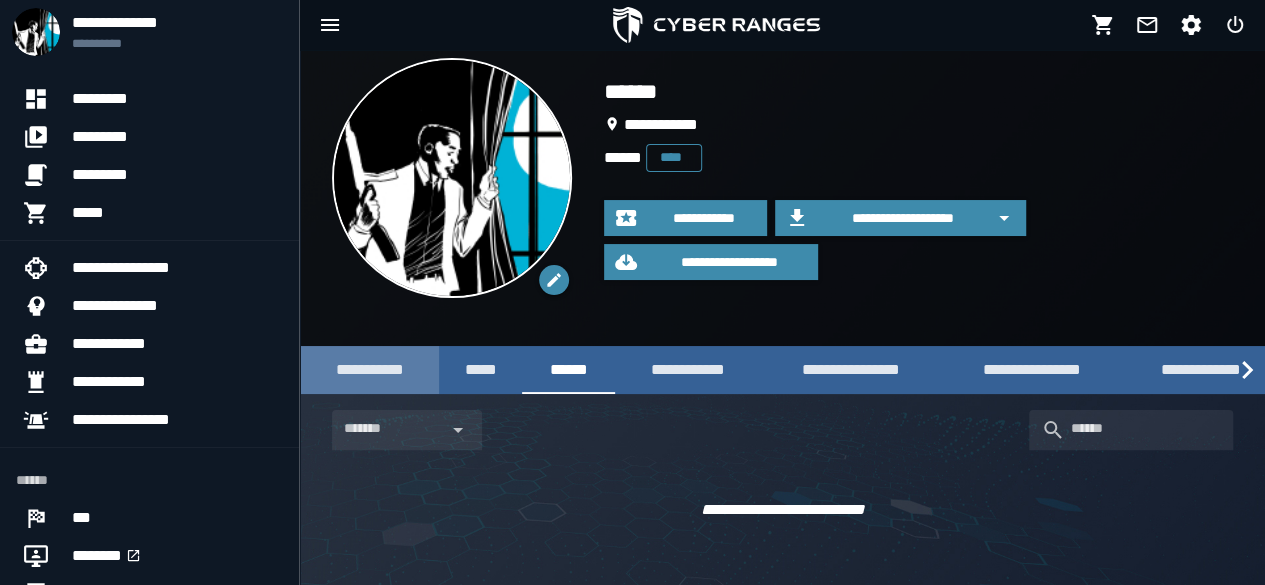 click on "**********" at bounding box center [369, 369] 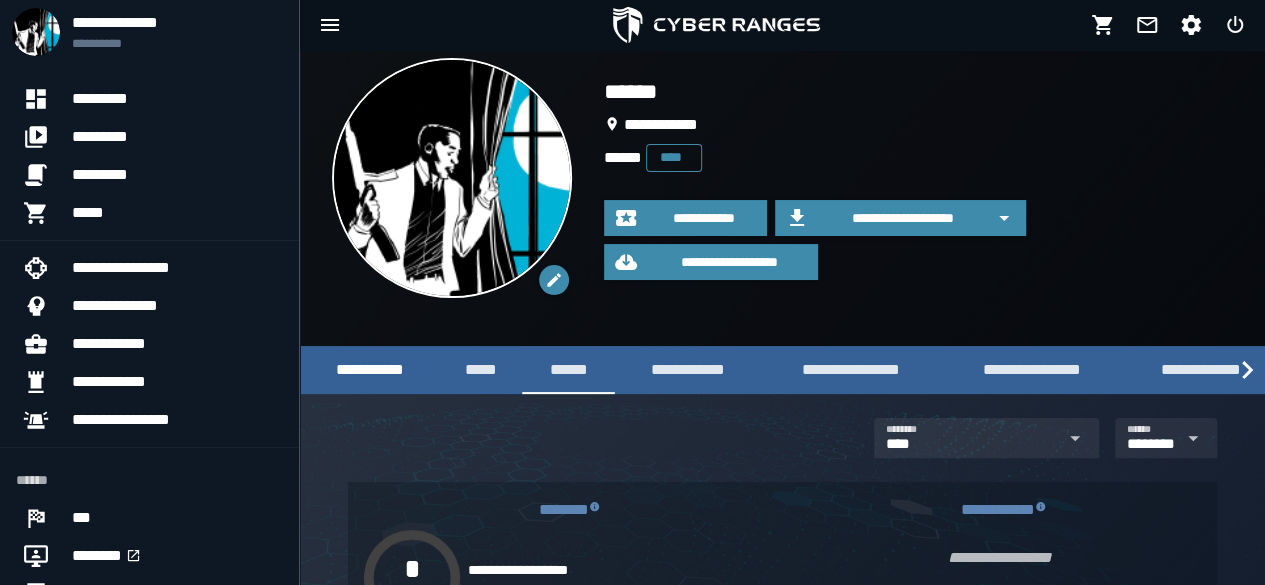 scroll, scrollTop: 0, scrollLeft: 0, axis: both 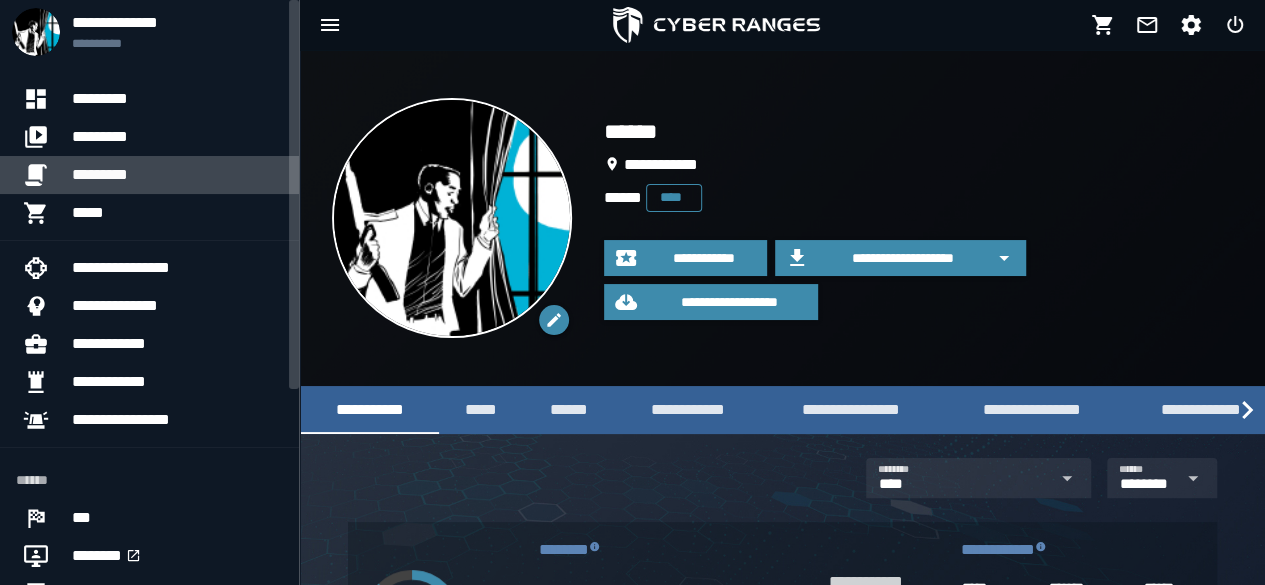 click on "*********" at bounding box center (177, 175) 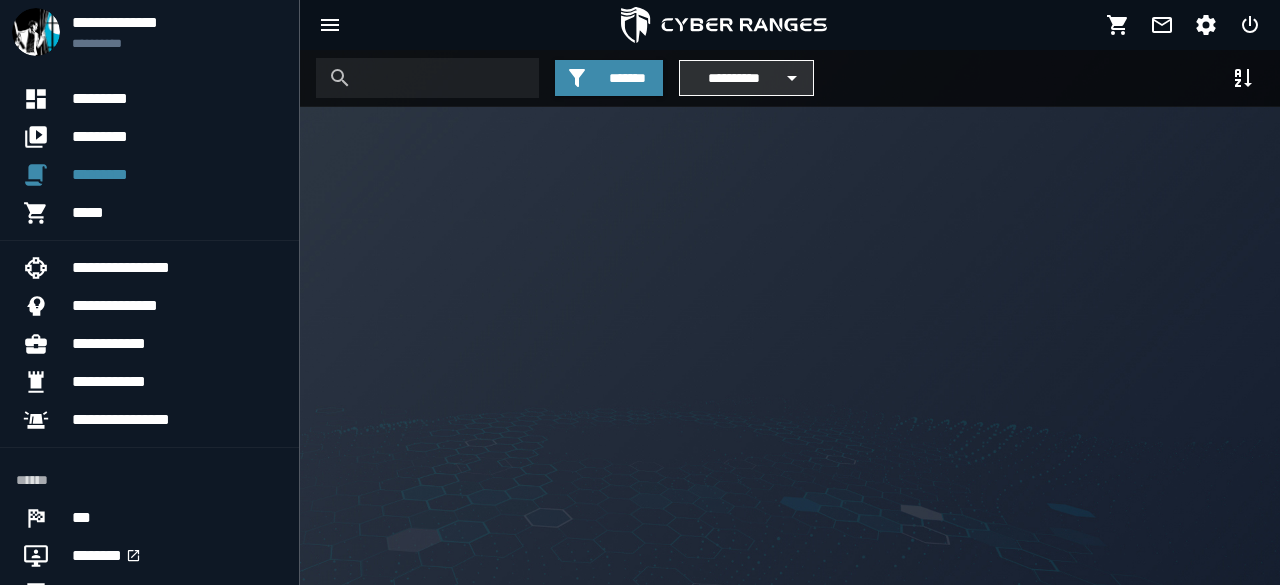click on "**********" at bounding box center [734, 78] 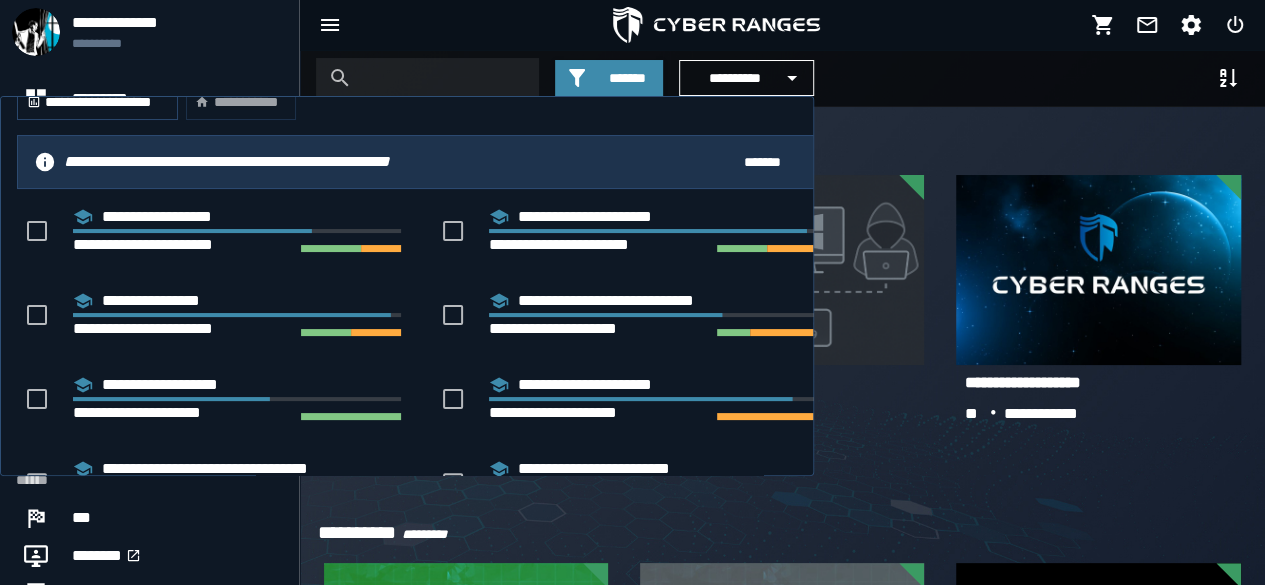 scroll, scrollTop: 0, scrollLeft: 0, axis: both 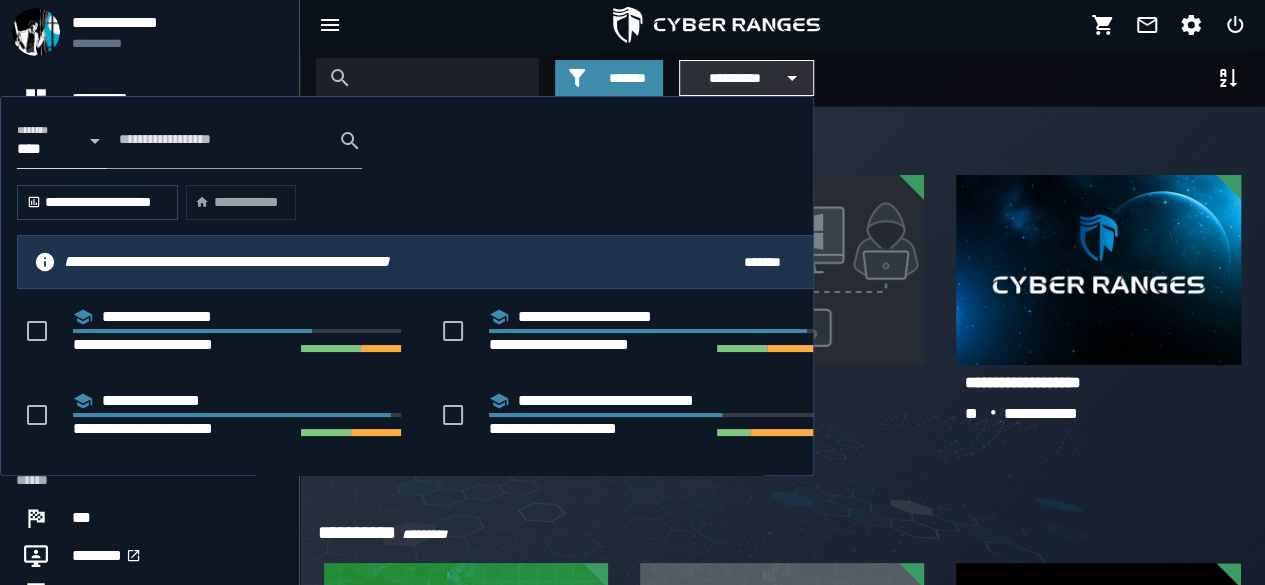 click on "**********" at bounding box center [734, 78] 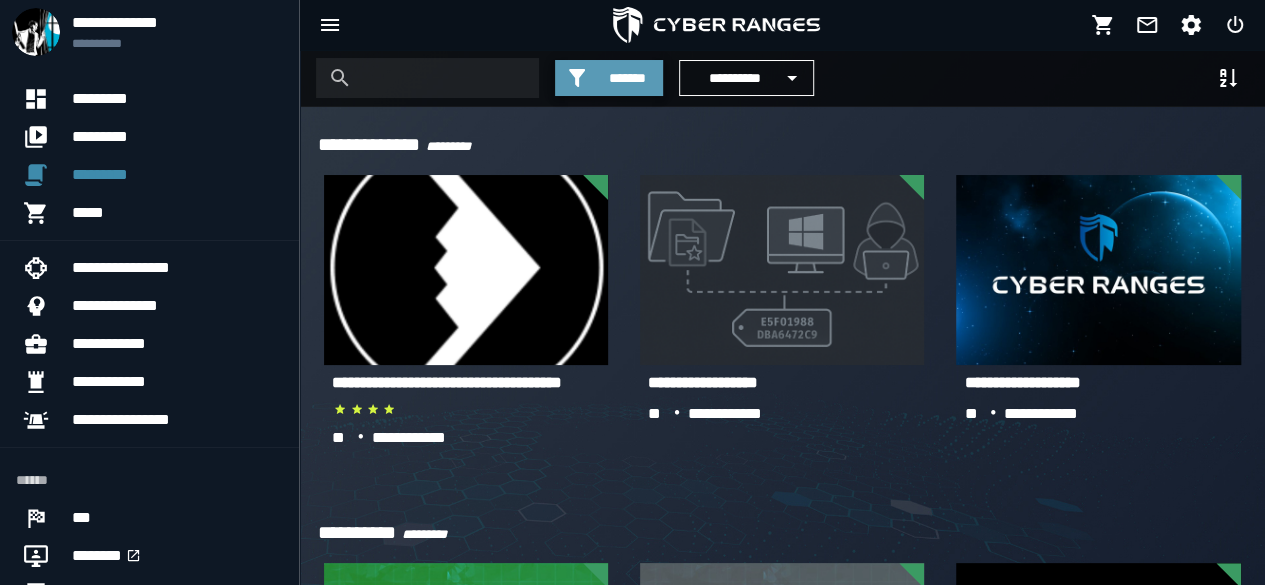 click on "*******" at bounding box center (626, 78) 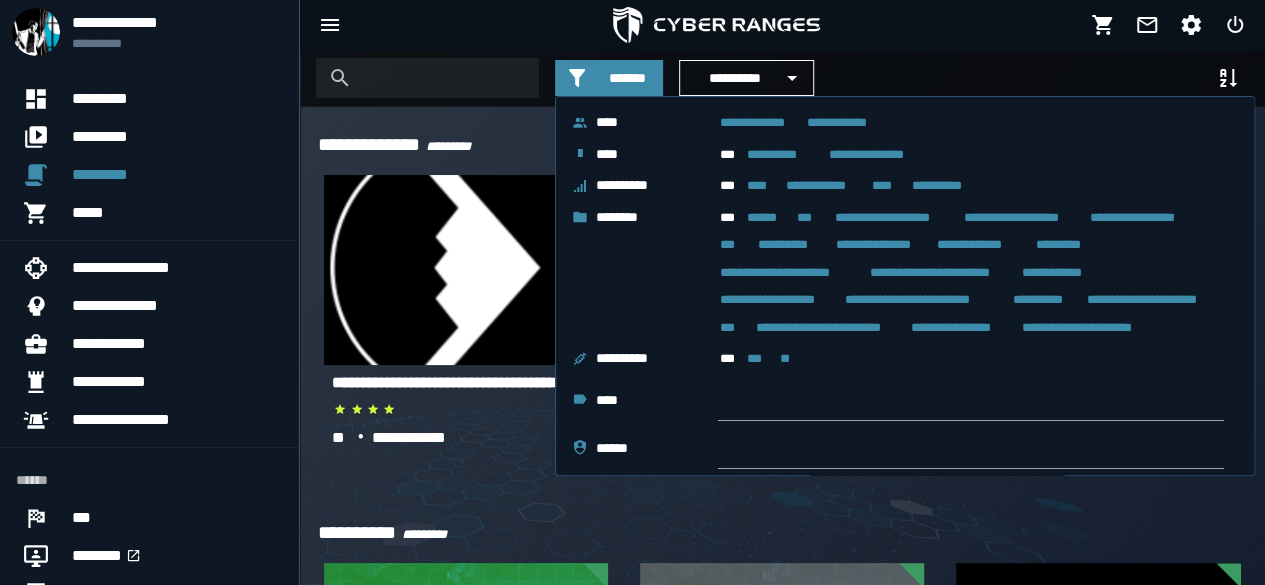 click on "****" at bounding box center [653, 154] 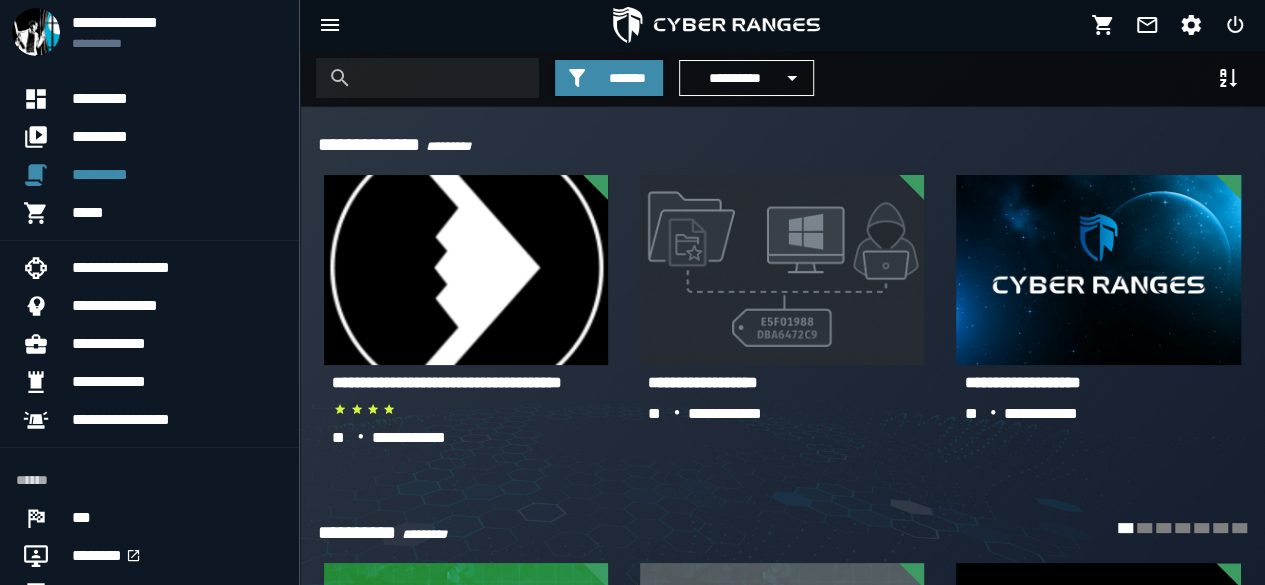 click at bounding box center (875, 531) 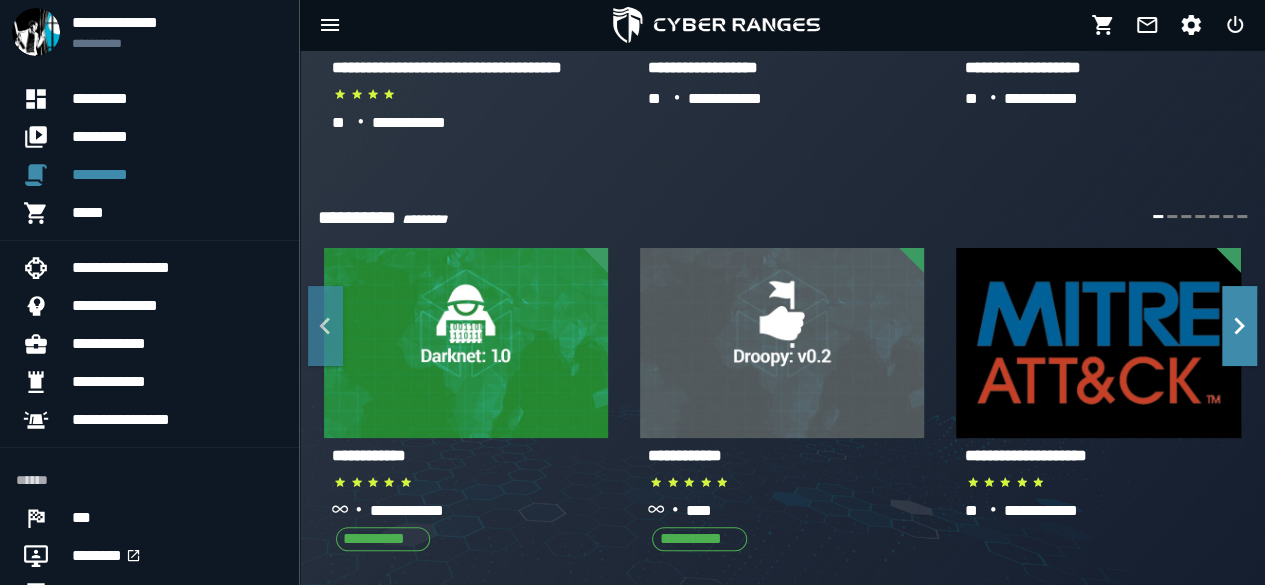 scroll, scrollTop: 324, scrollLeft: 0, axis: vertical 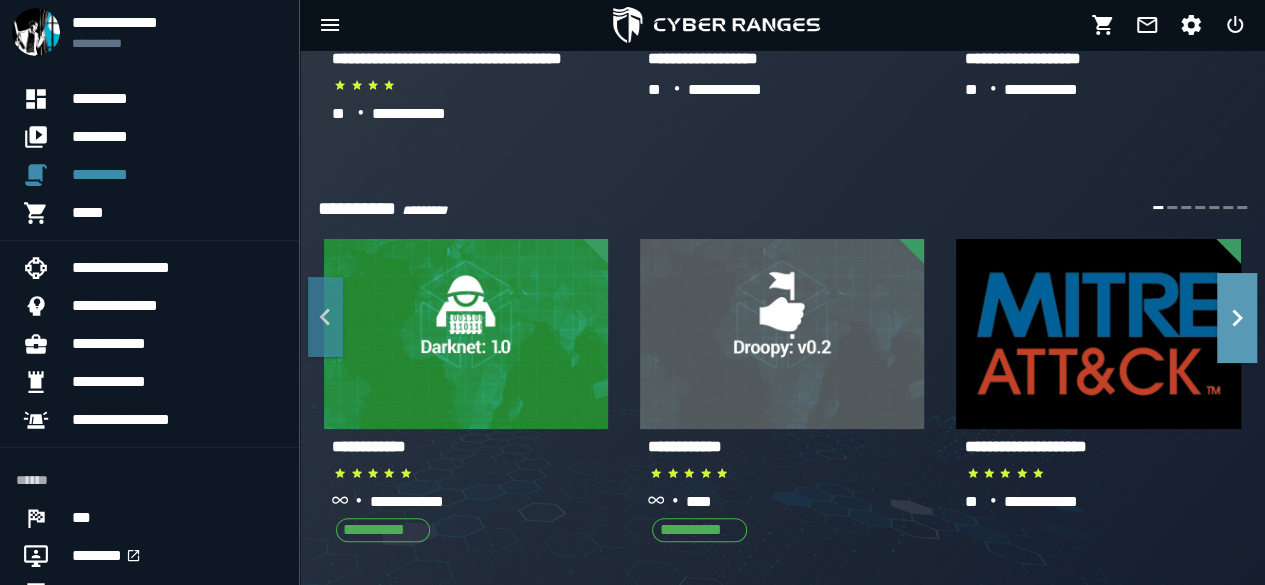 click at bounding box center (1237, 318) 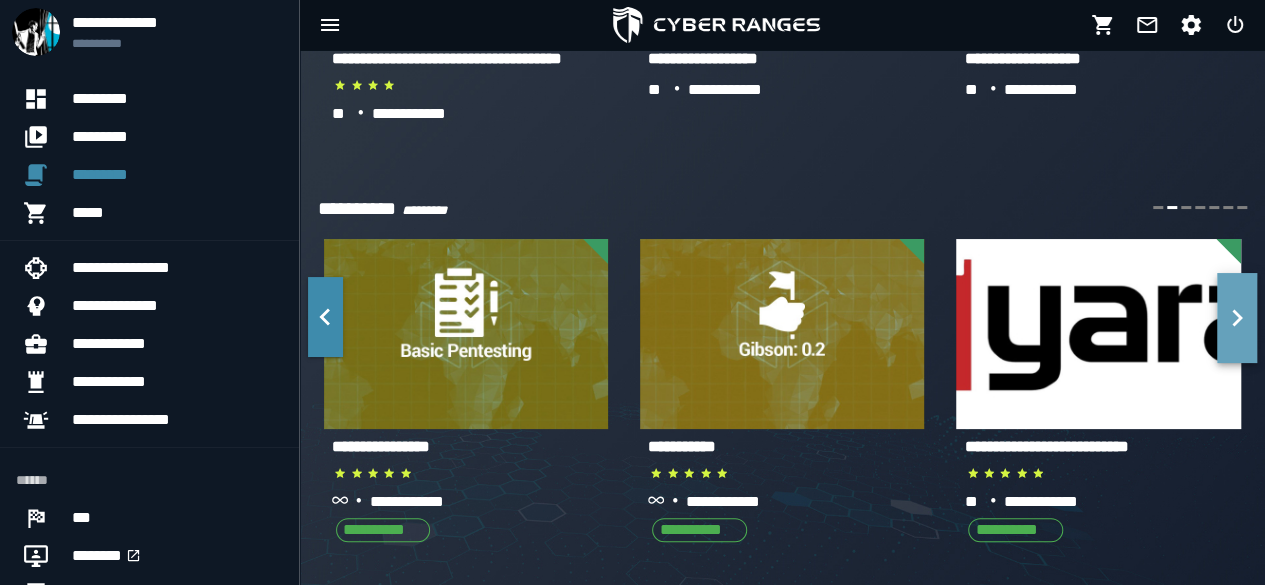 click at bounding box center (1237, 318) 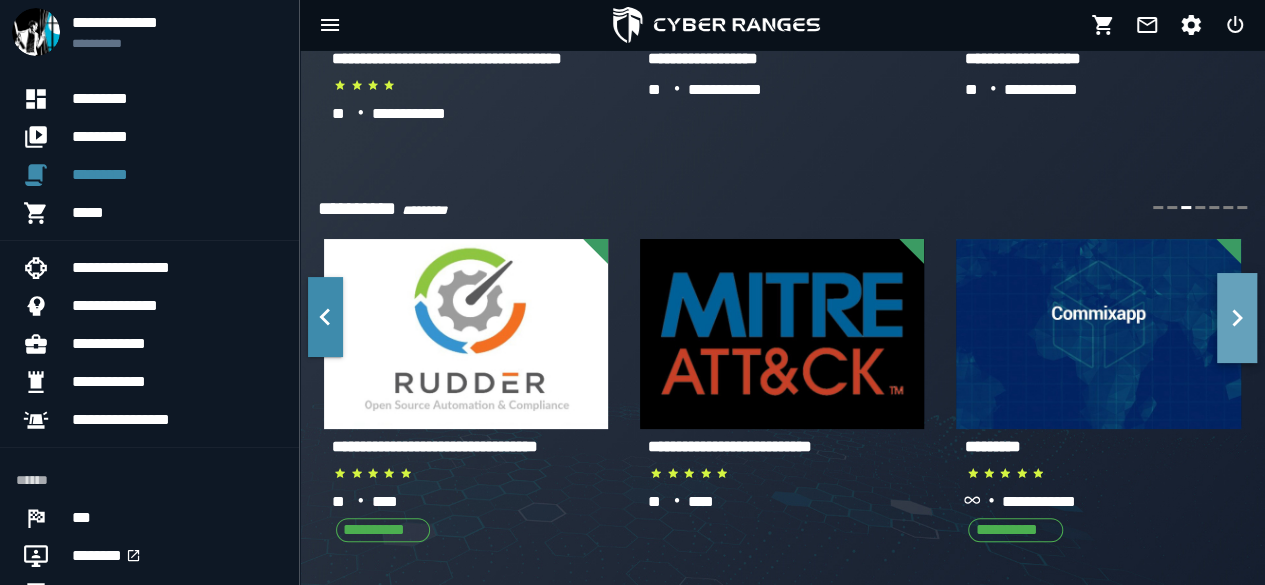 click at bounding box center (1237, 318) 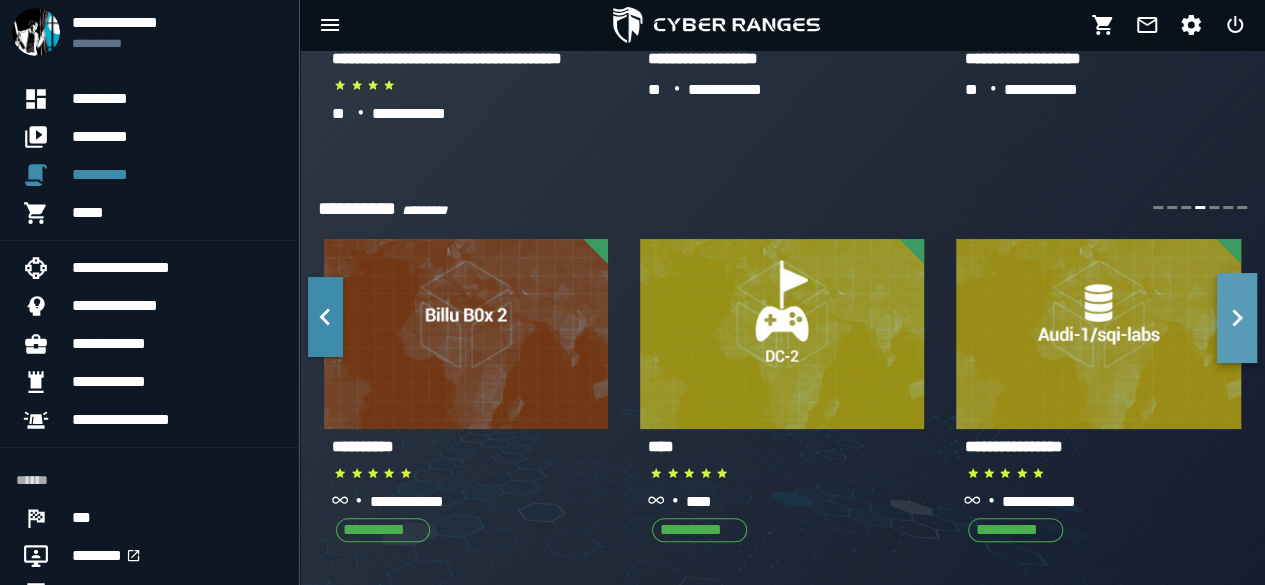 click at bounding box center (1237, 318) 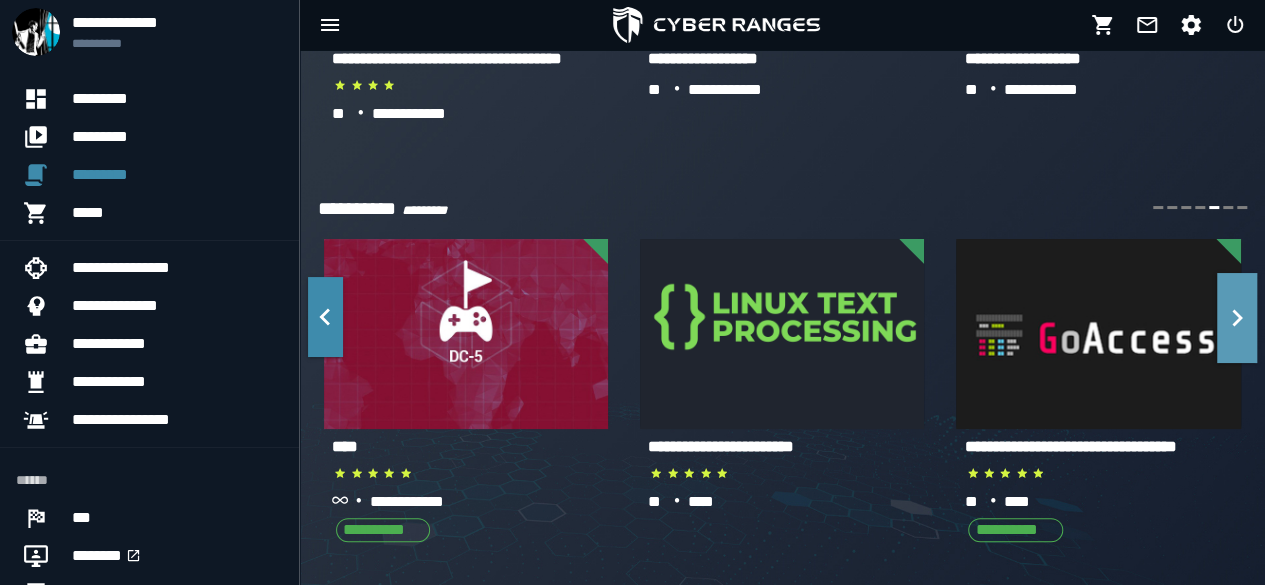 scroll, scrollTop: 124, scrollLeft: 0, axis: vertical 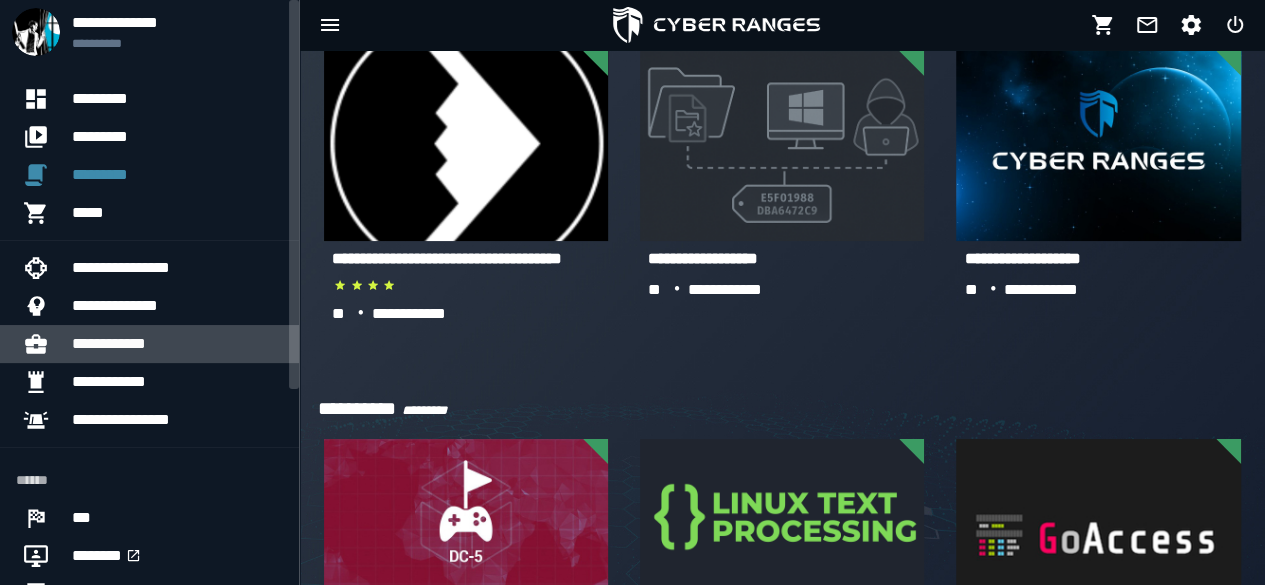 click on "**********" at bounding box center [177, 344] 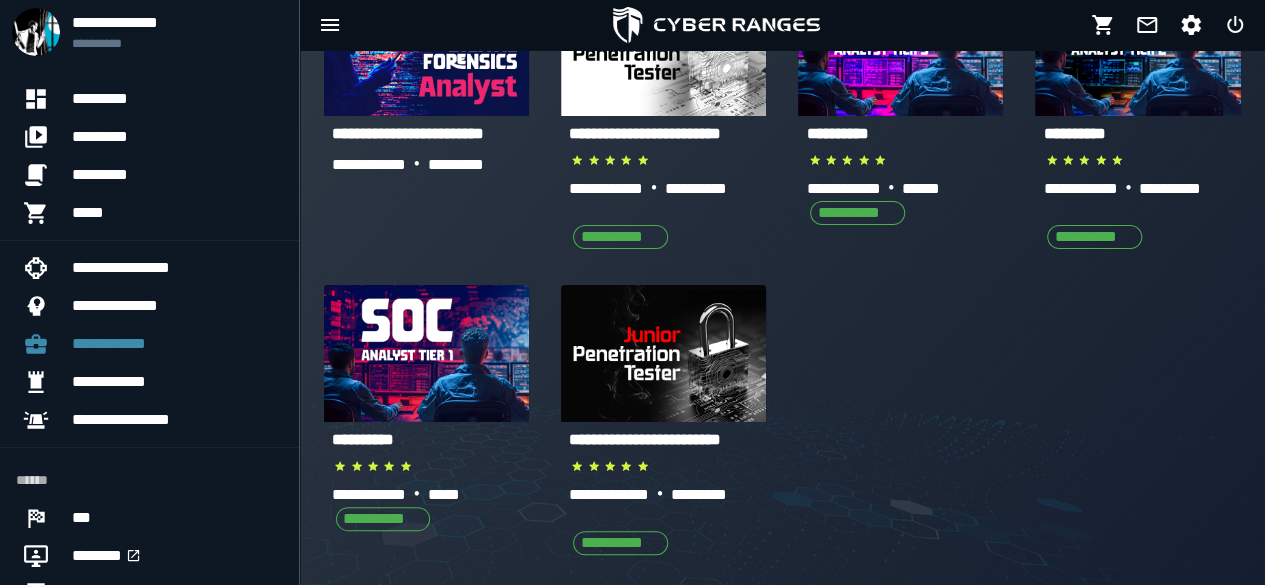 scroll, scrollTop: 200, scrollLeft: 0, axis: vertical 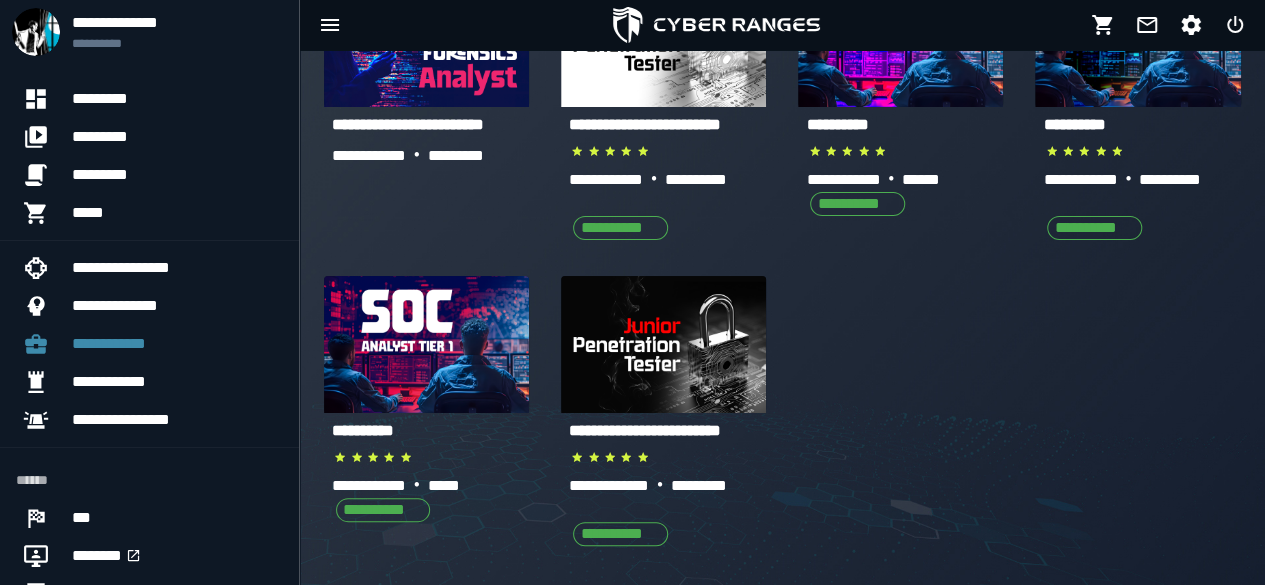 click on "**********" 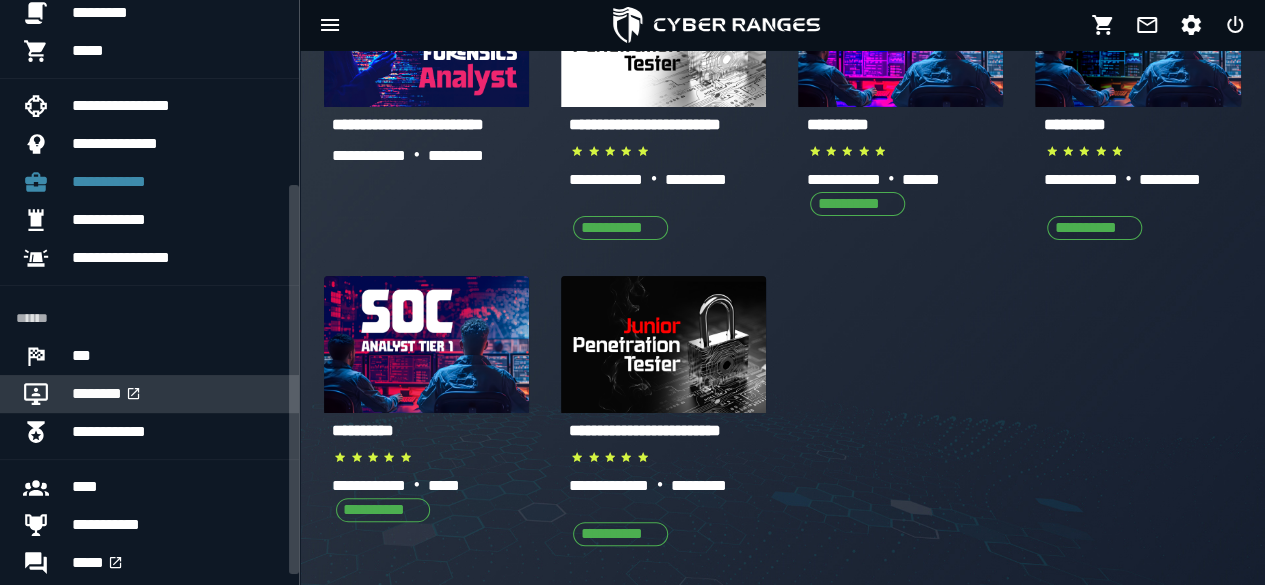 scroll, scrollTop: 294, scrollLeft: 0, axis: vertical 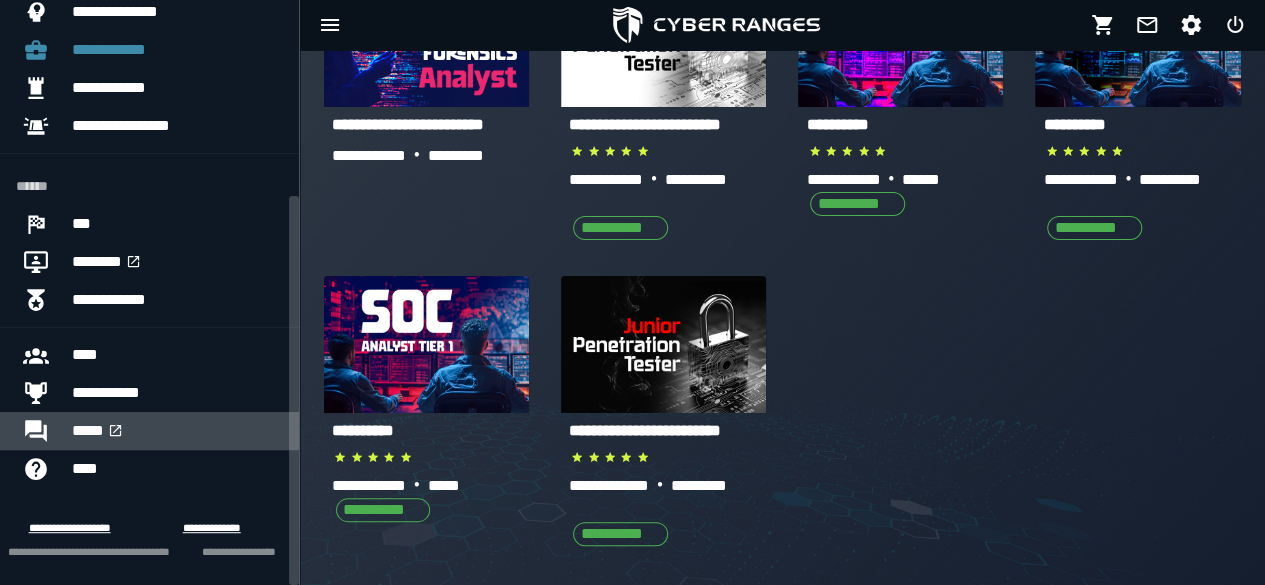 click on "*****" at bounding box center (177, 431) 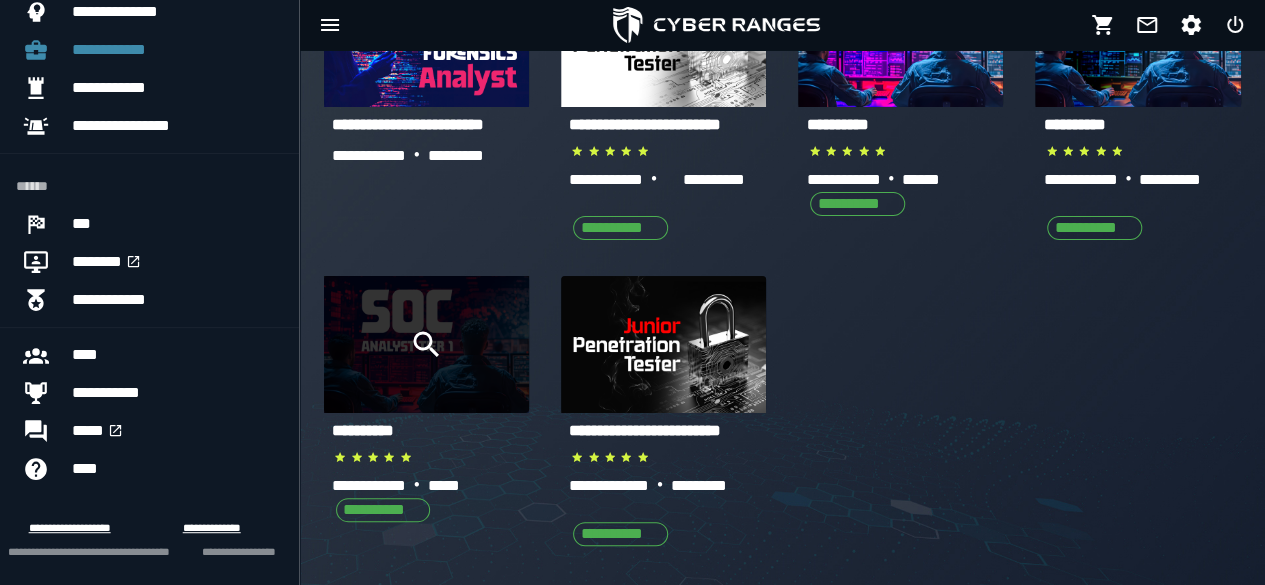 click 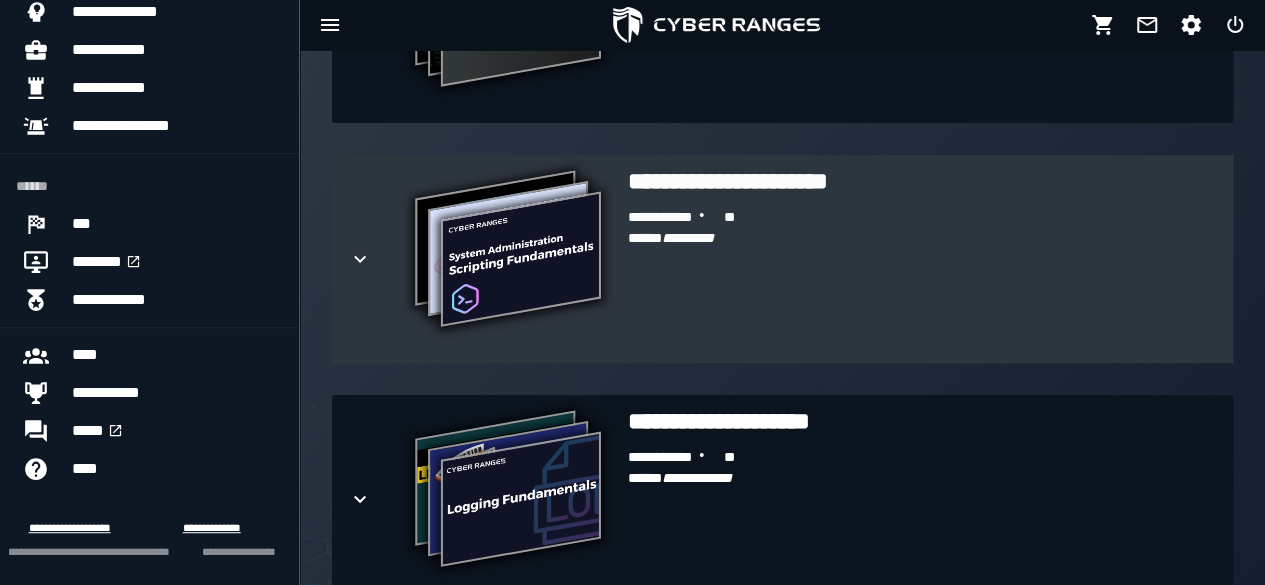 scroll, scrollTop: 1000, scrollLeft: 0, axis: vertical 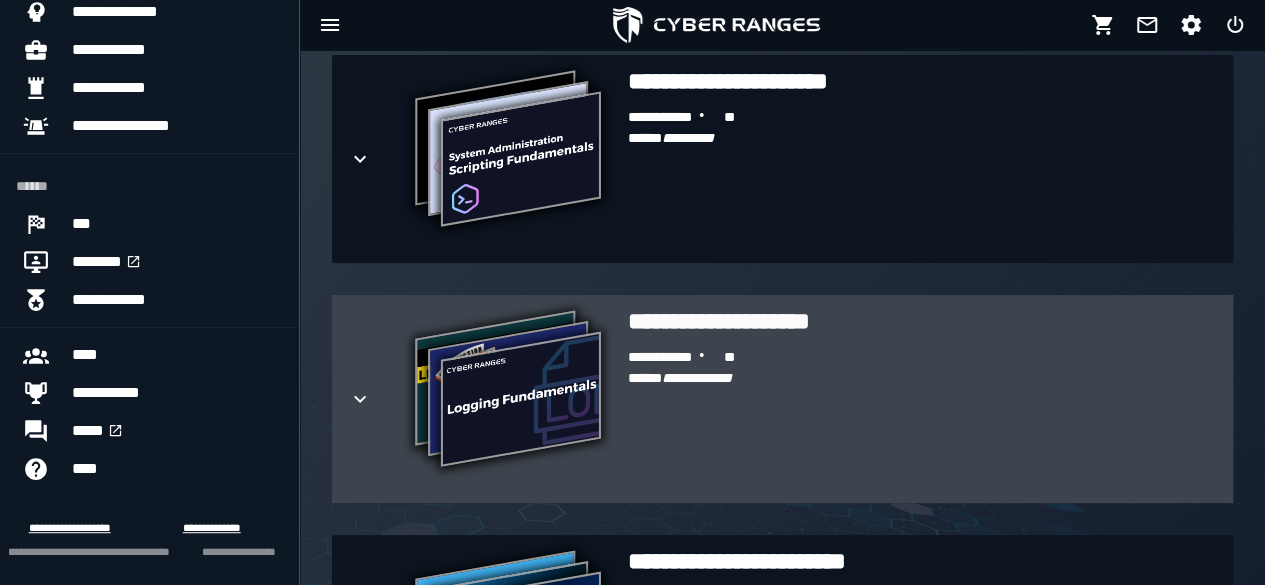 click on "**********" at bounding box center (922, 321) 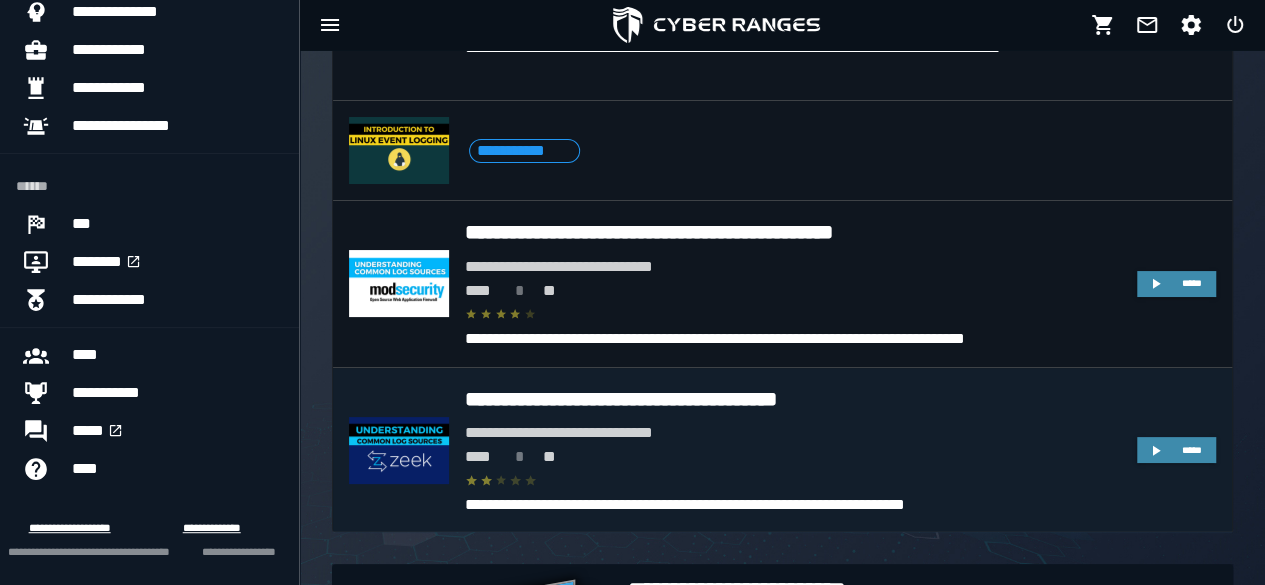 scroll, scrollTop: 1400, scrollLeft: 0, axis: vertical 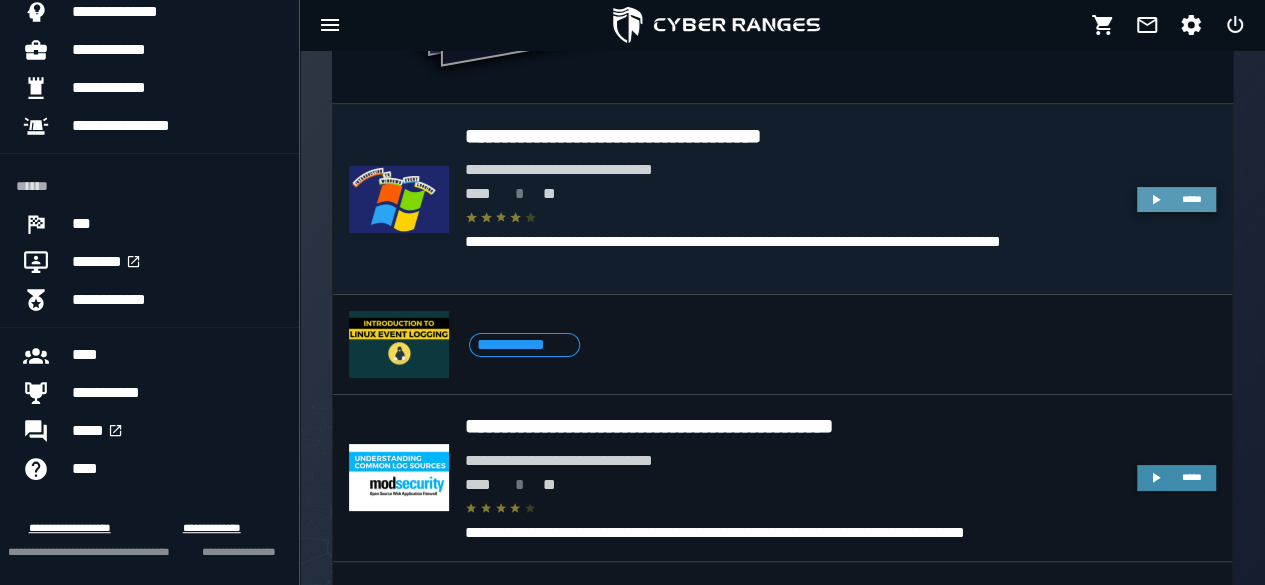 click on "*****" at bounding box center [1191, 199] 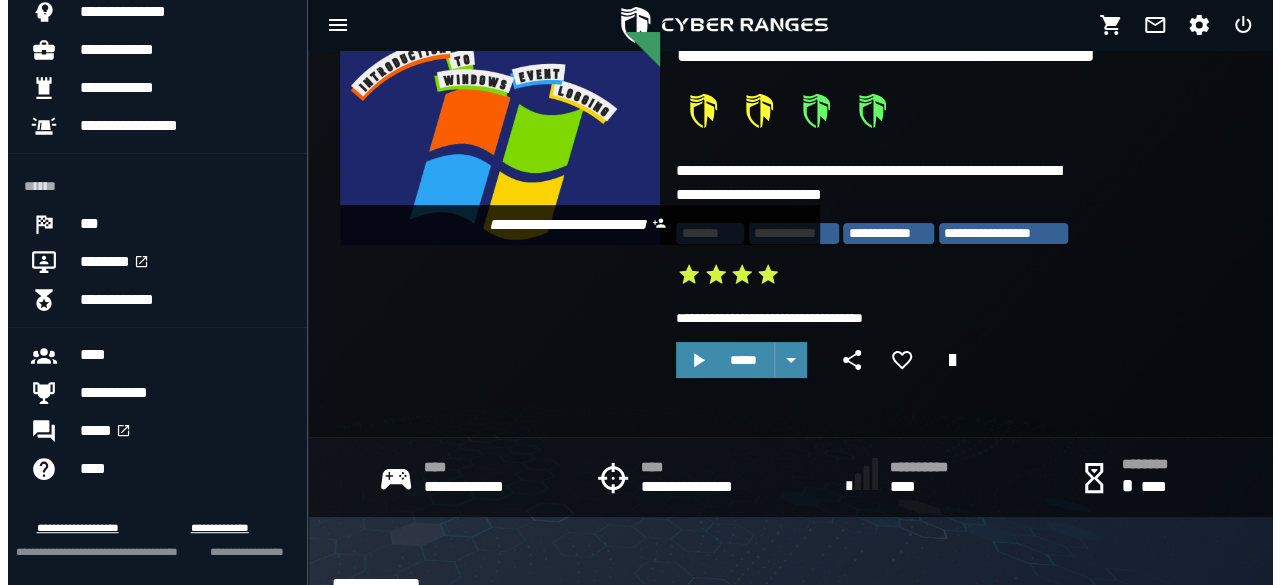 scroll, scrollTop: 0, scrollLeft: 0, axis: both 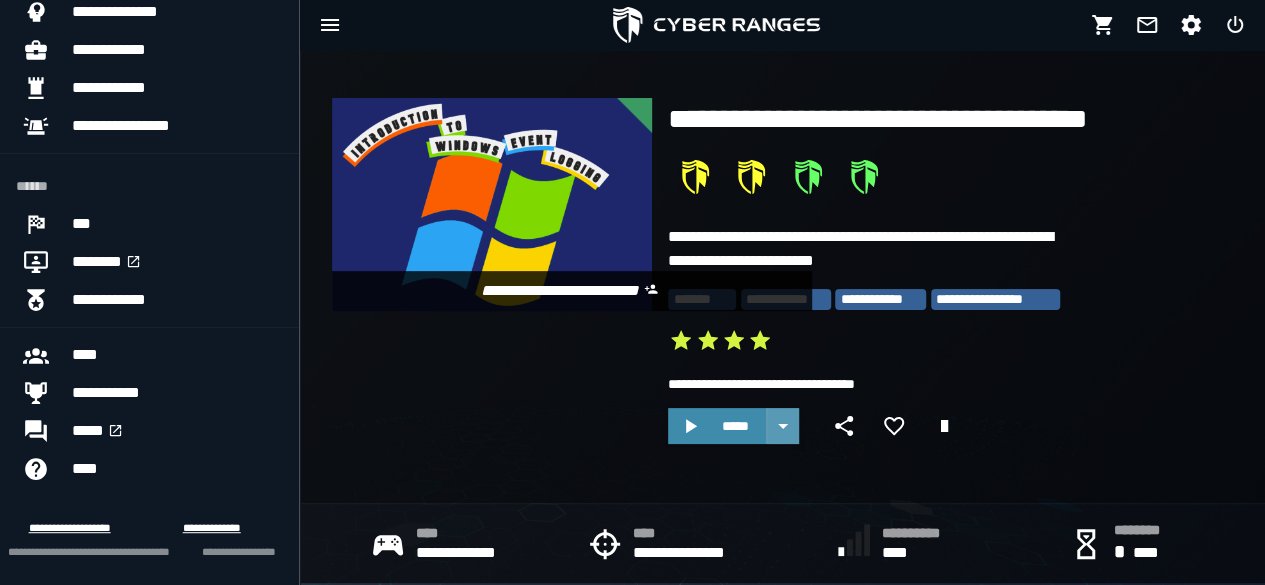 click 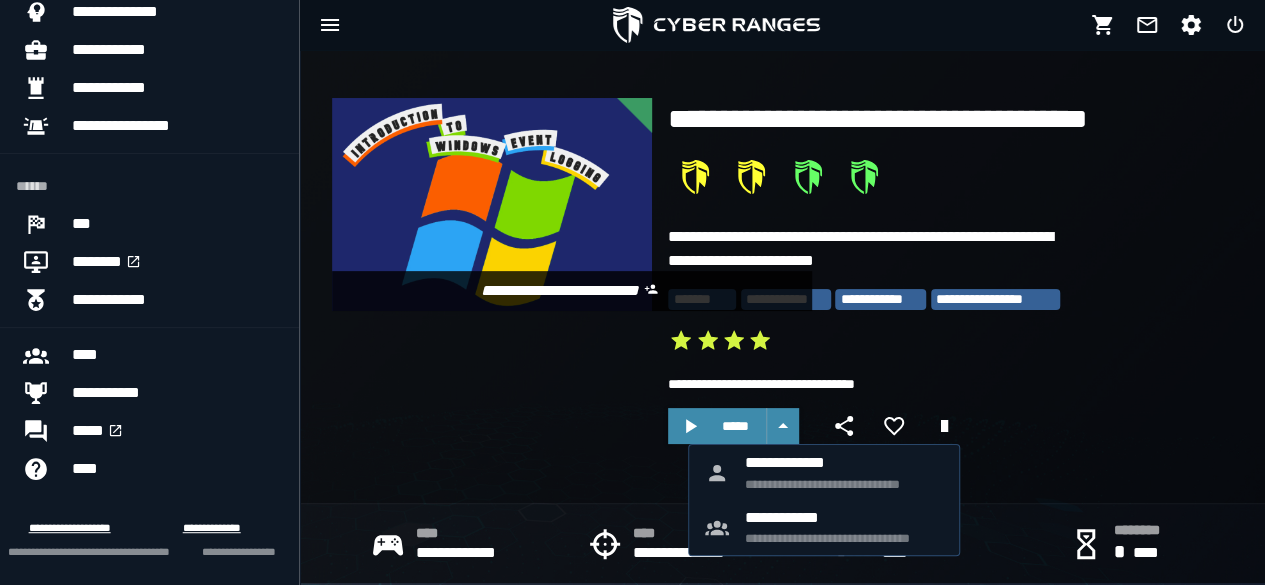 click on "**********" at bounding box center (862, 268) 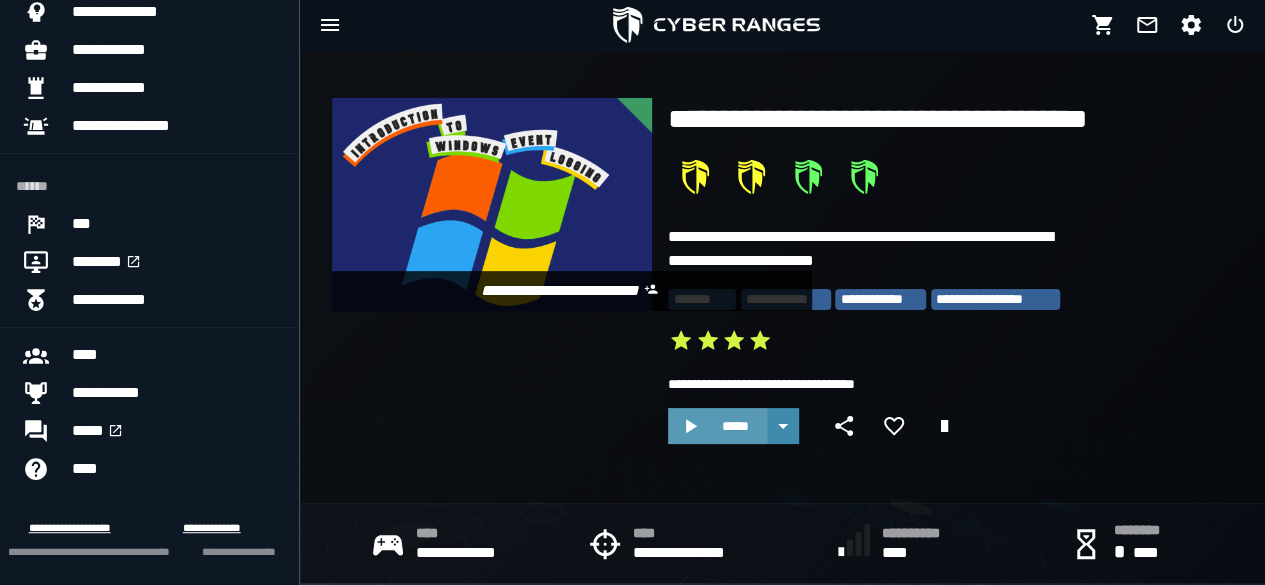 click on "*****" at bounding box center [735, 426] 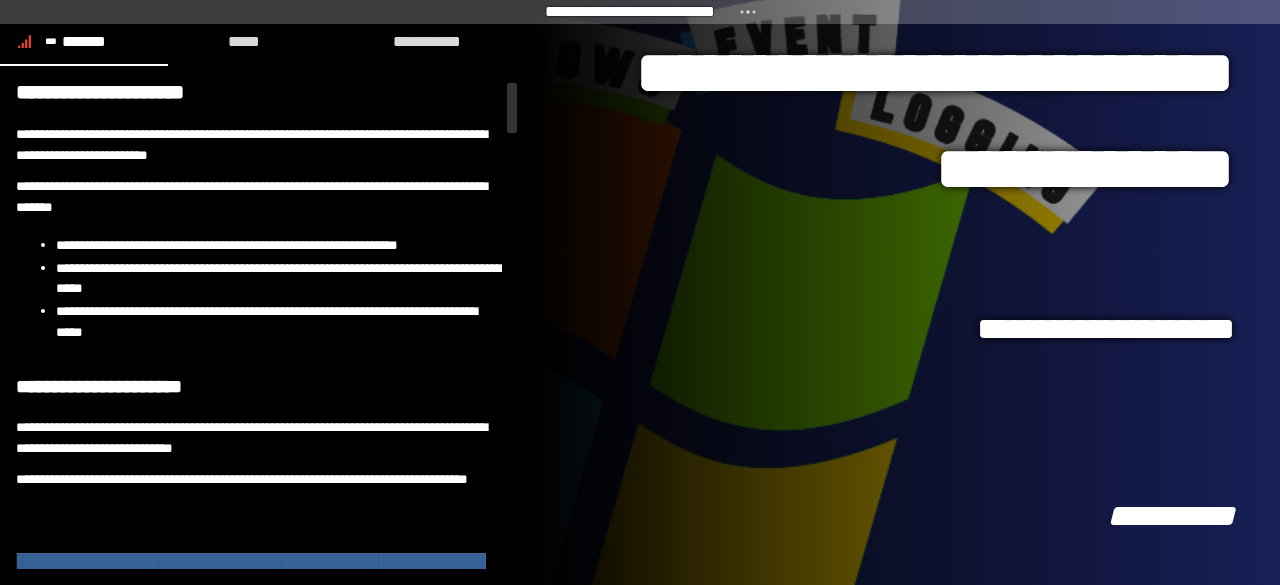 scroll, scrollTop: 200, scrollLeft: 0, axis: vertical 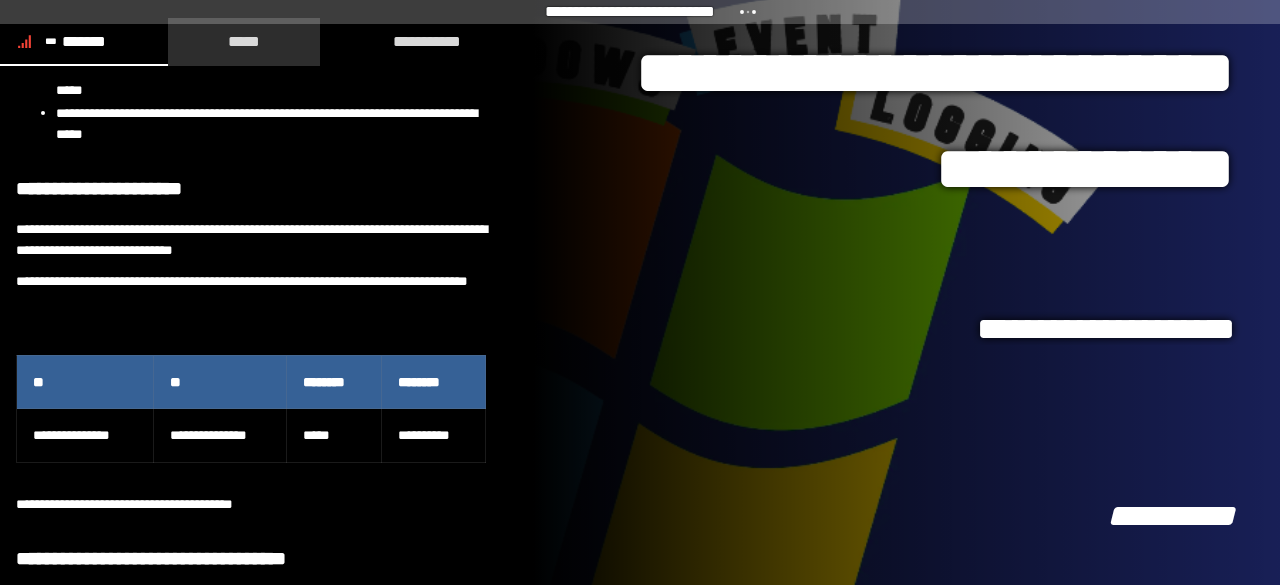click on "*****" at bounding box center (244, 41) 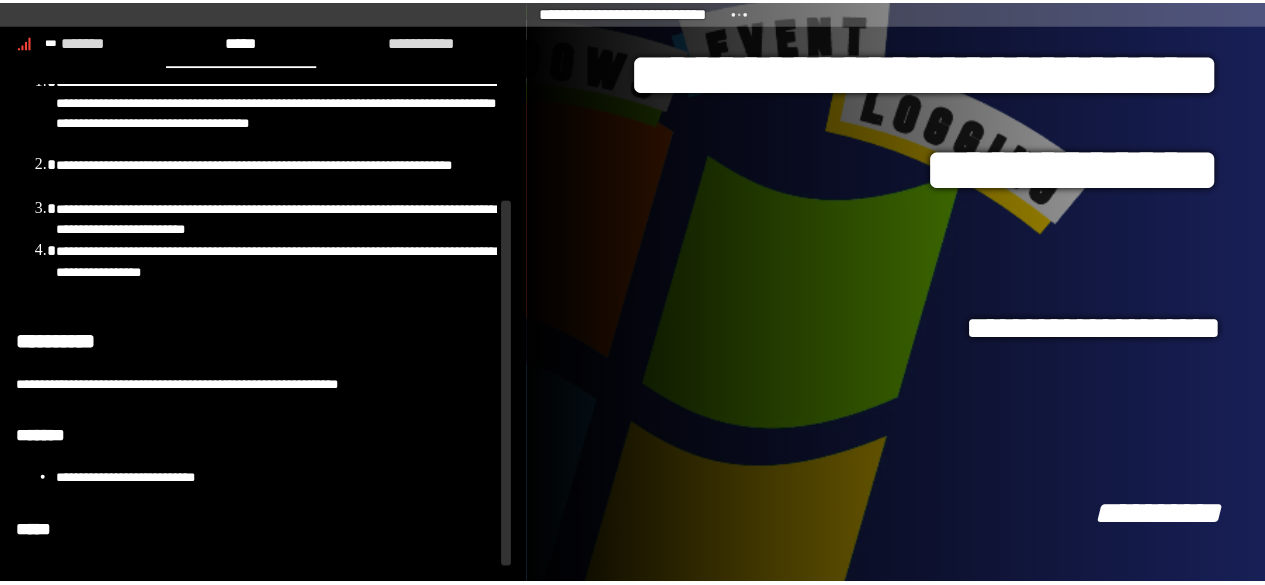 scroll, scrollTop: 156, scrollLeft: 0, axis: vertical 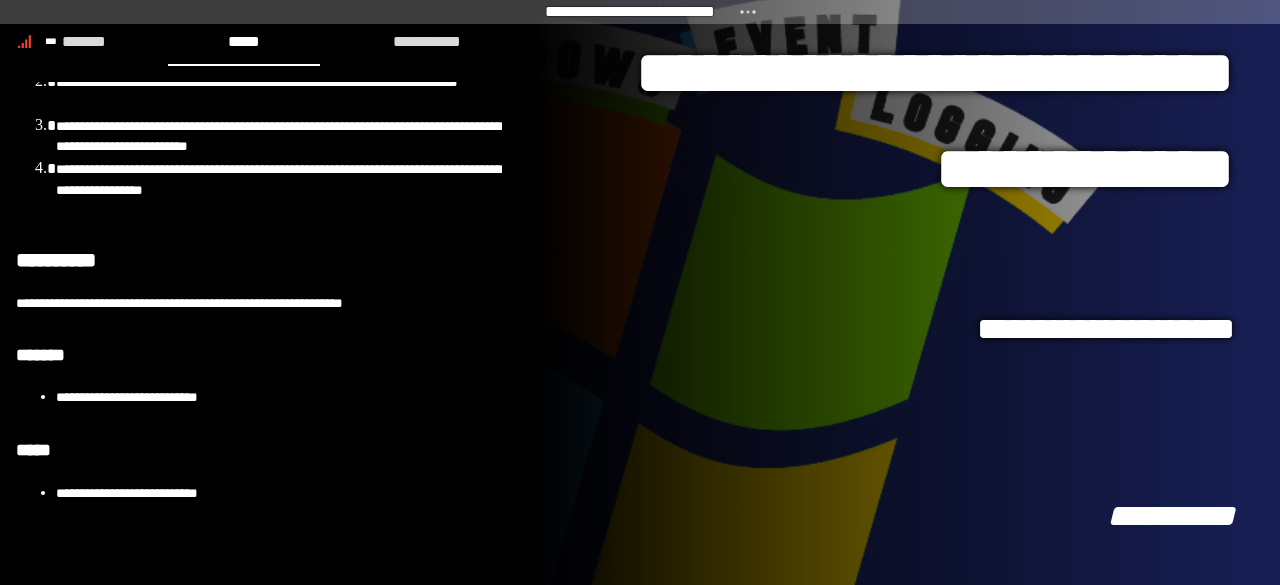 click on "**********" at bounding box center [906, 180] 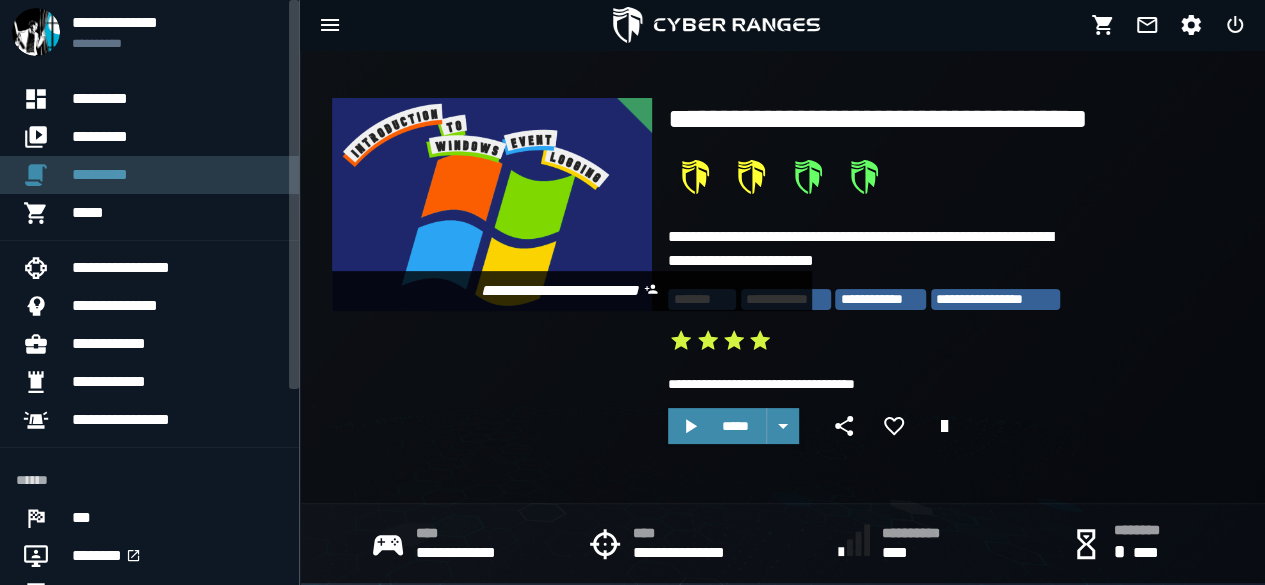click on "*********" at bounding box center (177, 175) 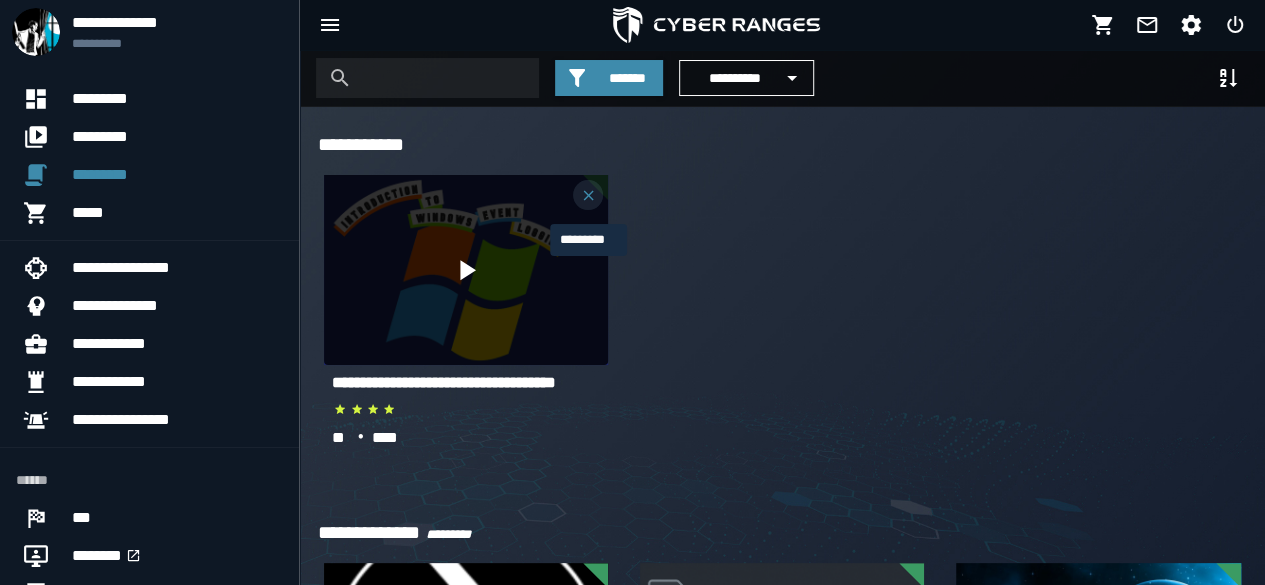 click 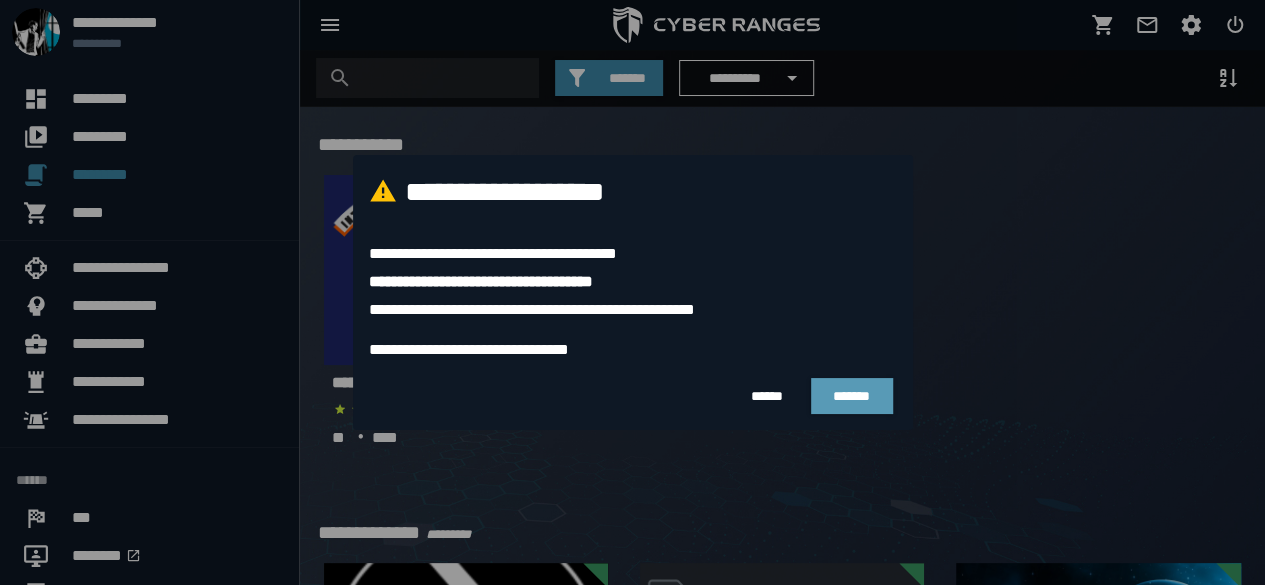 click on "*******" at bounding box center [851, 396] 